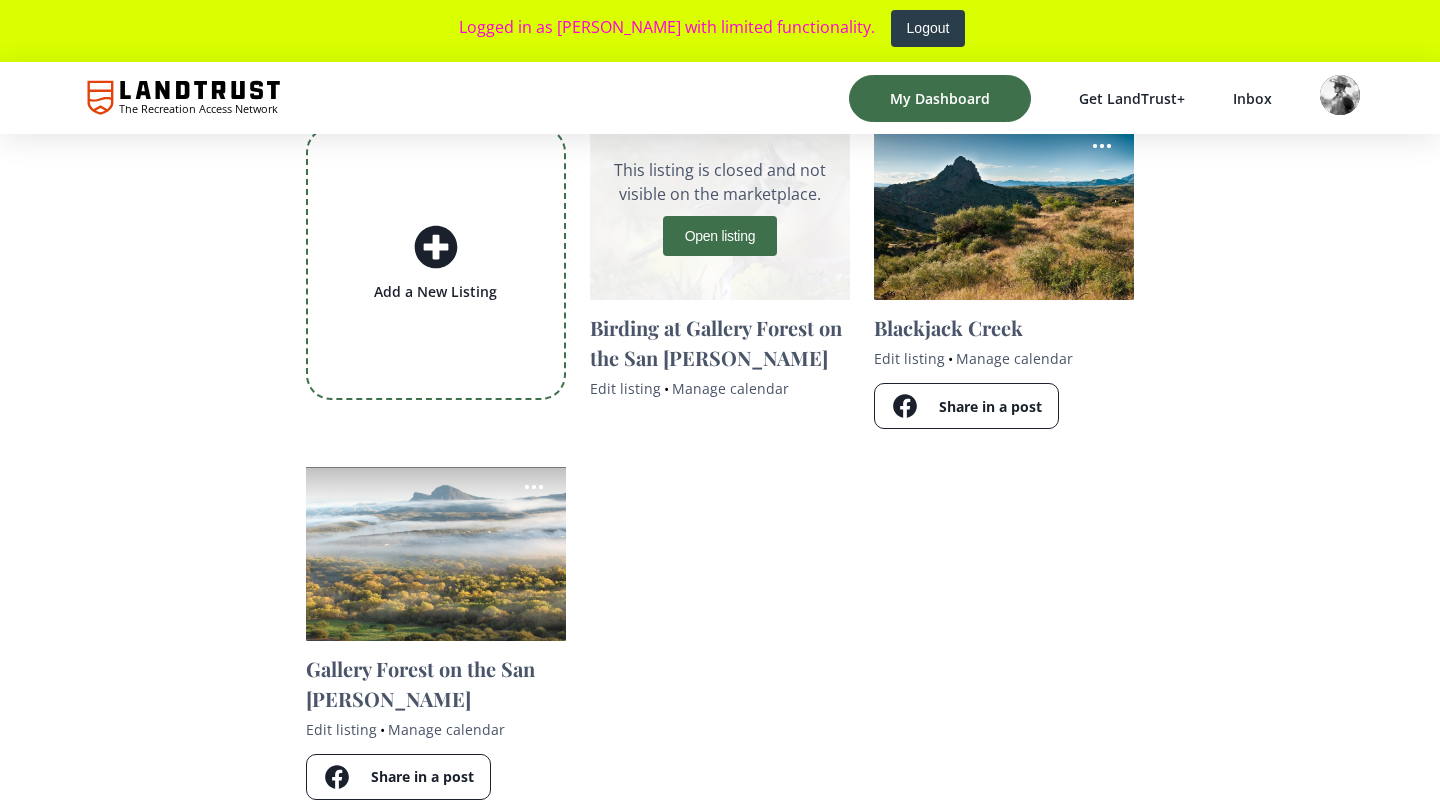 scroll, scrollTop: 186, scrollLeft: 0, axis: vertical 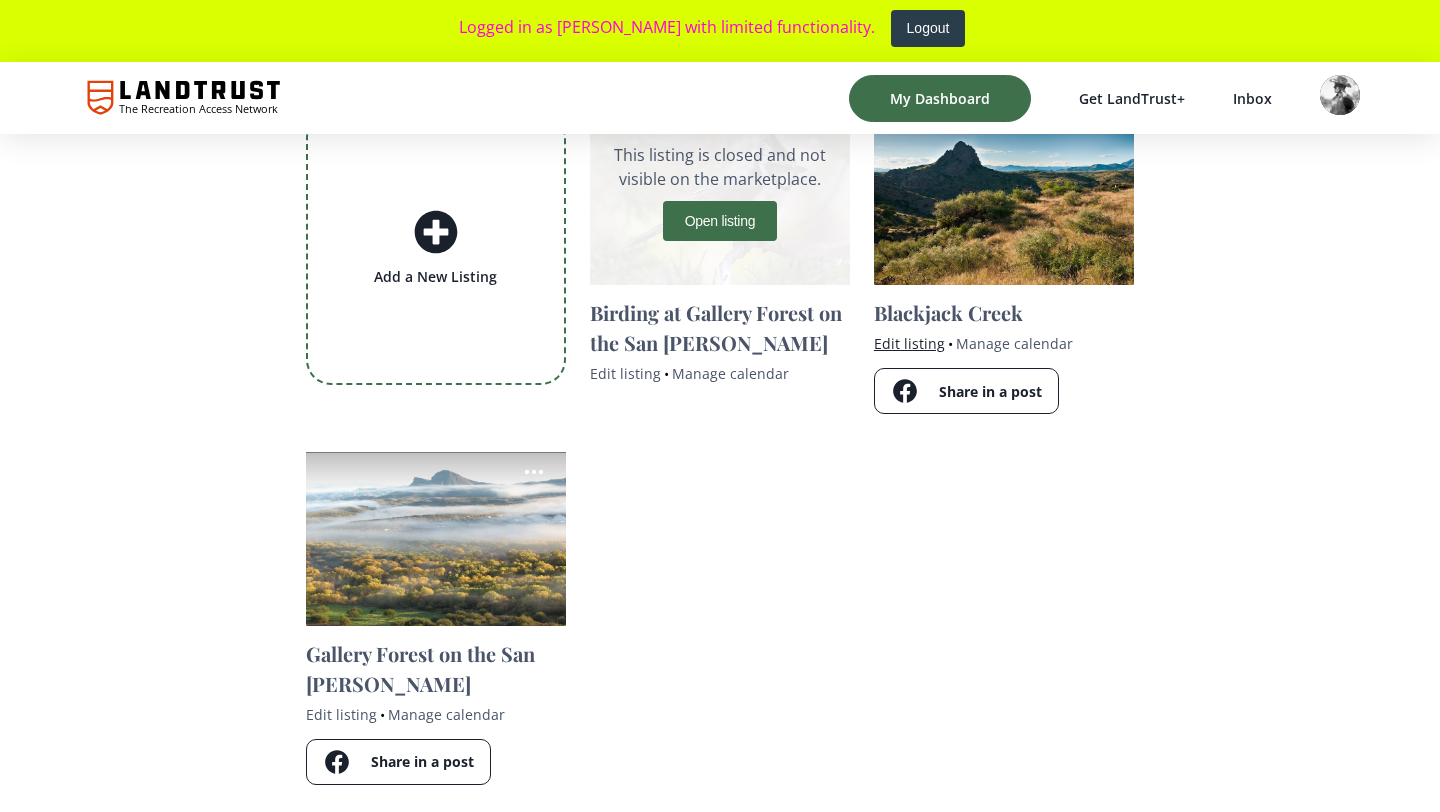 click on "Edit listing" at bounding box center [909, 343] 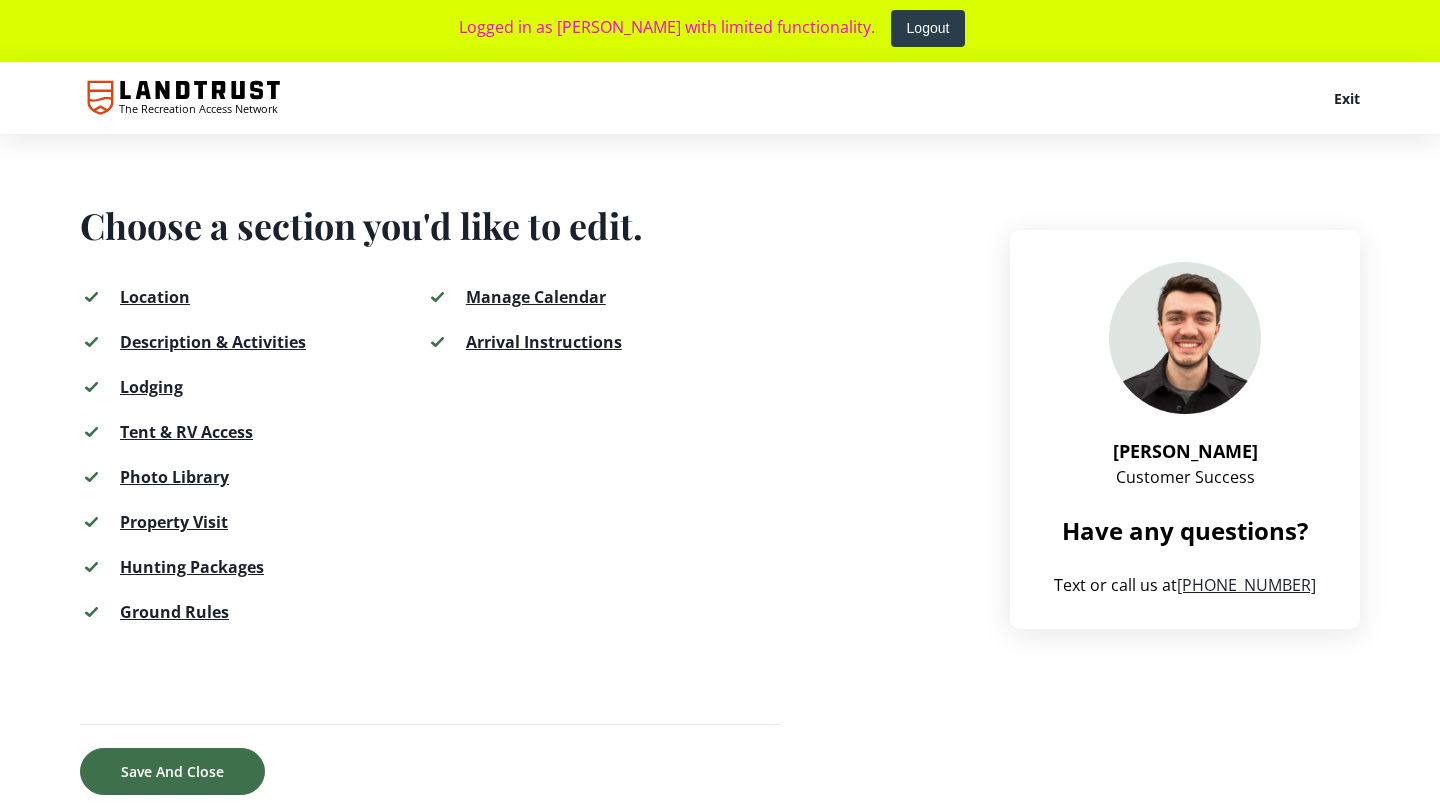 click on "Description & Activities" at bounding box center (213, 342) 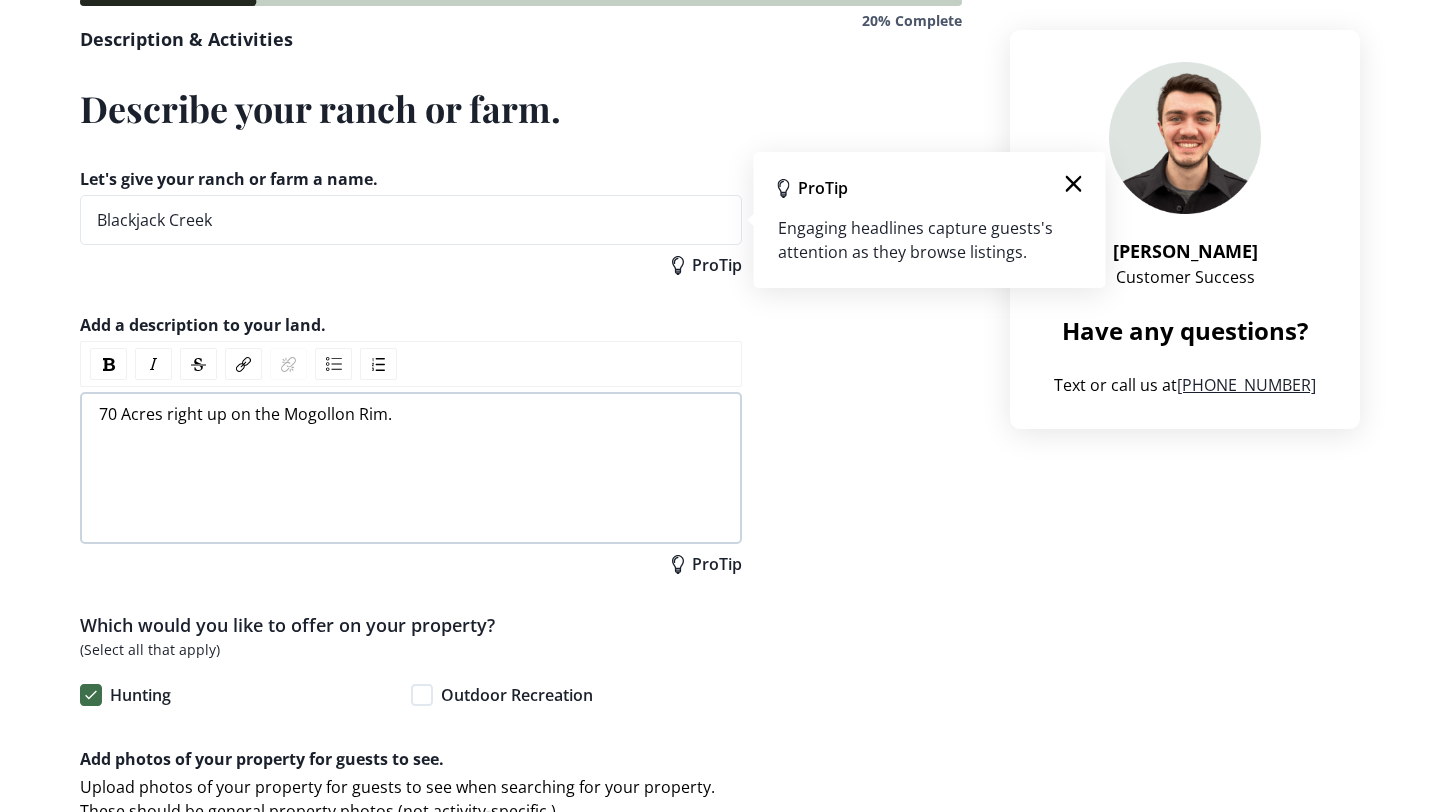 scroll, scrollTop: 199, scrollLeft: 0, axis: vertical 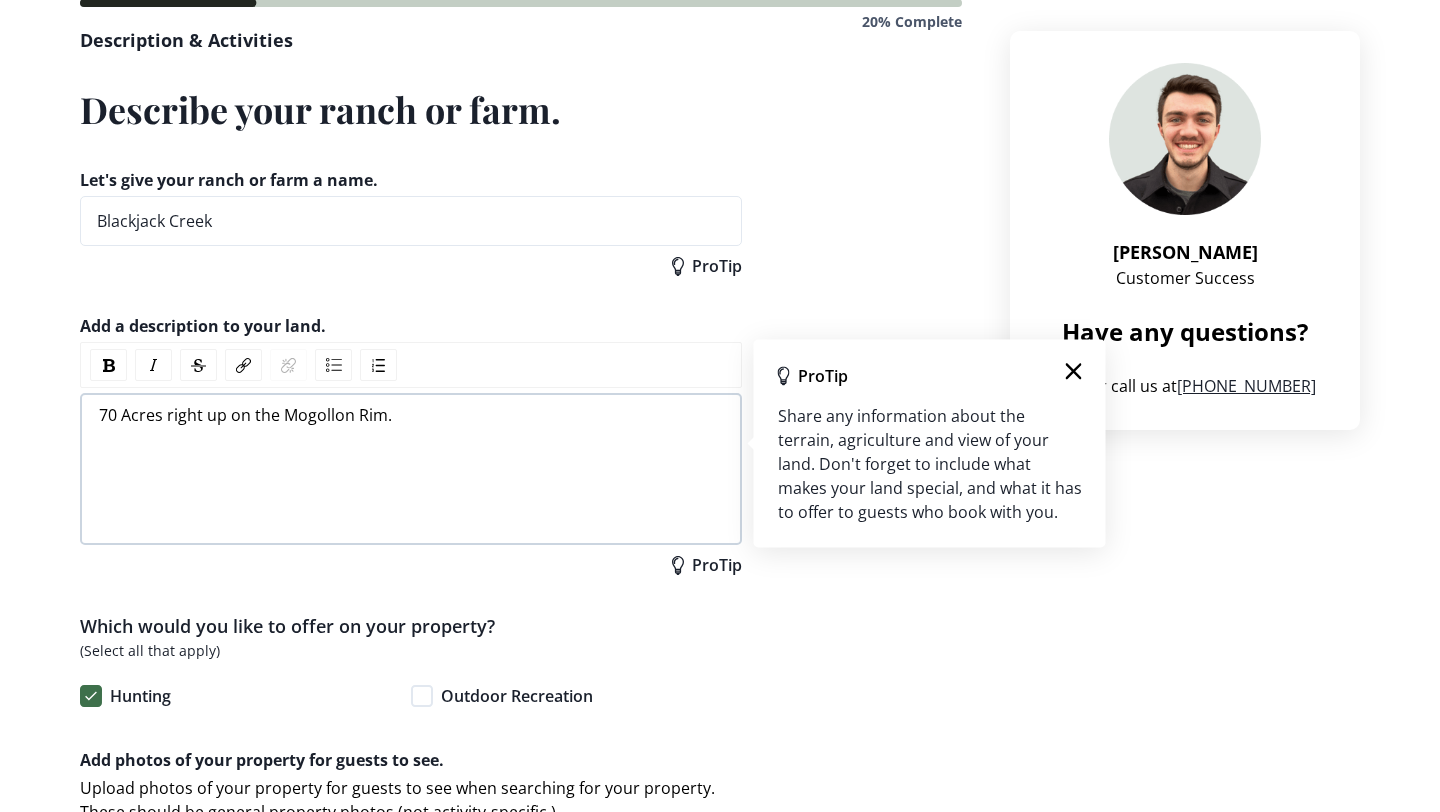drag, startPoint x: 415, startPoint y: 413, endPoint x: 81, endPoint y: 400, distance: 334.2529 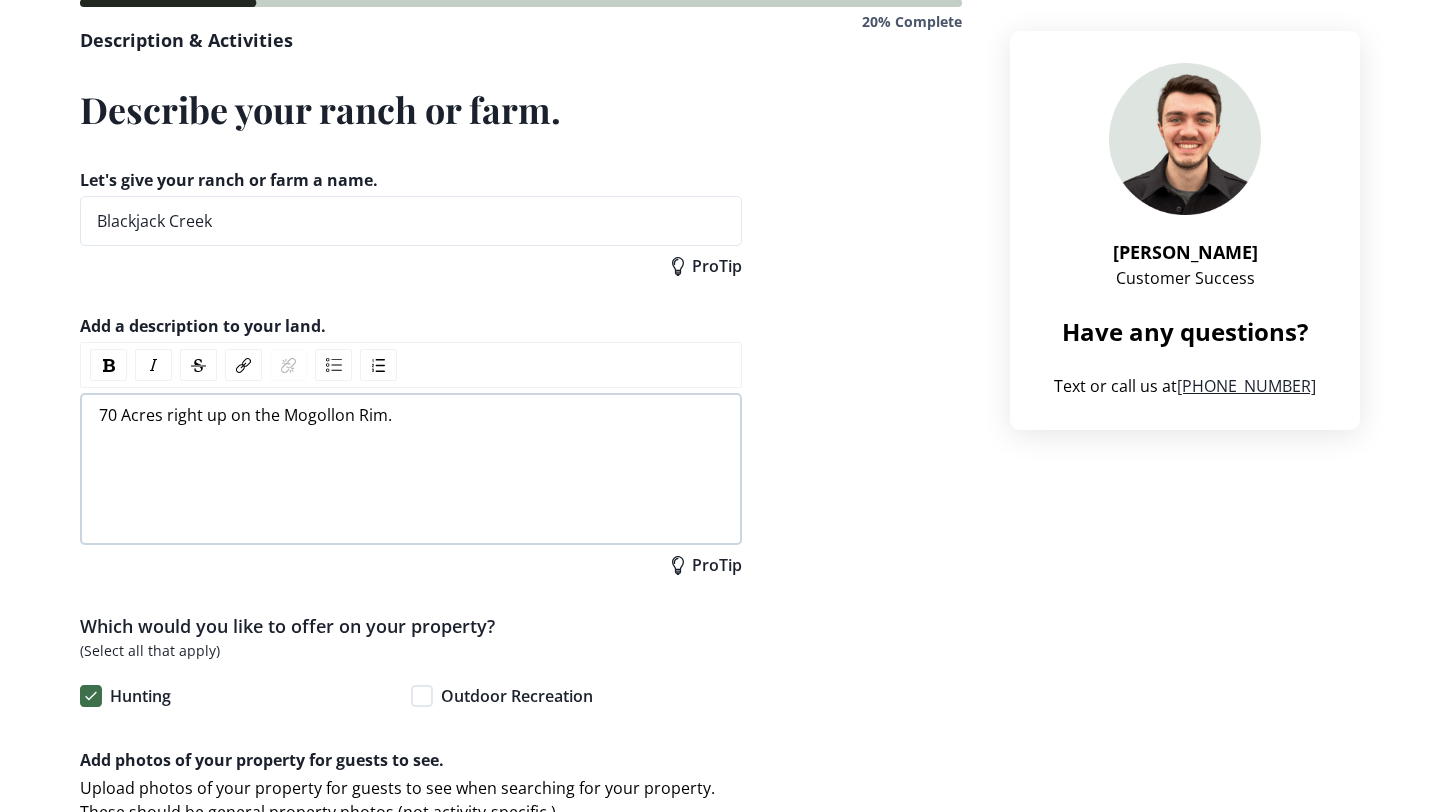 scroll, scrollTop: 1845, scrollLeft: 0, axis: vertical 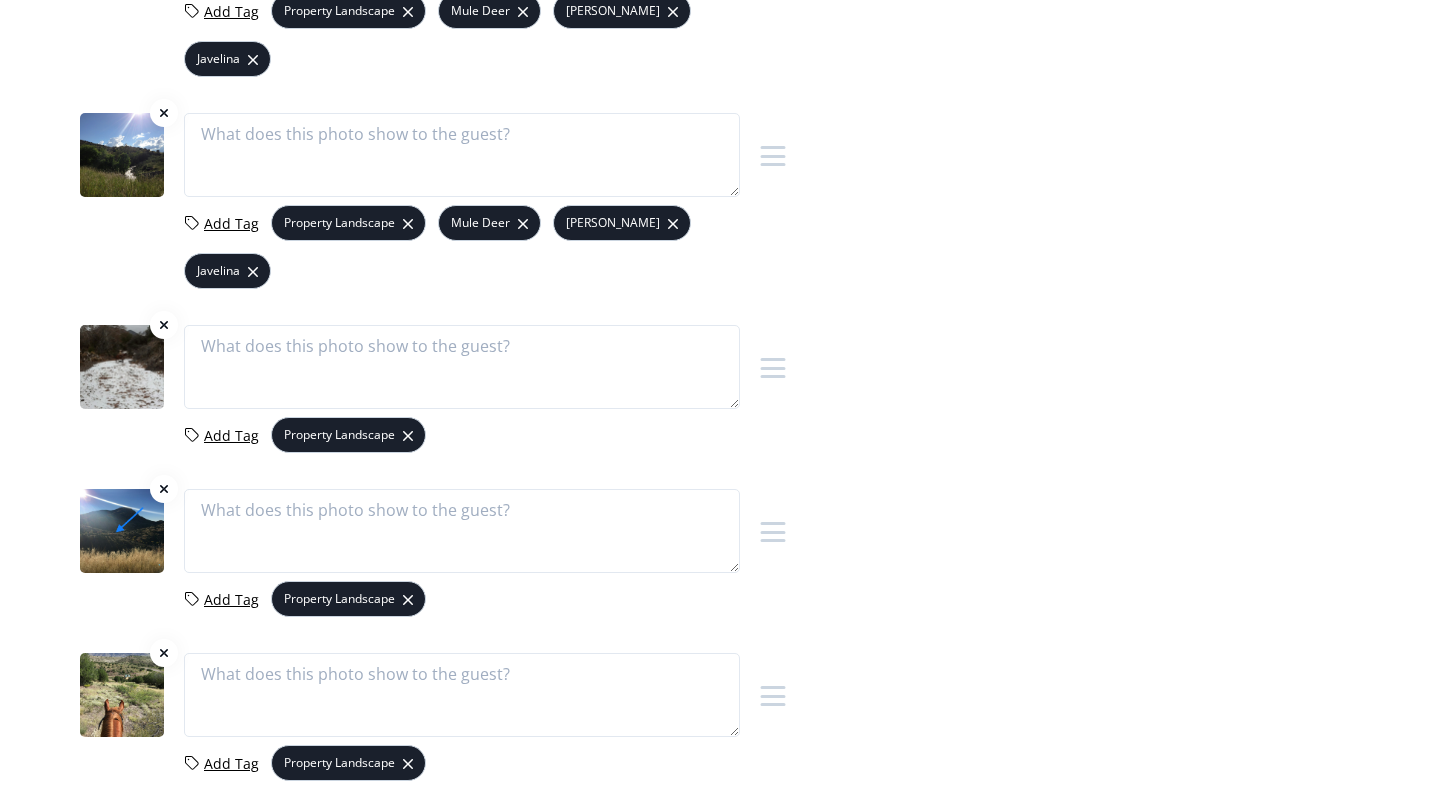 click on "Save And Close" at bounding box center (693, 884) 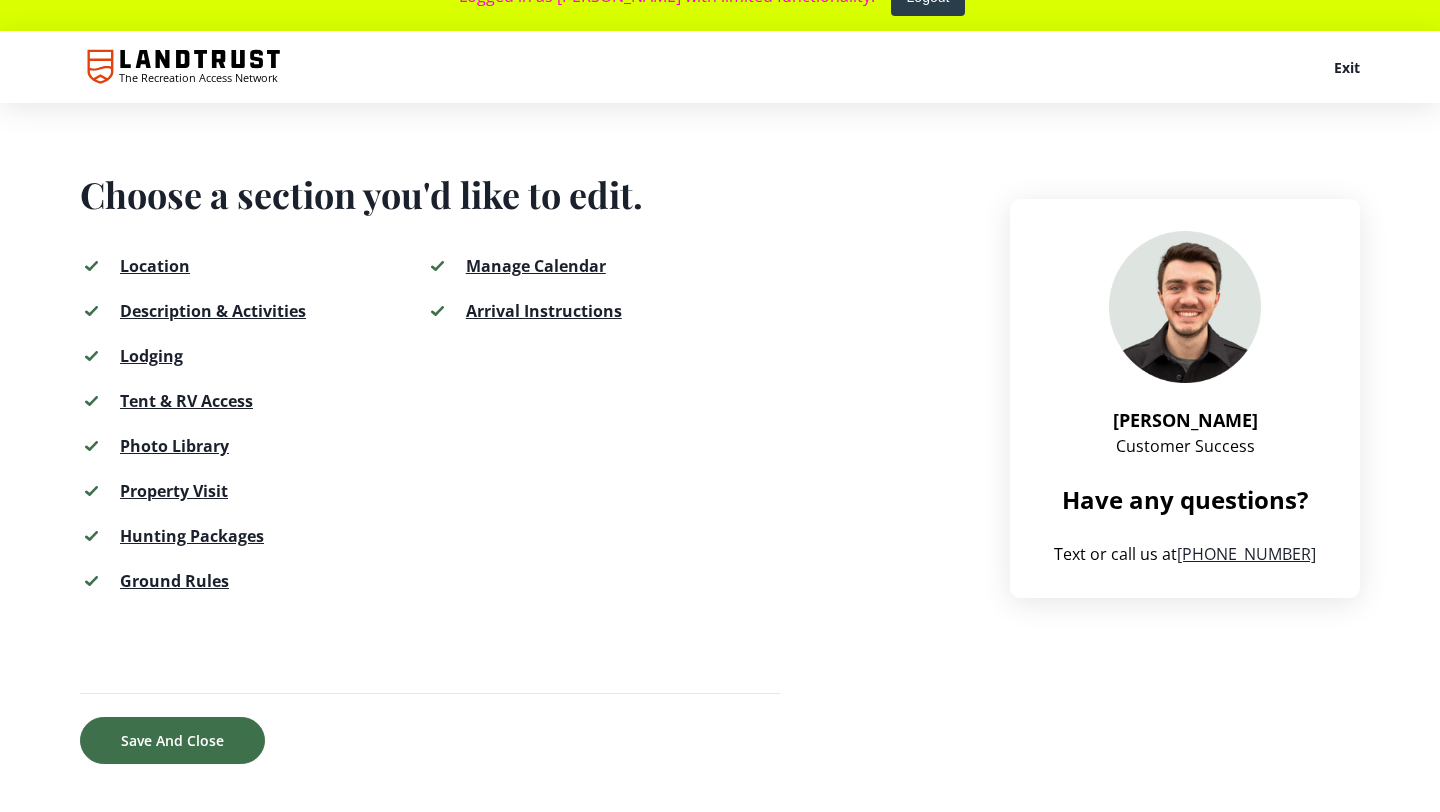 scroll, scrollTop: 0, scrollLeft: 0, axis: both 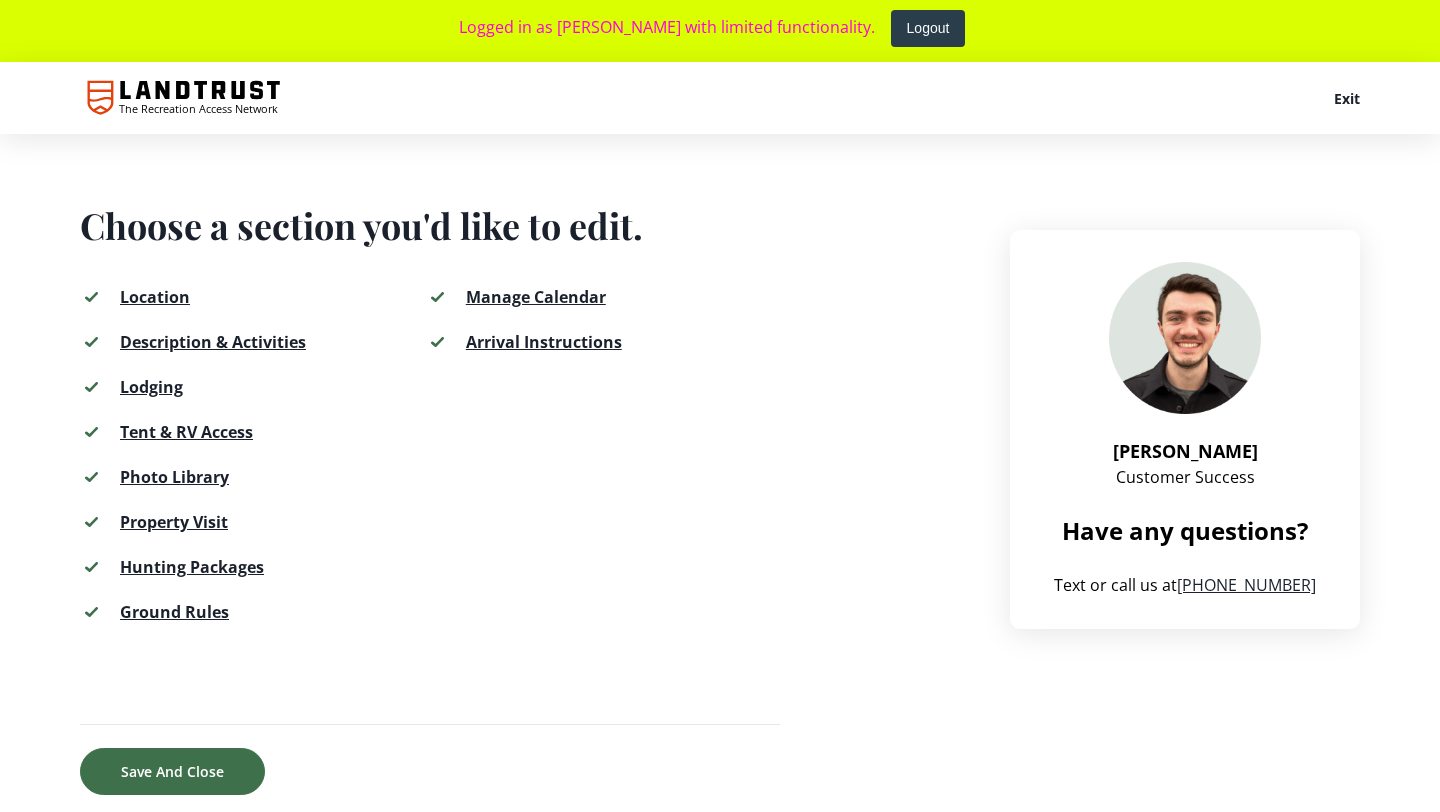 click on "Hunting Packages" at bounding box center (192, 567) 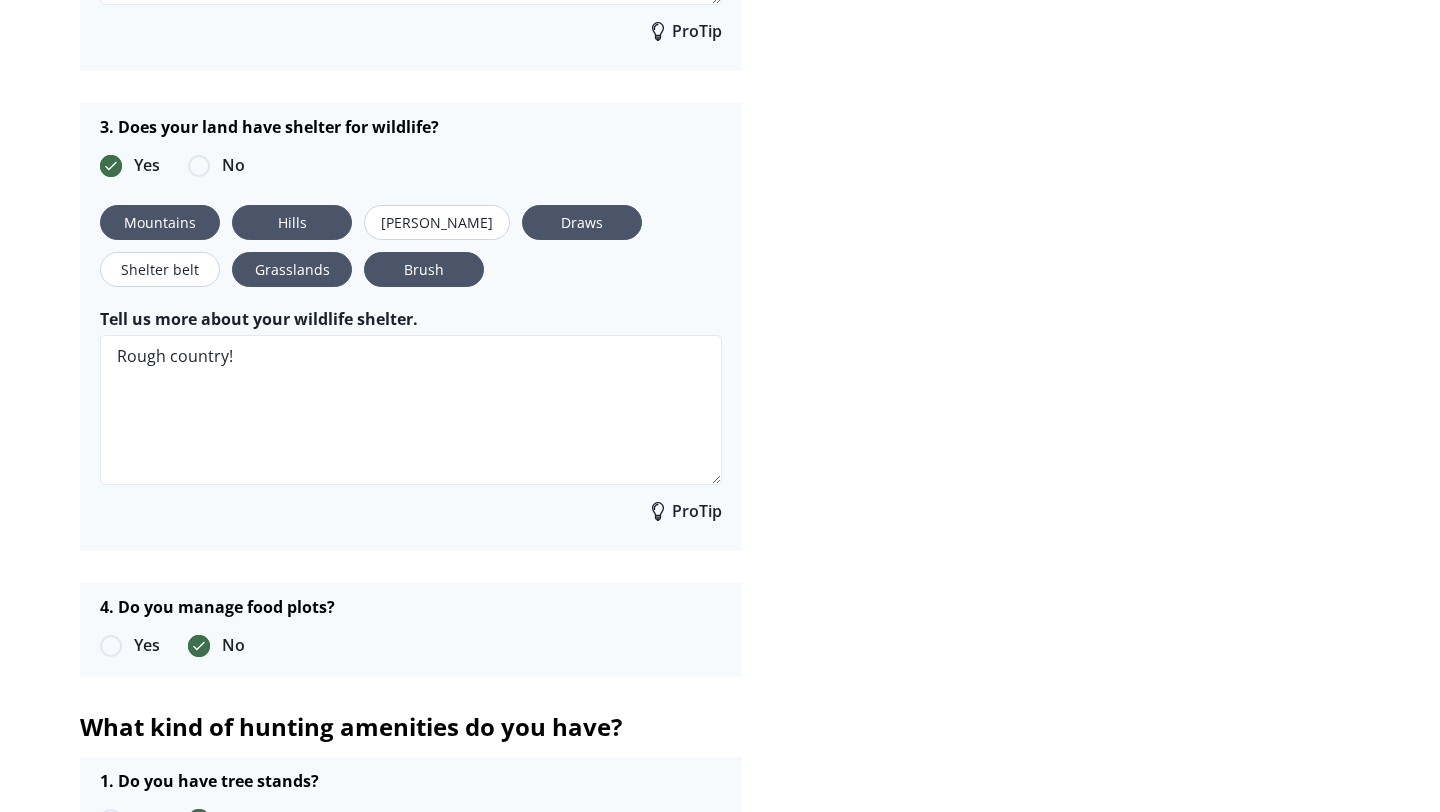 scroll, scrollTop: 2532, scrollLeft: 0, axis: vertical 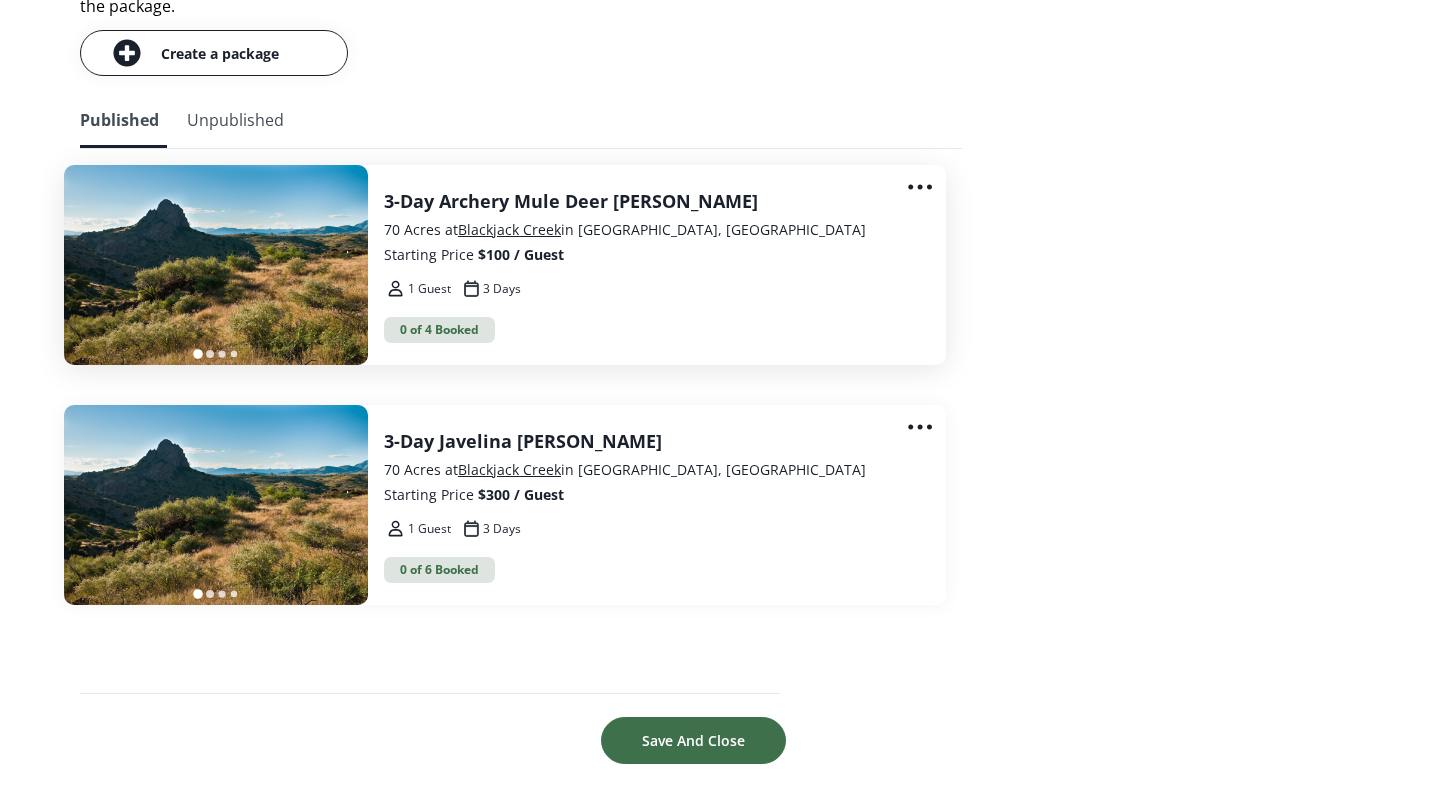 click on "70 Acres at  [GEOGRAPHIC_DATA]  in [GEOGRAPHIC_DATA], [GEOGRAPHIC_DATA]" at bounding box center [649, 229] 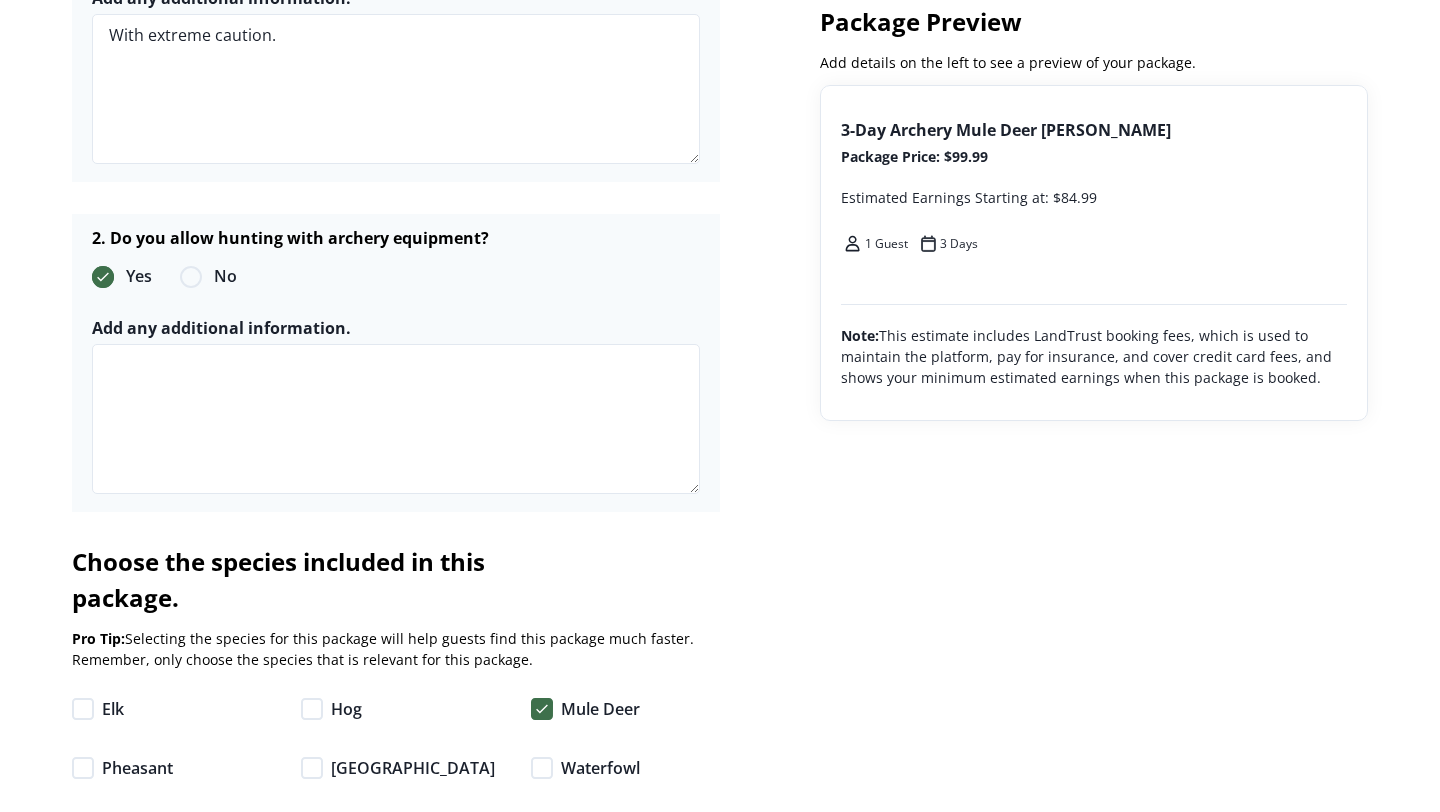 scroll, scrollTop: 3090, scrollLeft: 0, axis: vertical 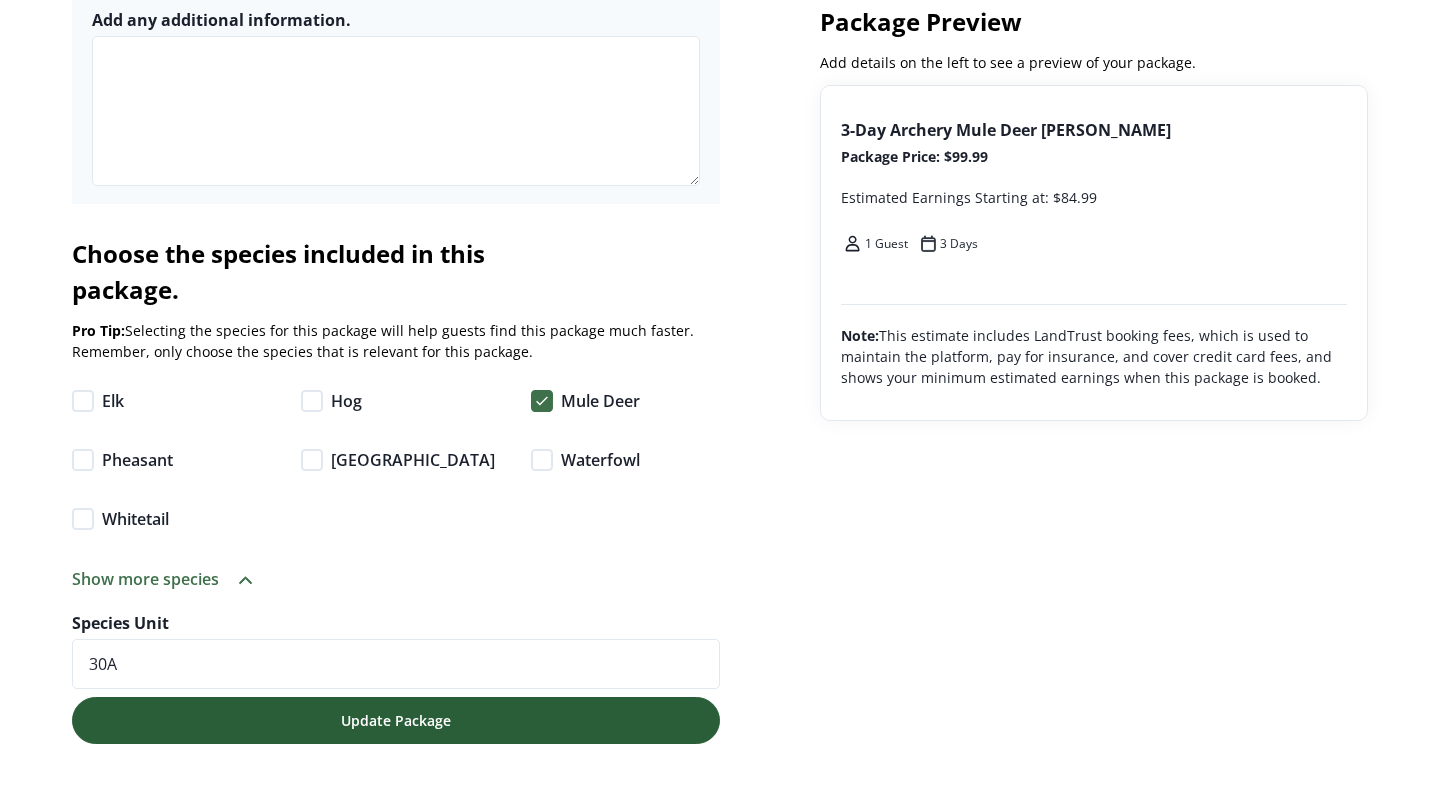 click on "Update Package" at bounding box center [396, 720] 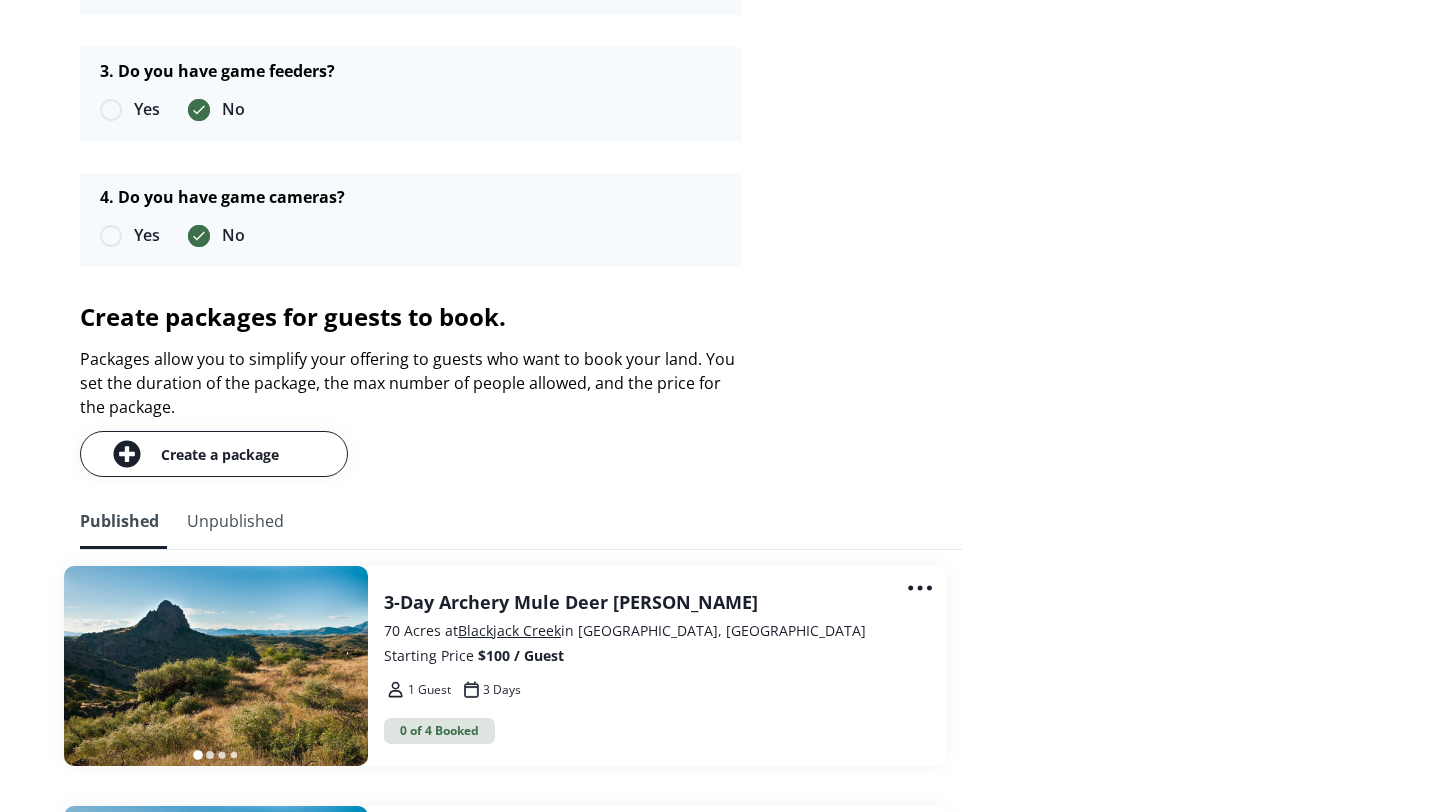 scroll, scrollTop: 2532, scrollLeft: 0, axis: vertical 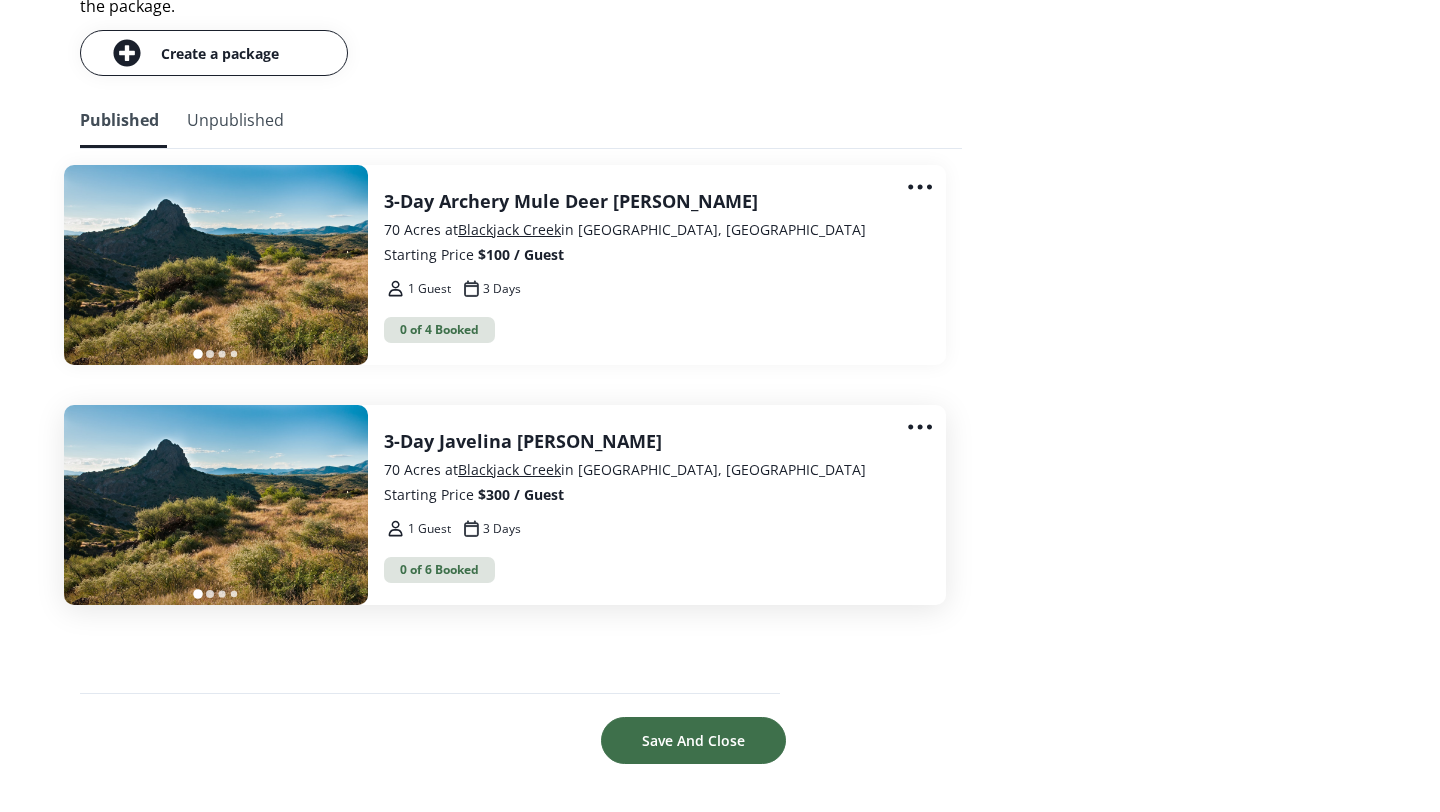 click on "3-Day Javelina [PERSON_NAME] 70 Acres at  [GEOGRAPHIC_DATA]  in [GEOGRAPHIC_DATA], [GEOGRAPHIC_DATA] Starting Price   $300 / Guest 1 Guest 3 Days 0 of 6 Booked" at bounding box center (649, 505) 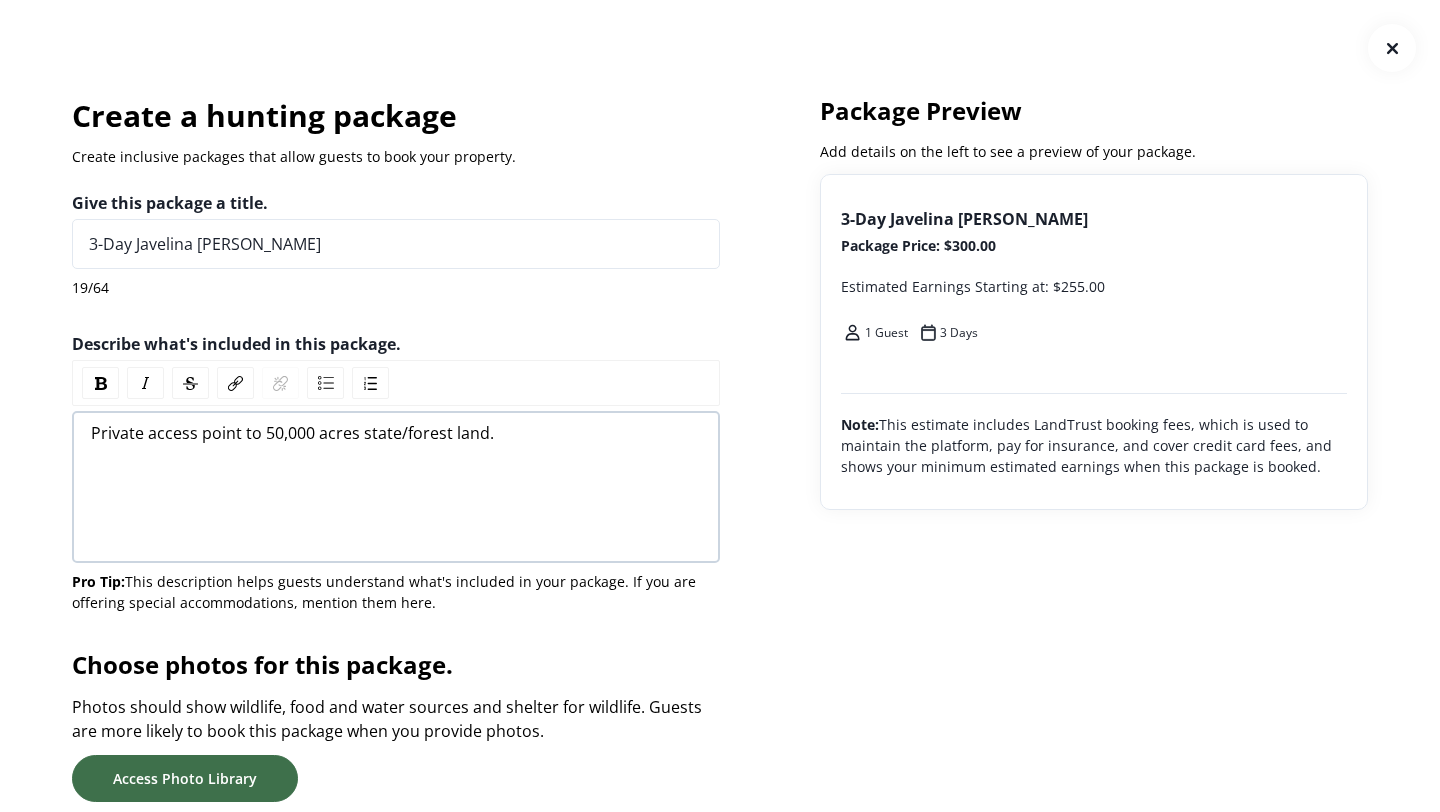 scroll, scrollTop: 0, scrollLeft: 0, axis: both 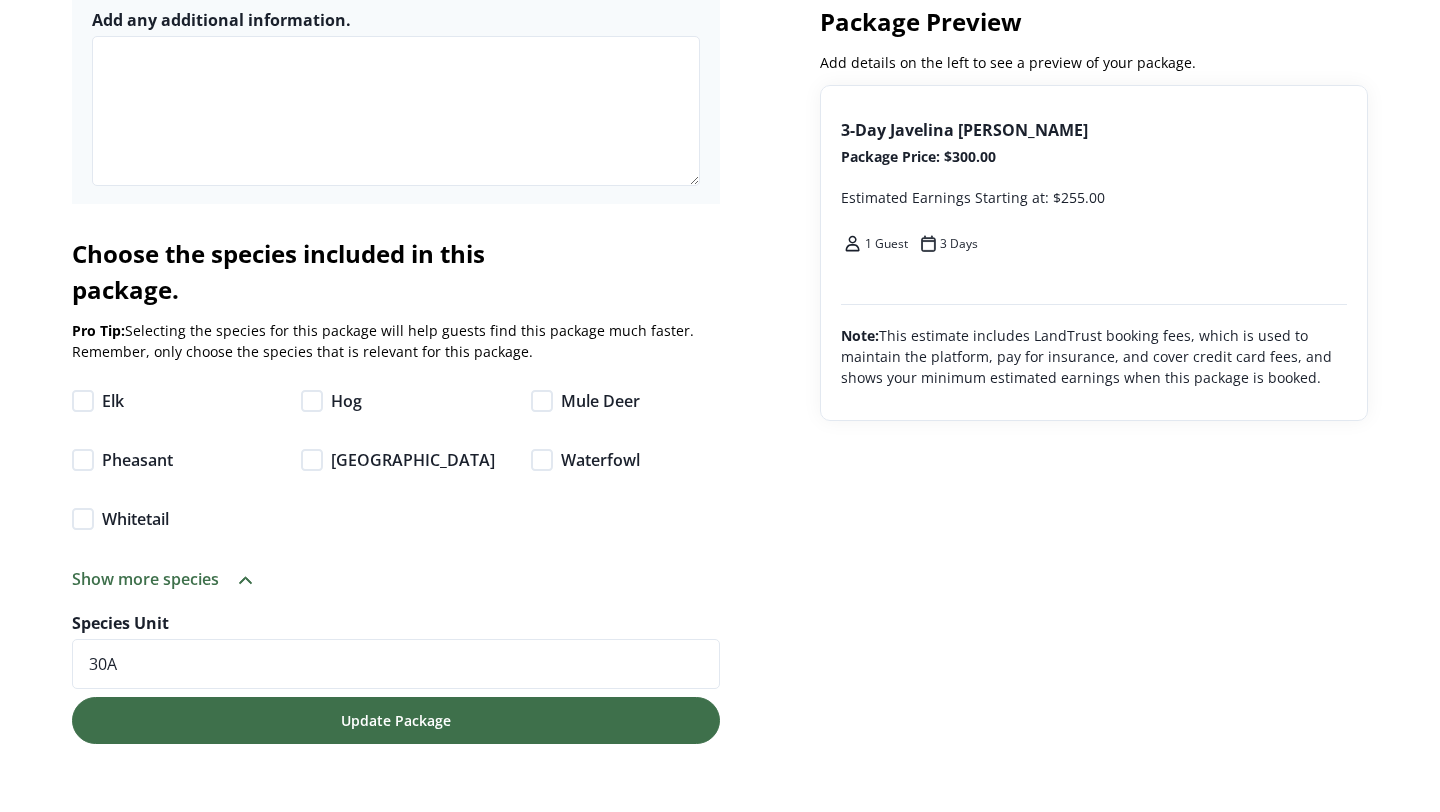 click on "Show more species" at bounding box center (145, 579) 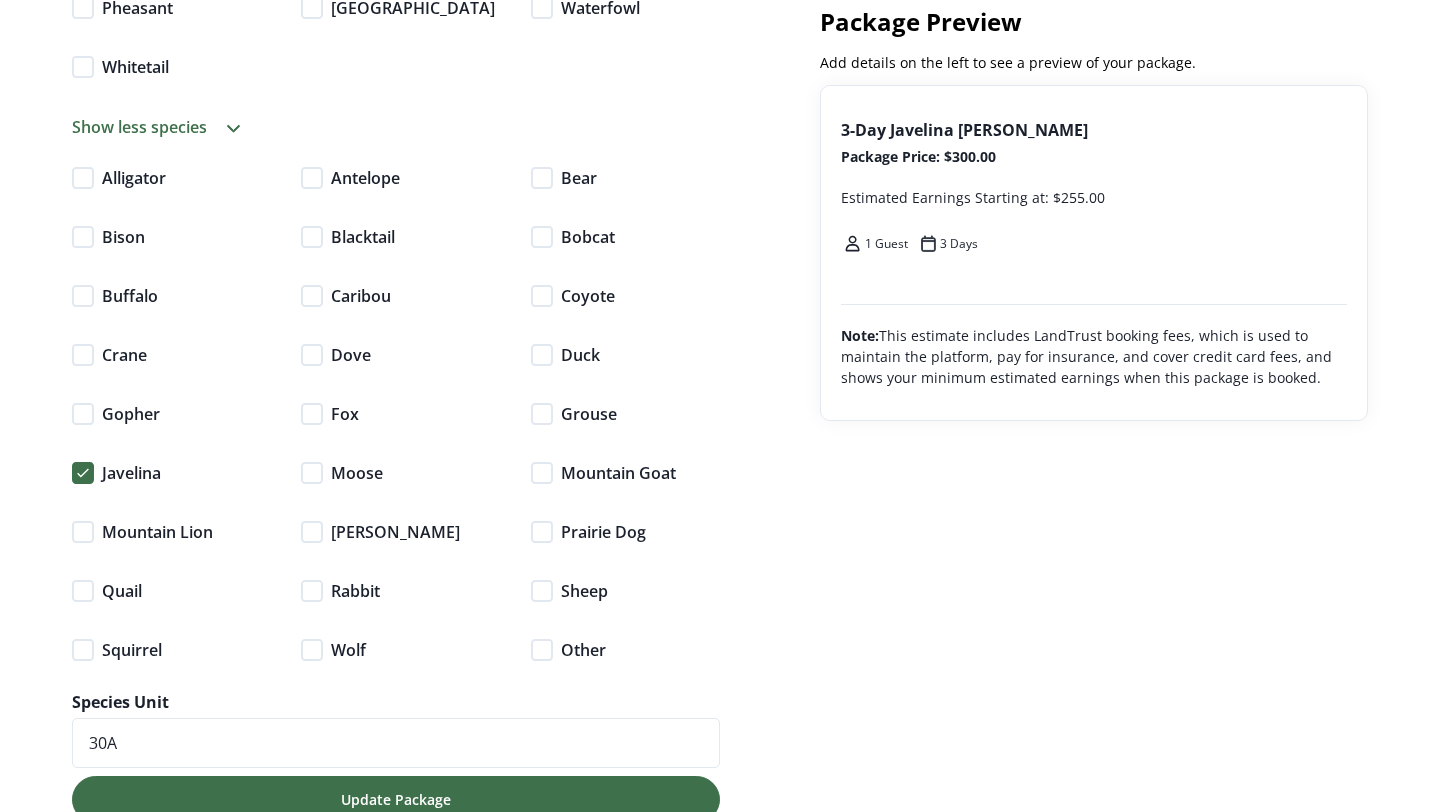 scroll, scrollTop: 3545, scrollLeft: 0, axis: vertical 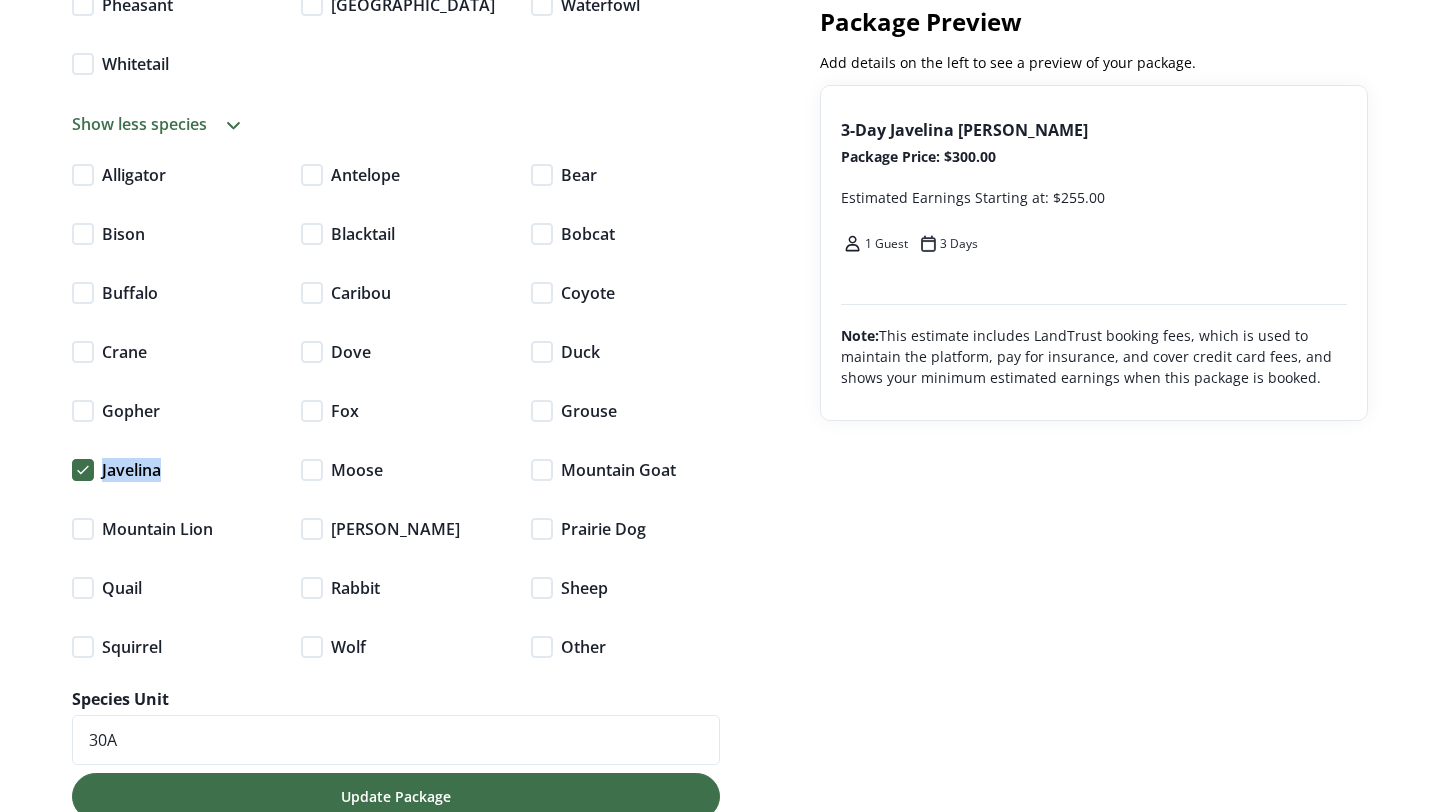 drag, startPoint x: 182, startPoint y: 437, endPoint x: 99, endPoint y: 437, distance: 83 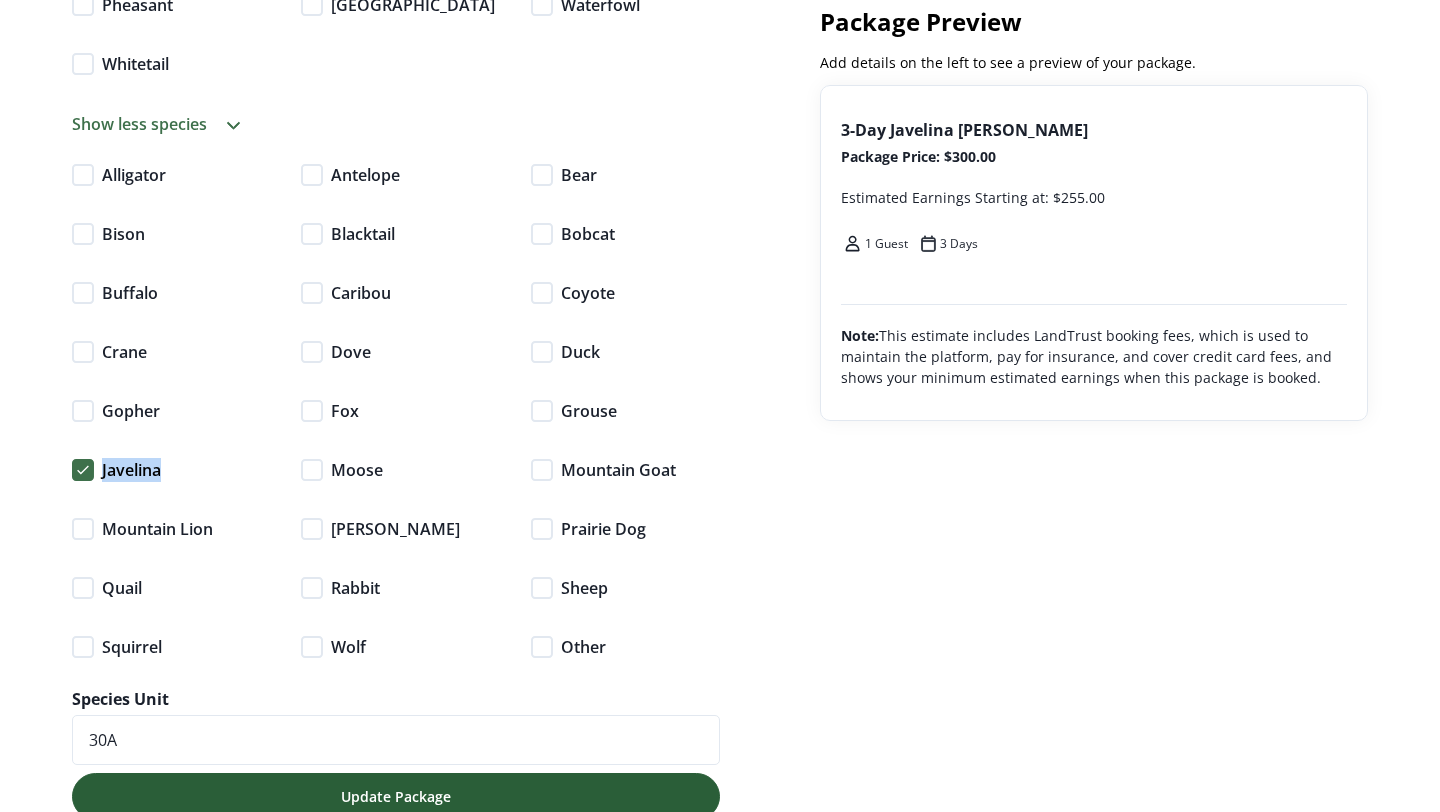 click on "Update Package" at bounding box center (396, 796) 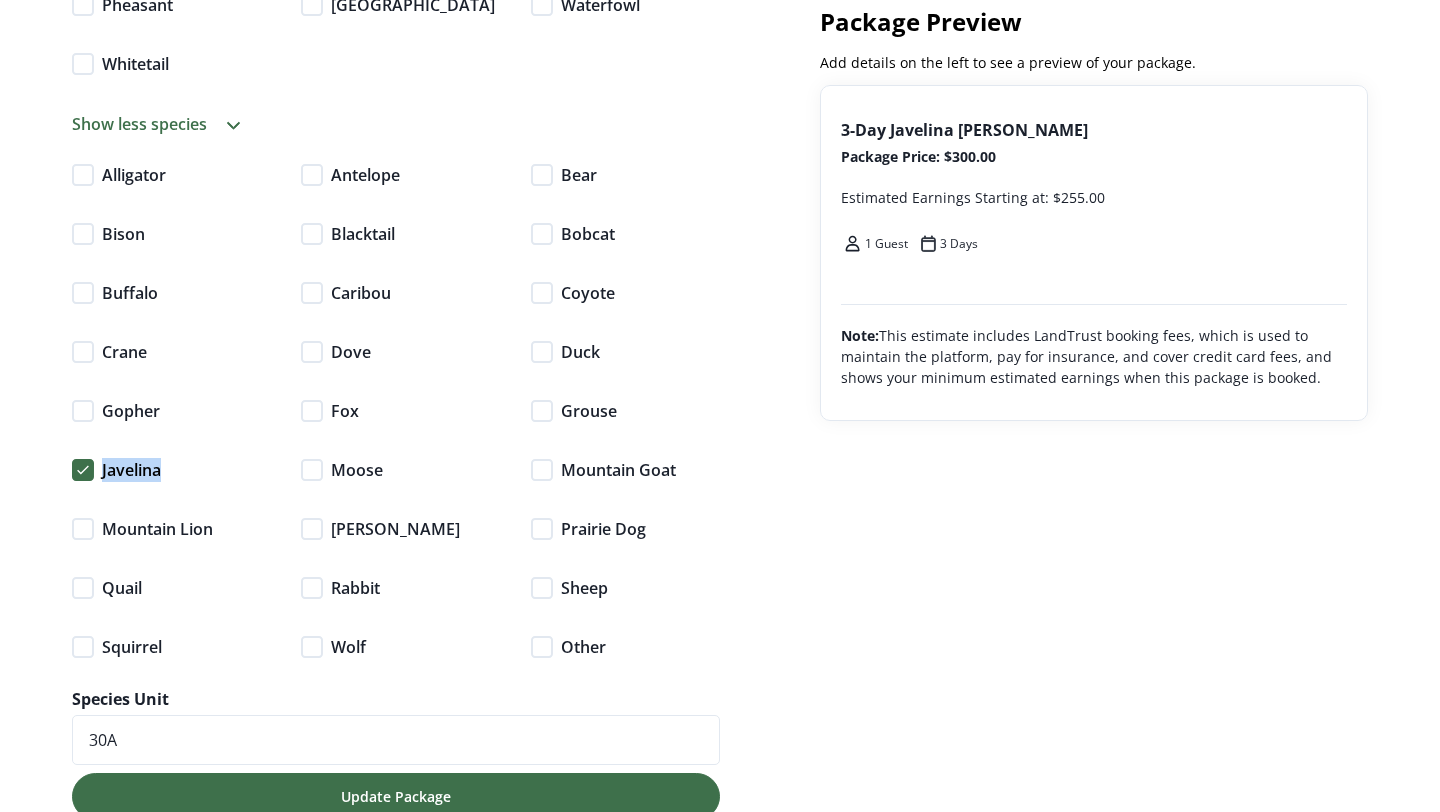 scroll, scrollTop: 0, scrollLeft: 0, axis: both 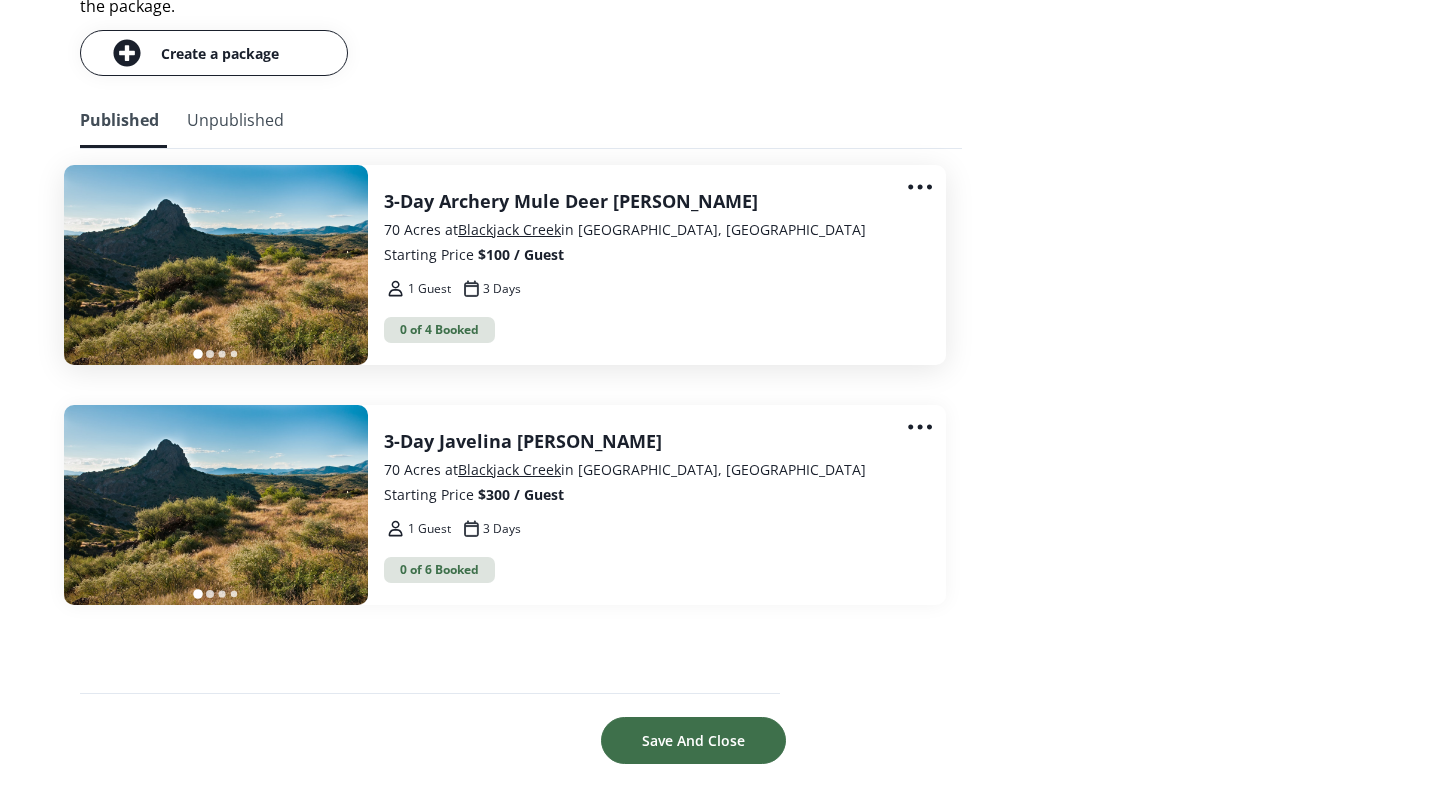 click on "0 of 4 Booked" at bounding box center [649, 330] 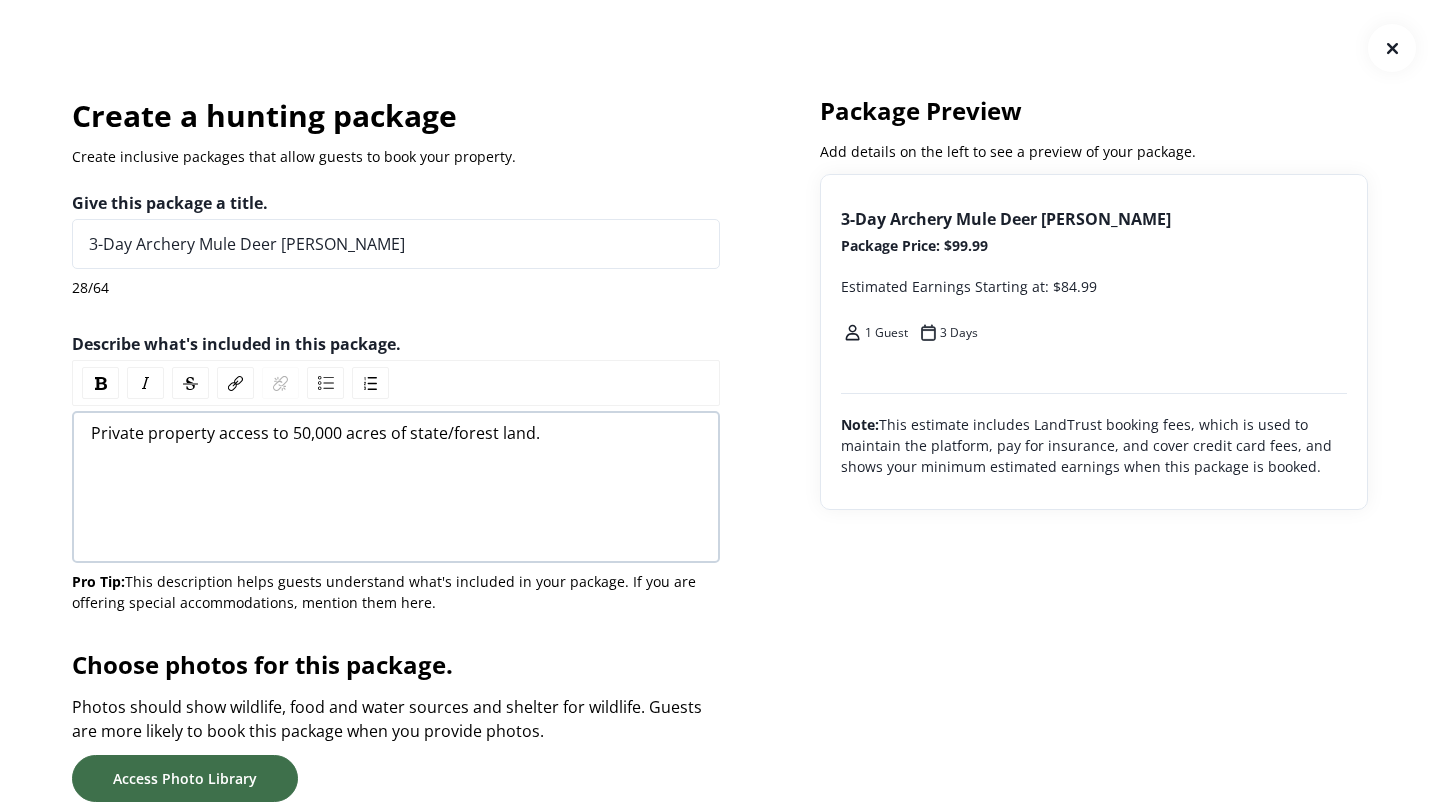 scroll, scrollTop: 0, scrollLeft: 0, axis: both 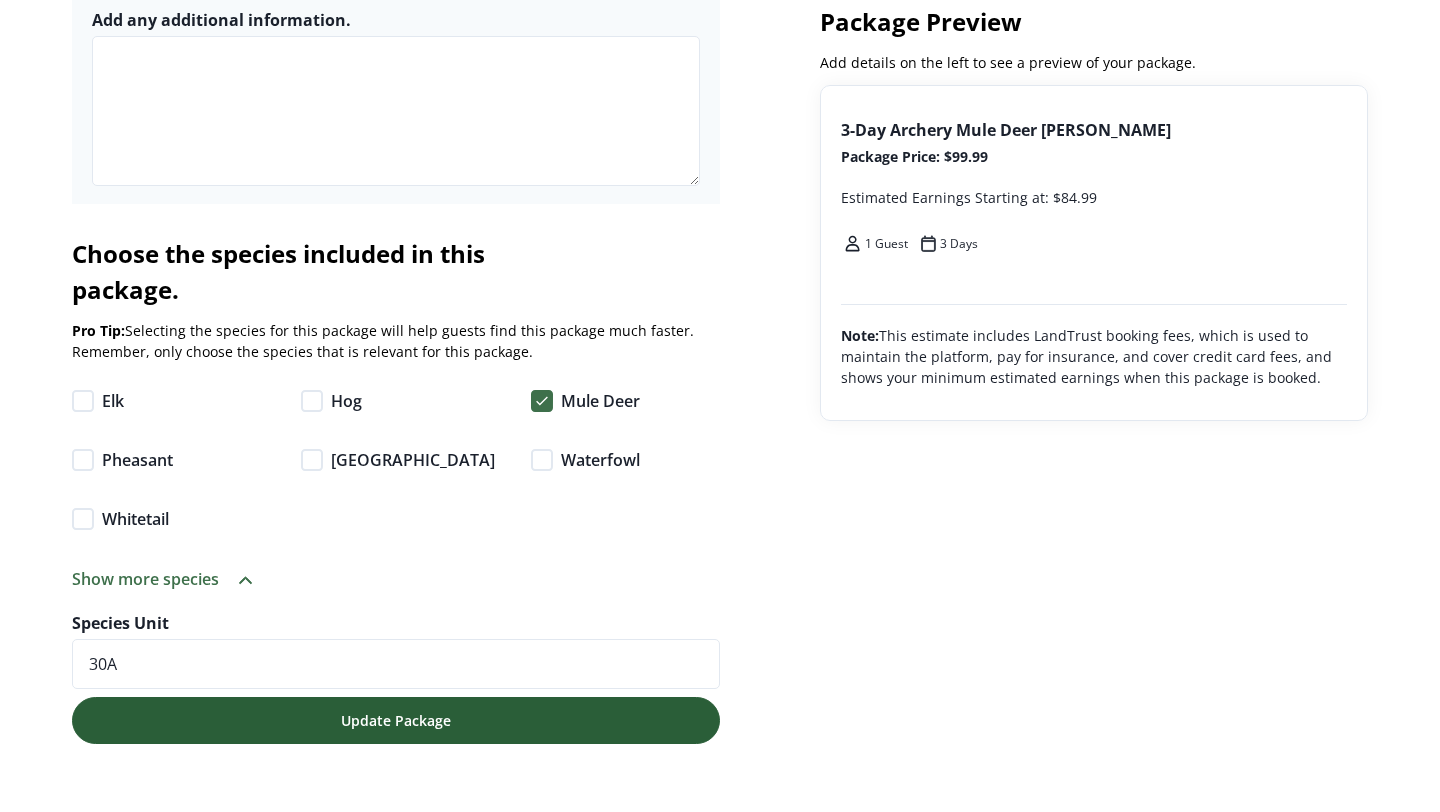 click on "Update Package" at bounding box center [396, 720] 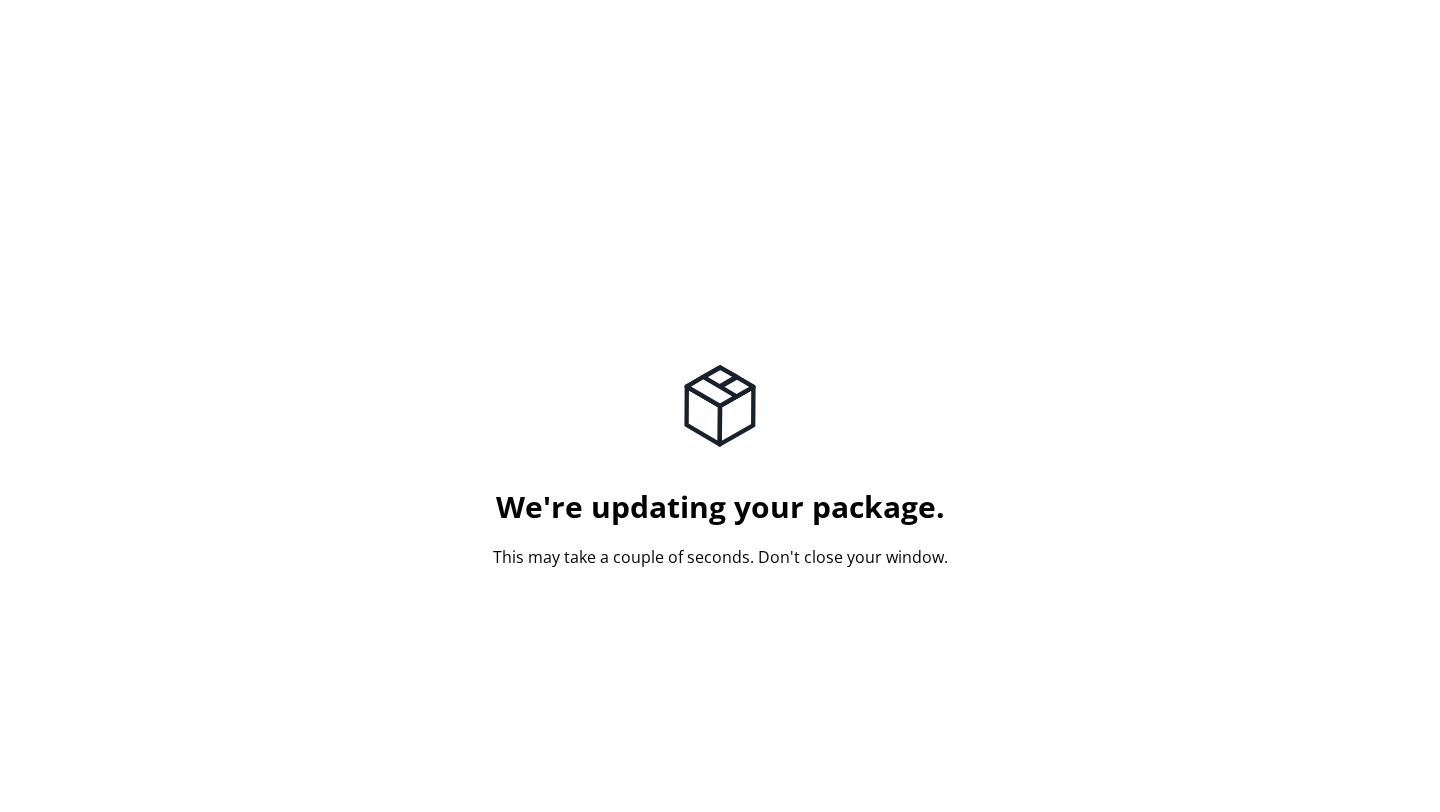 scroll, scrollTop: 0, scrollLeft: 0, axis: both 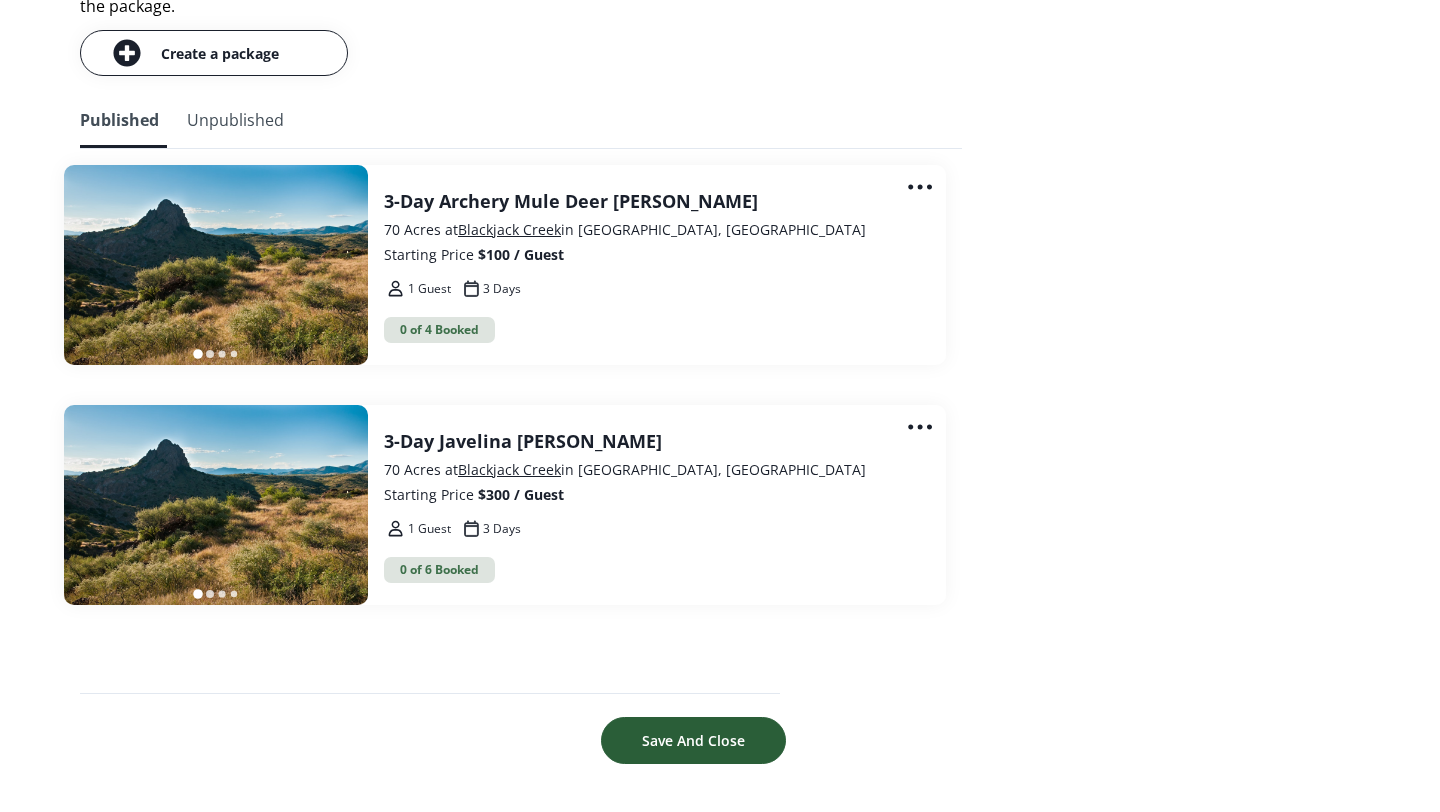 click on "Save And Close" at bounding box center [693, 740] 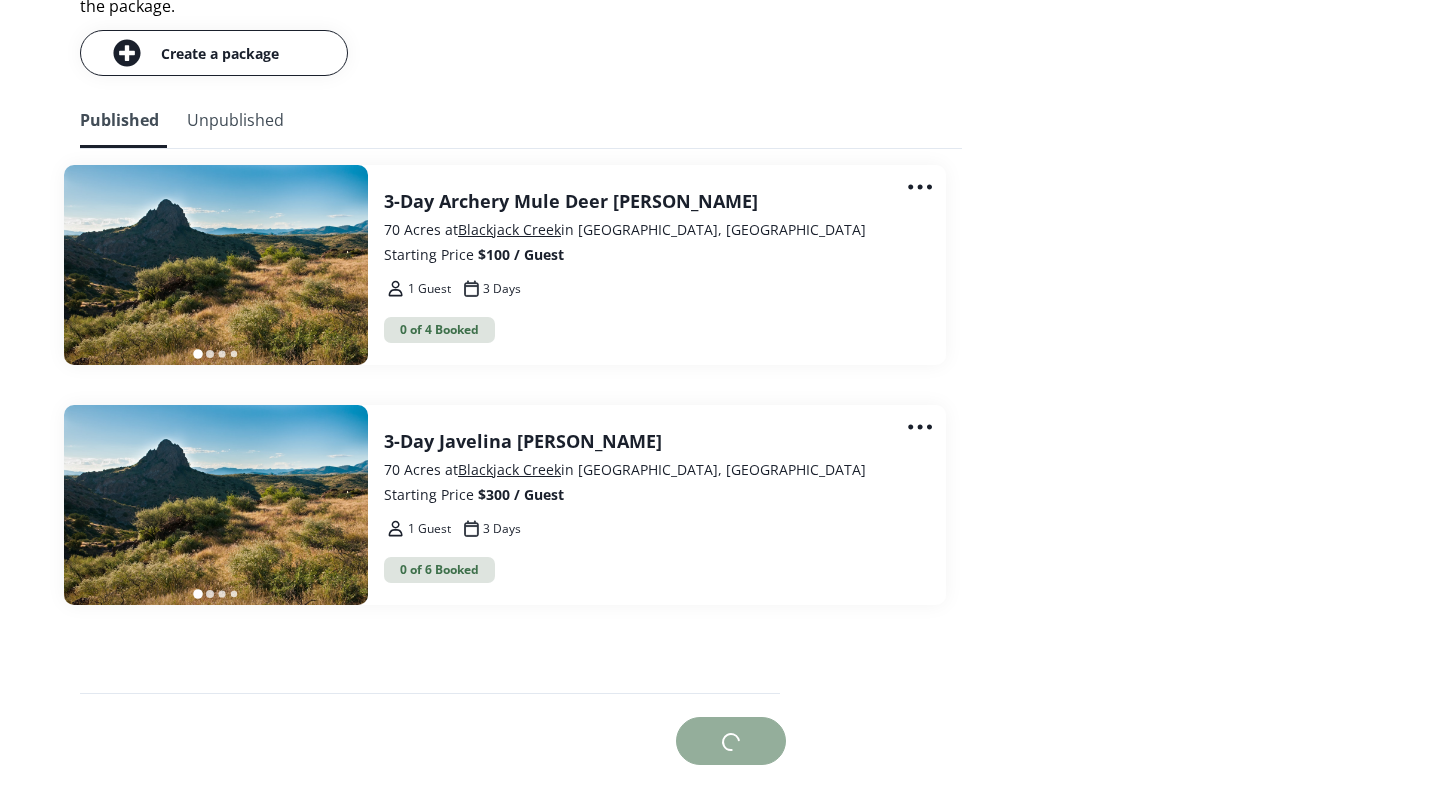scroll, scrollTop: 2533, scrollLeft: 0, axis: vertical 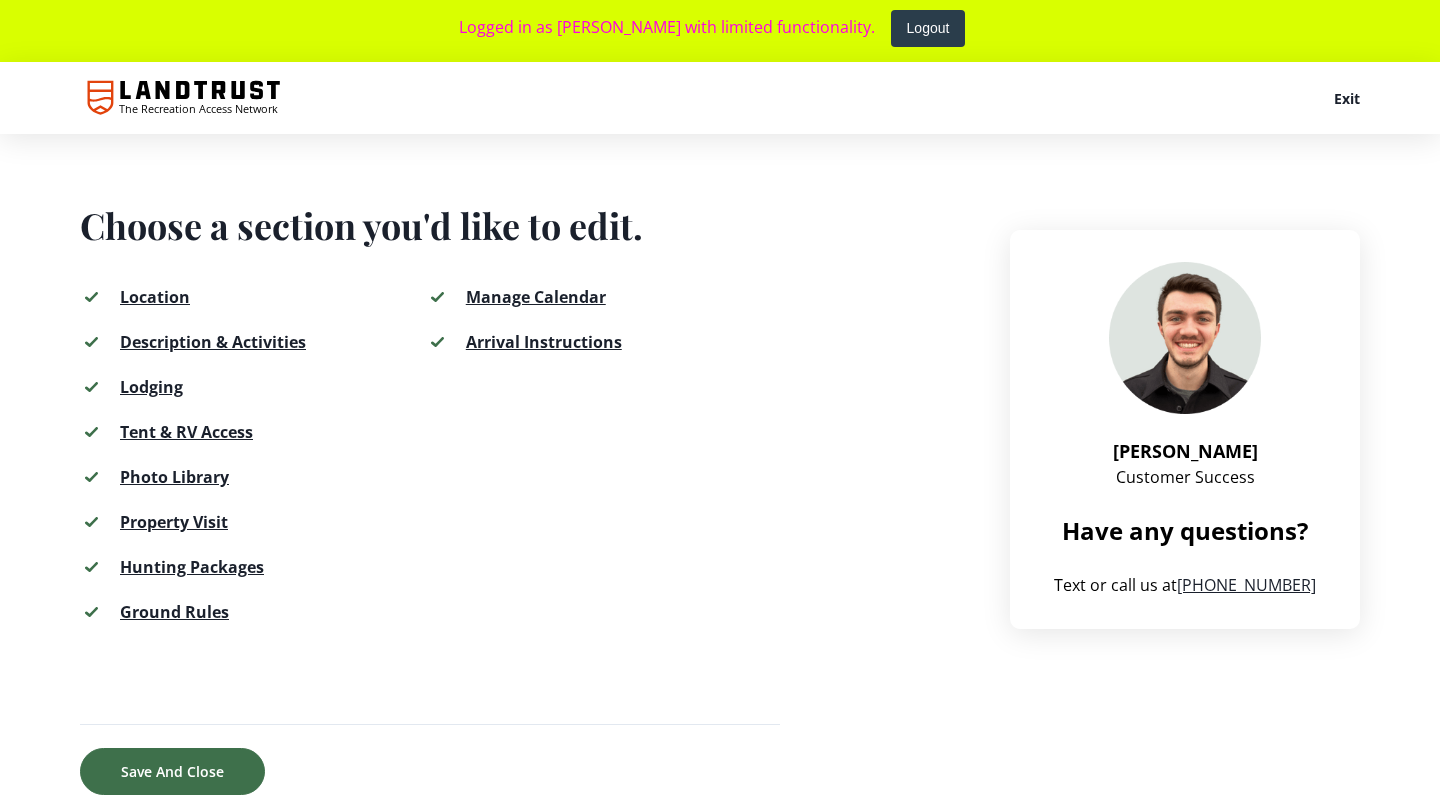 click on "Location" at bounding box center [155, 297] 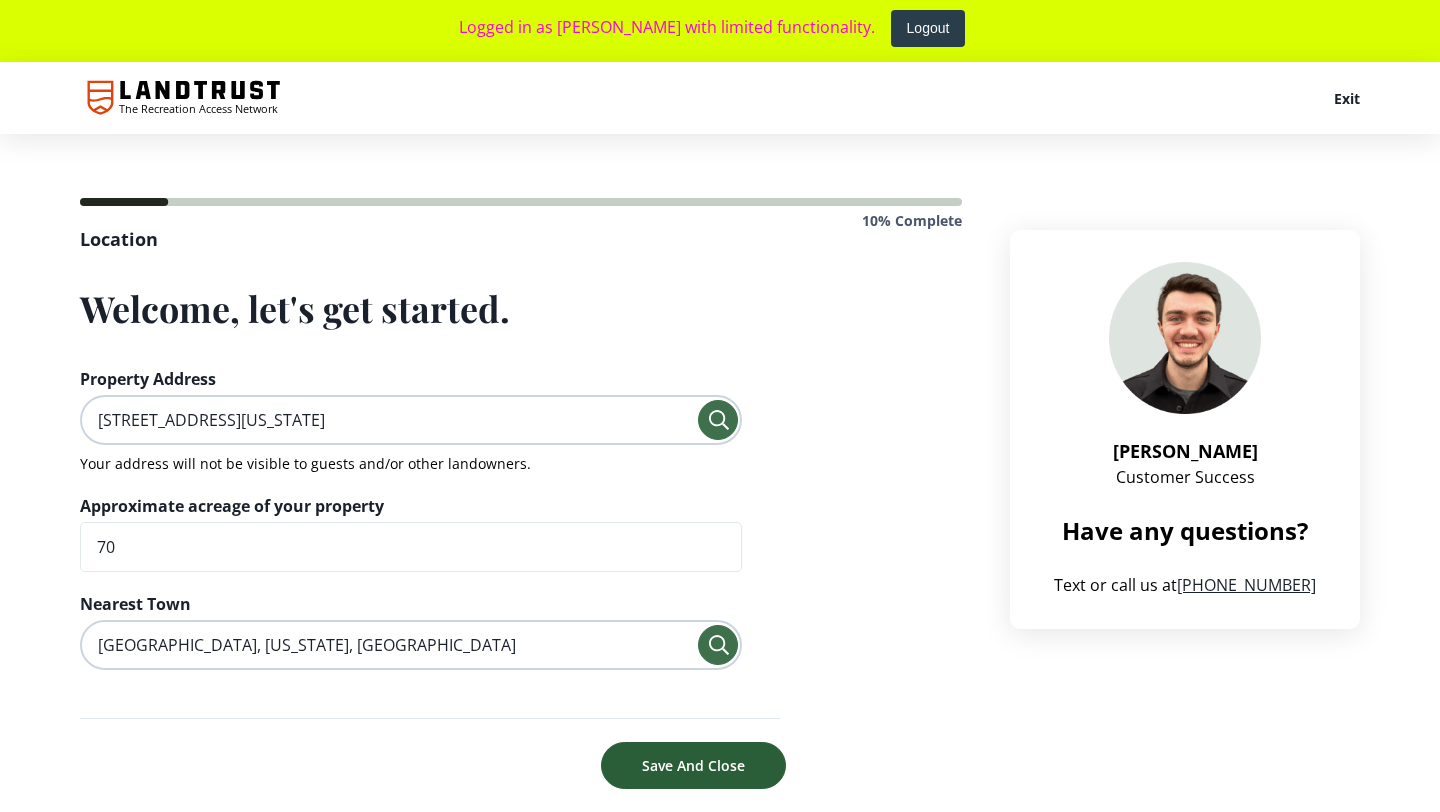 click on "Save And Close" at bounding box center (693, 765) 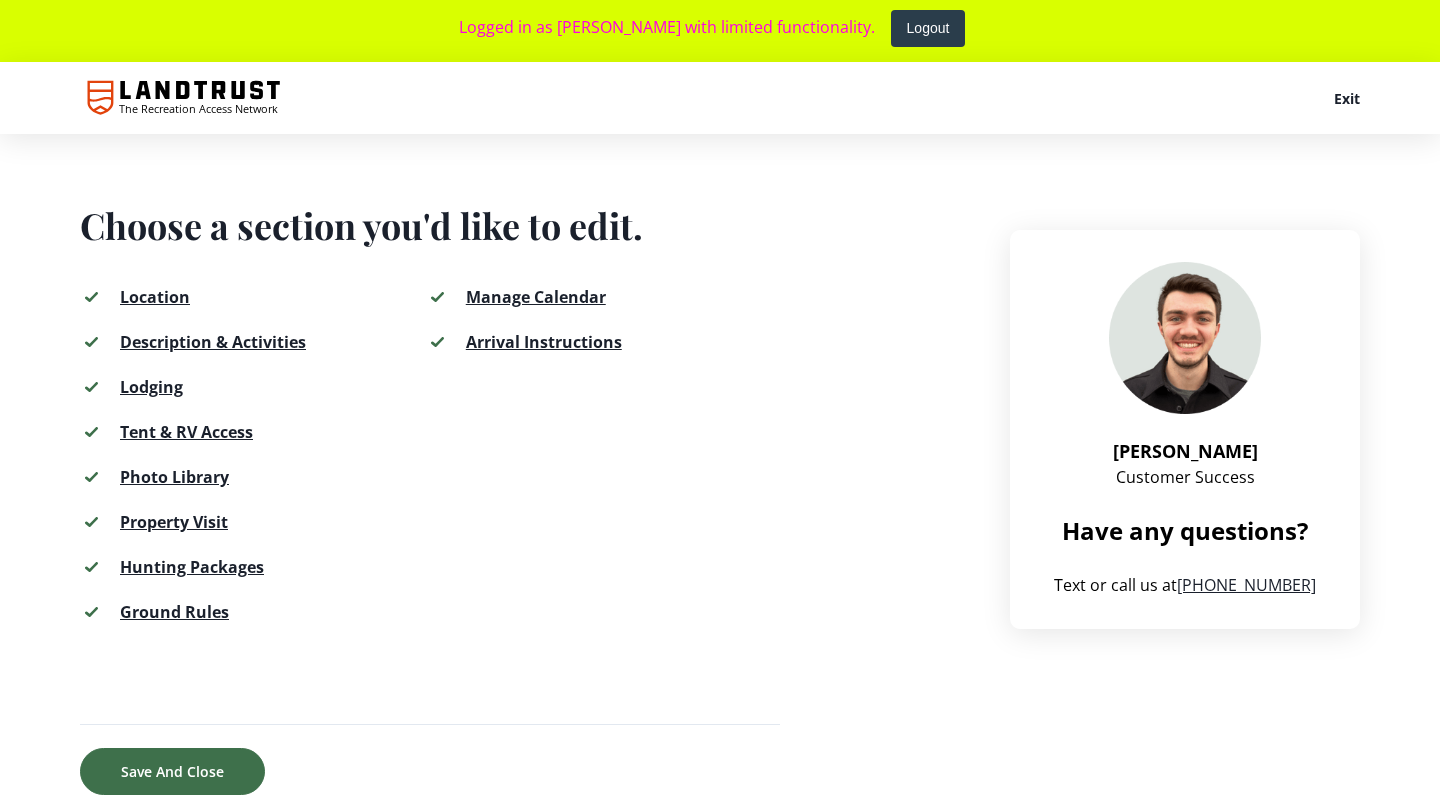click on "Description & Activities" at bounding box center (213, 342) 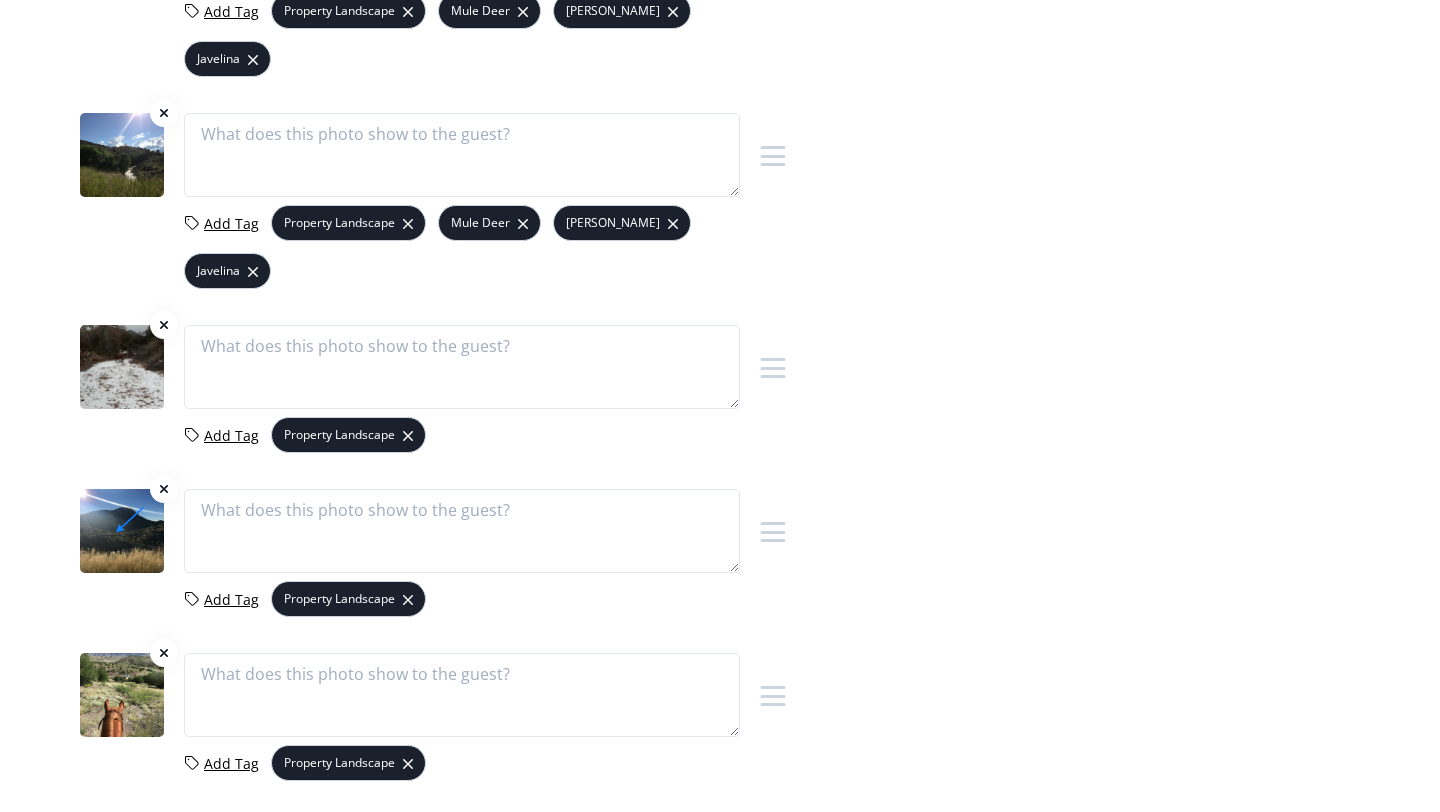 click on "Save And Close" at bounding box center (693, 884) 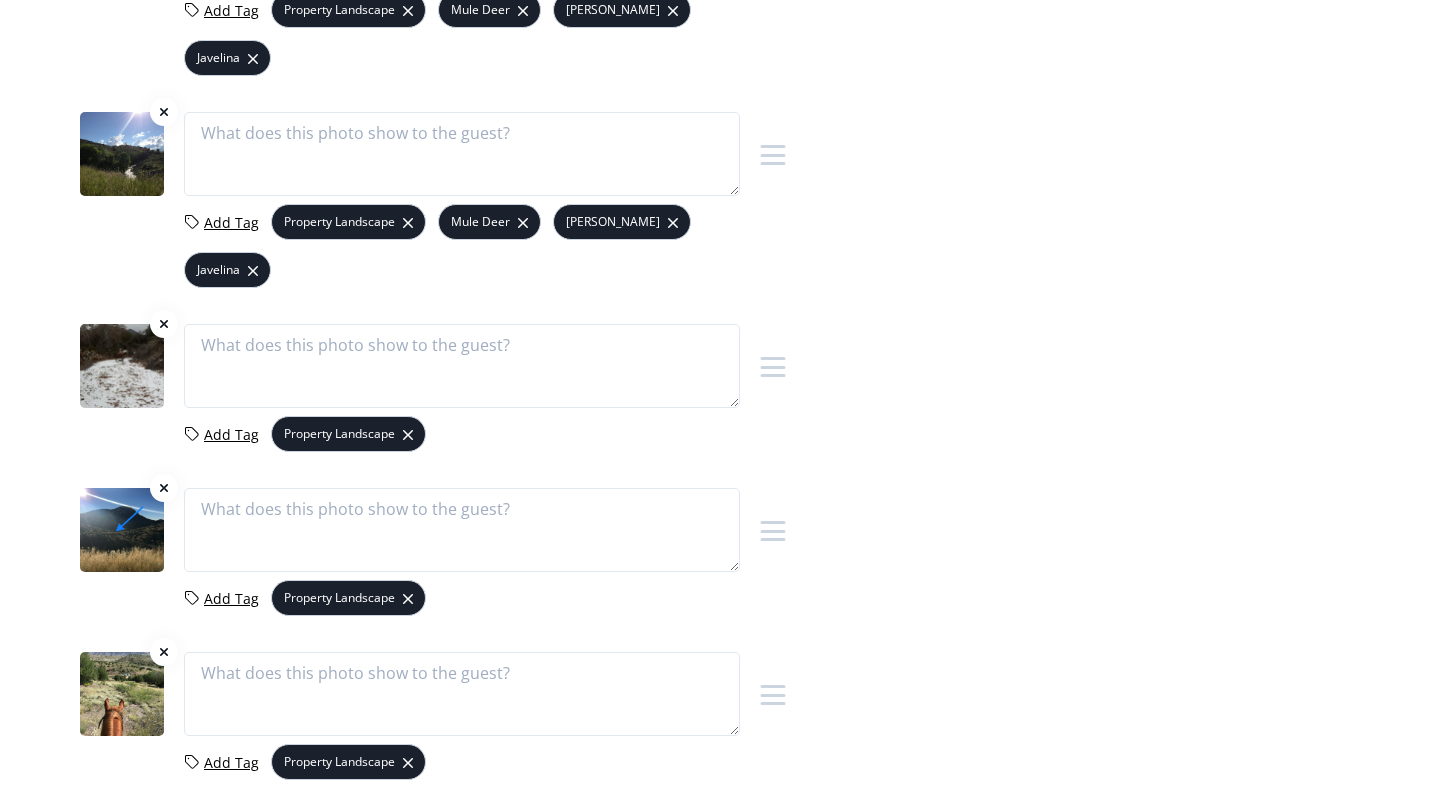 scroll, scrollTop: 0, scrollLeft: 0, axis: both 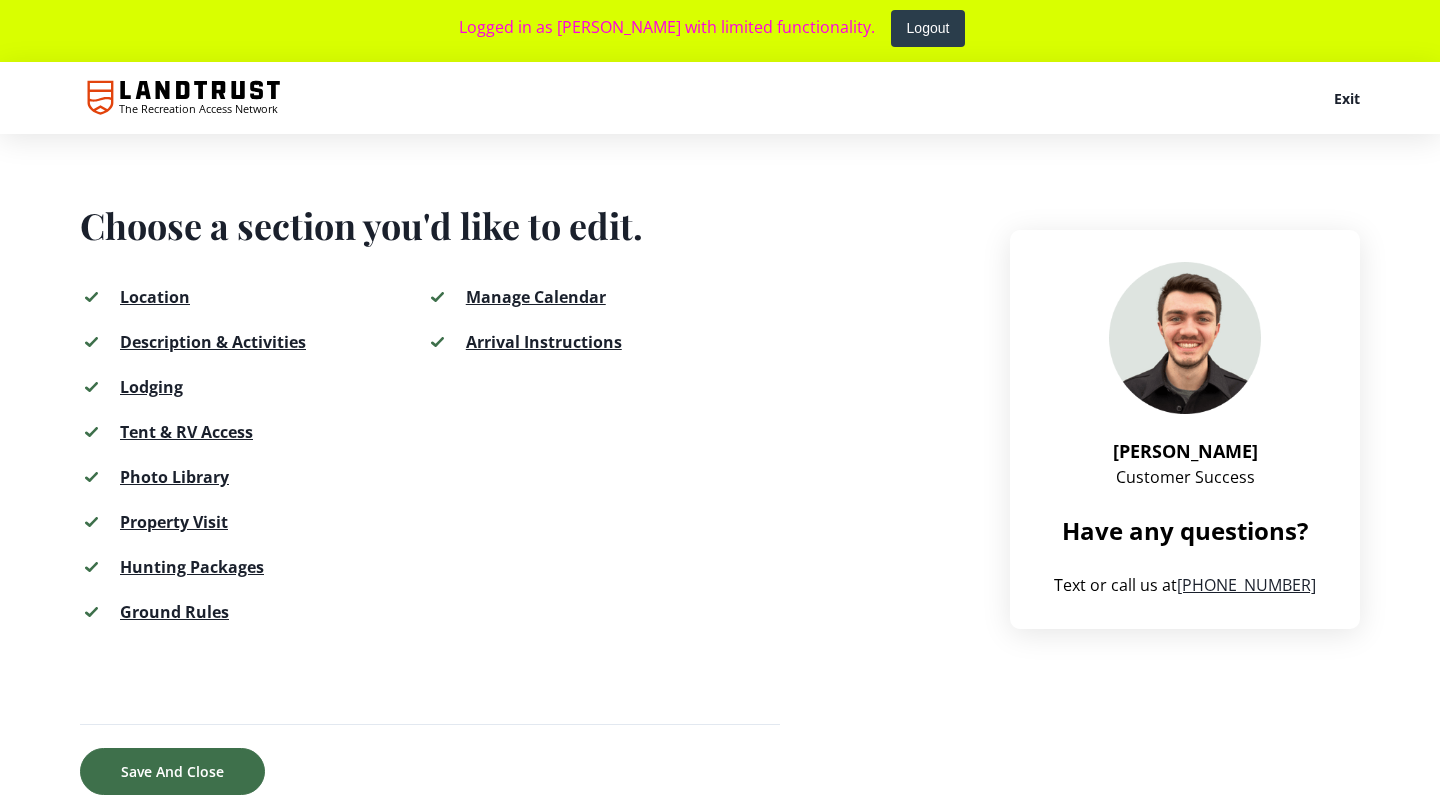 click on "Hunting Packages" at bounding box center [192, 567] 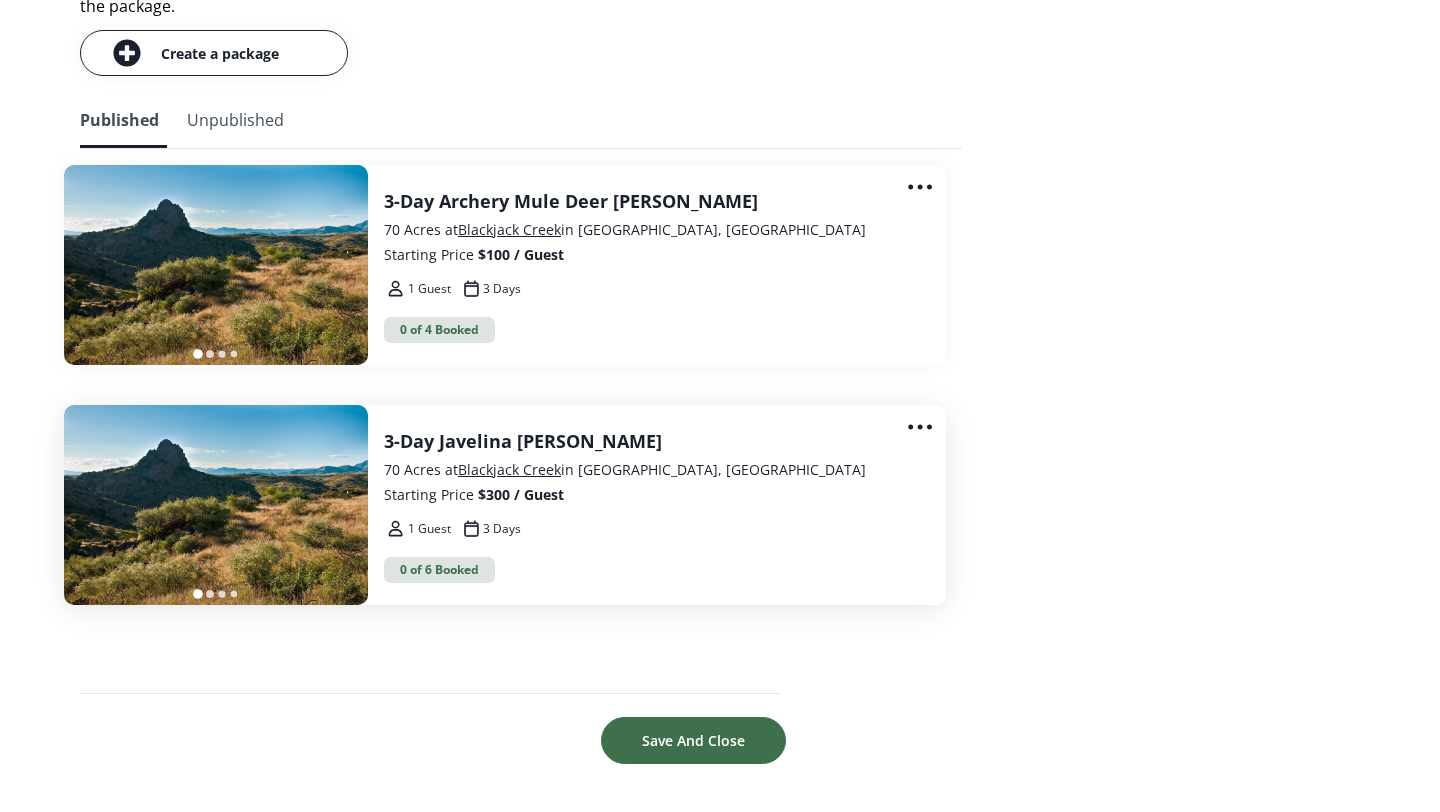 click on "1 Guest 3 Days" at bounding box center [649, 529] 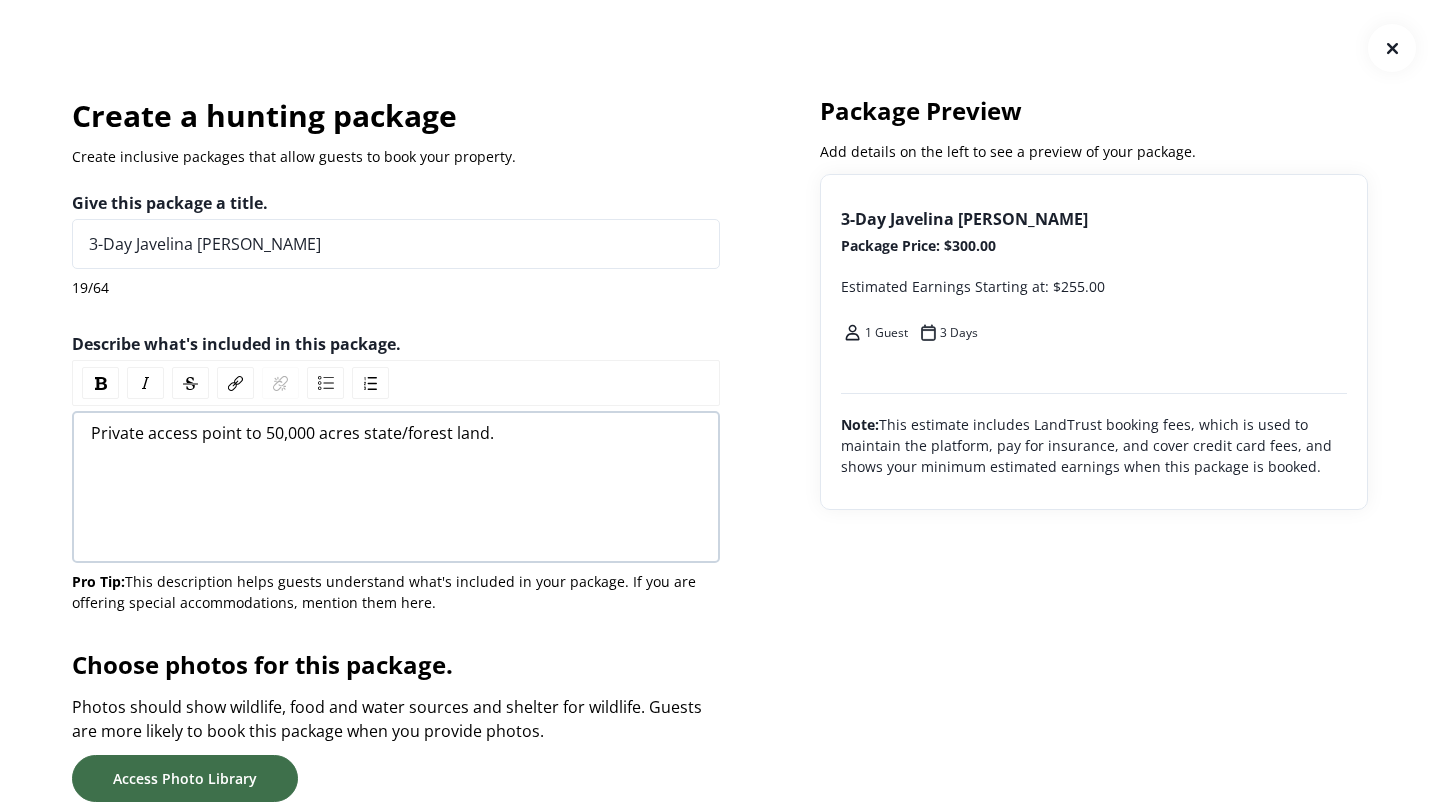 scroll, scrollTop: 1, scrollLeft: 0, axis: vertical 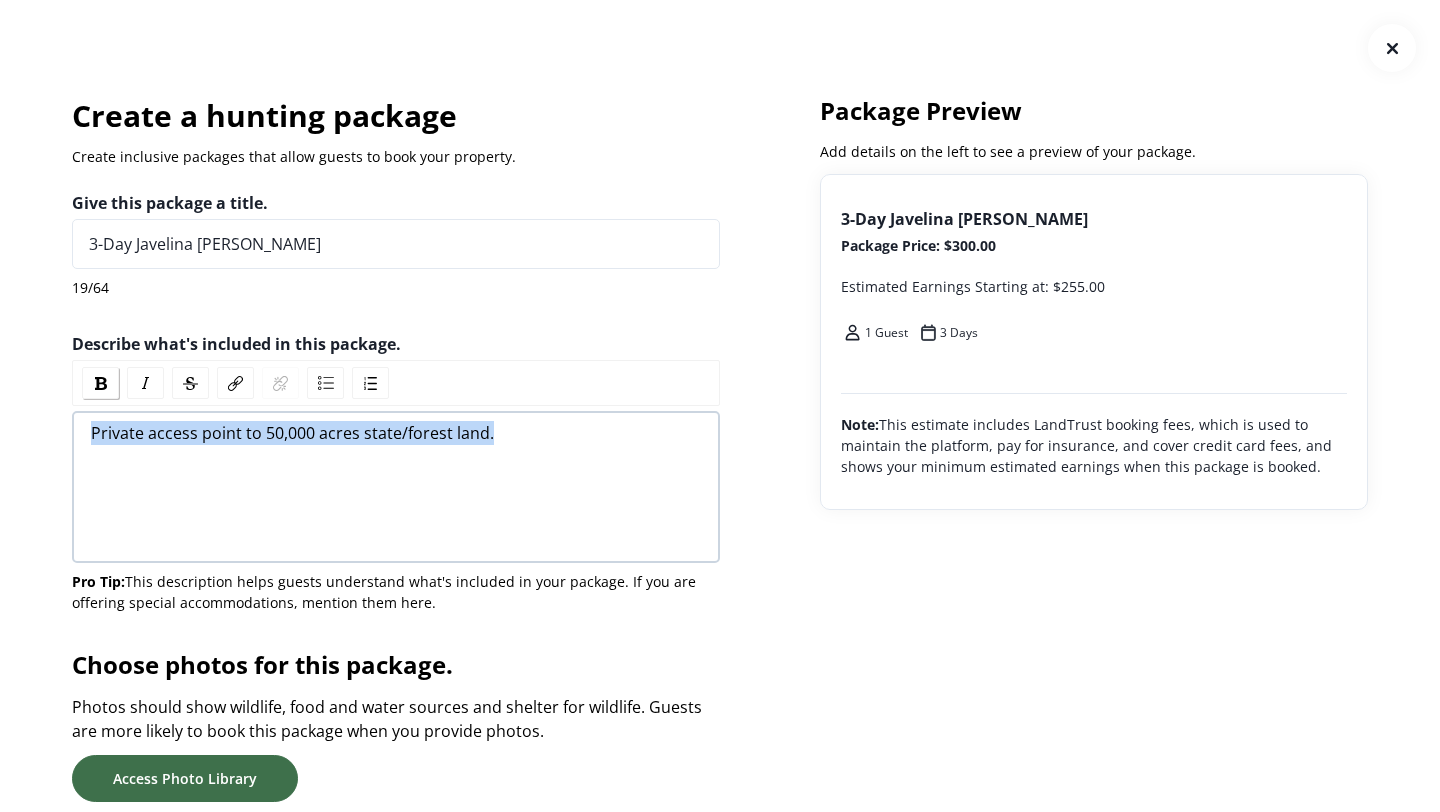 drag, startPoint x: 506, startPoint y: 430, endPoint x: 98, endPoint y: 398, distance: 409.253 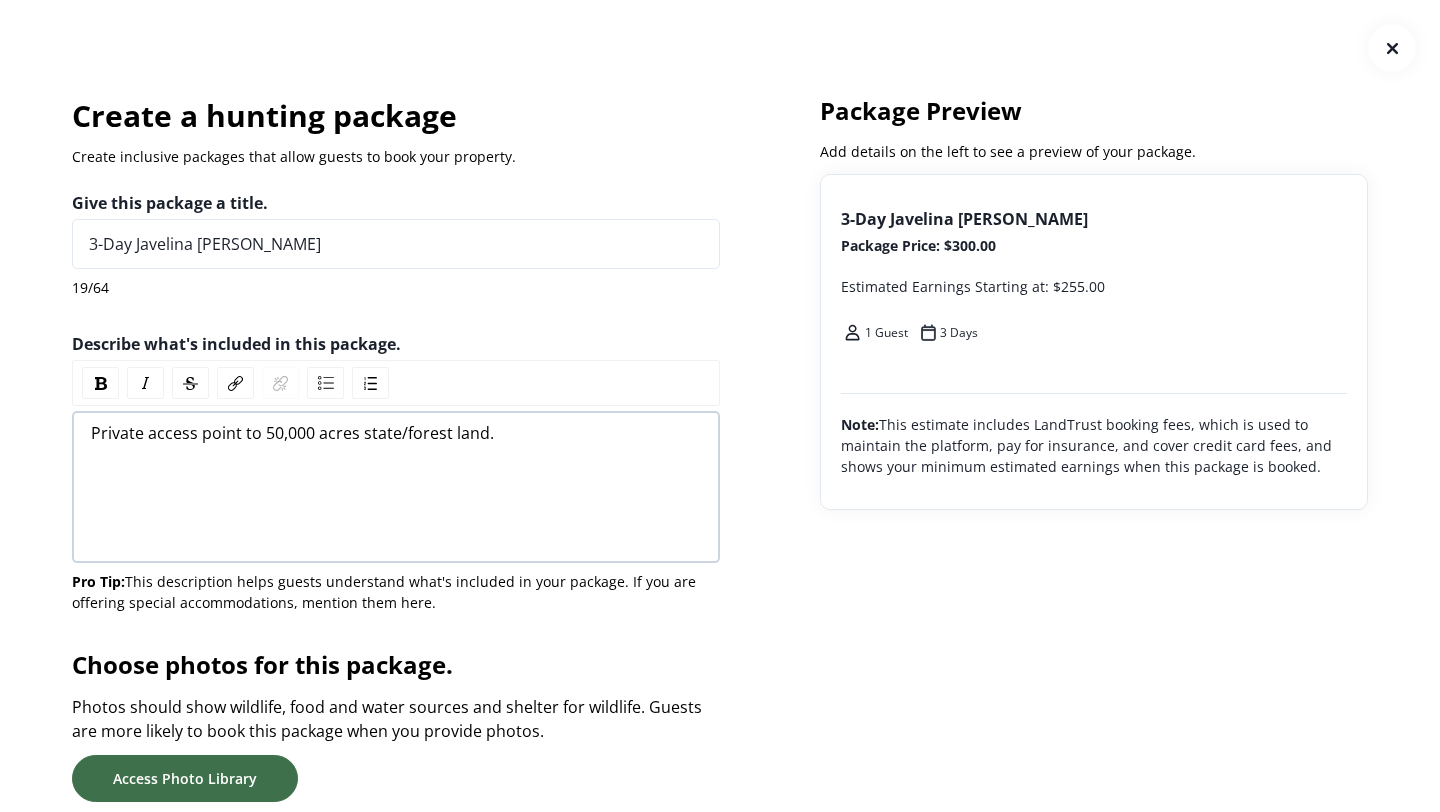 click on "Private access point to 50,000 acres state/forest land." at bounding box center (396, 487) 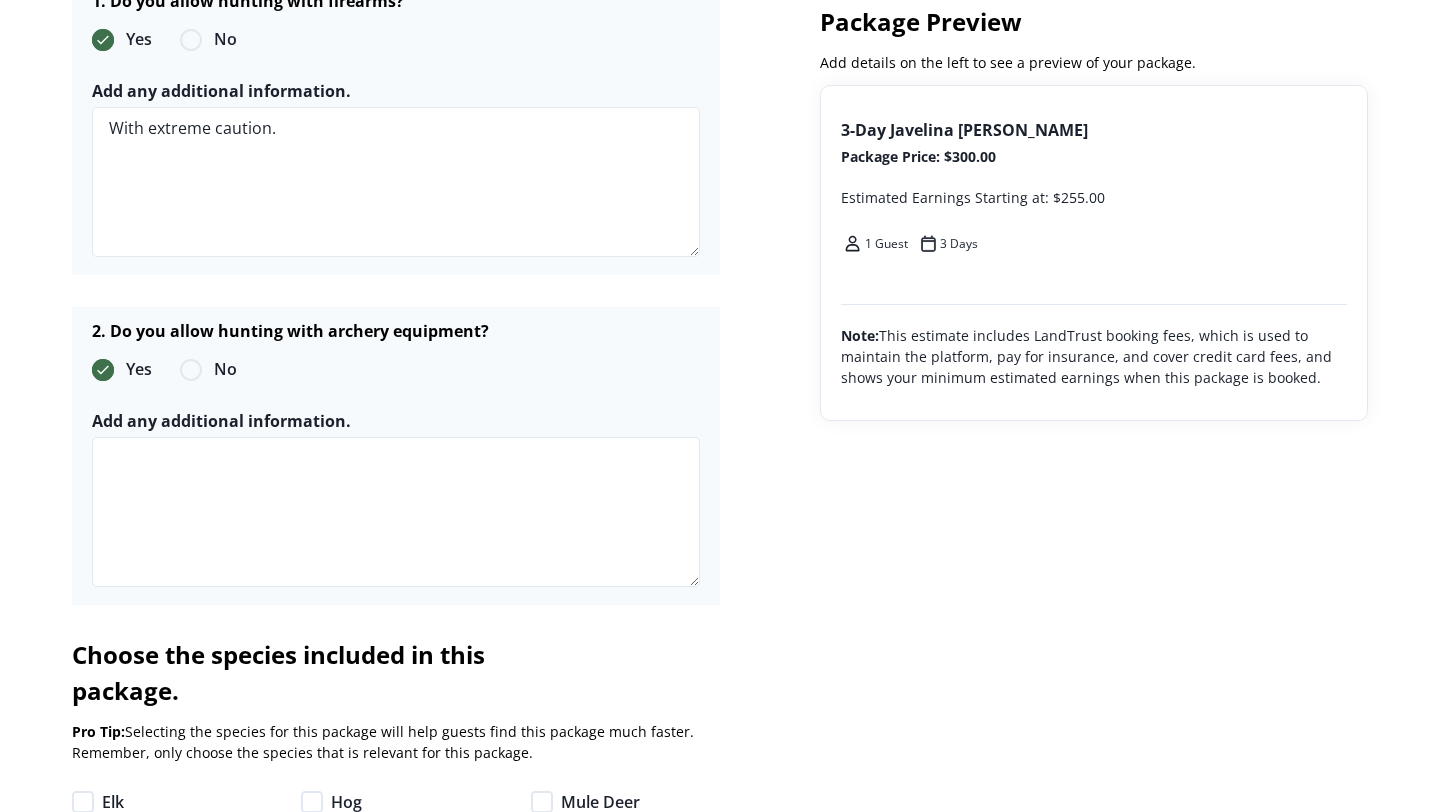 scroll, scrollTop: 3090, scrollLeft: 0, axis: vertical 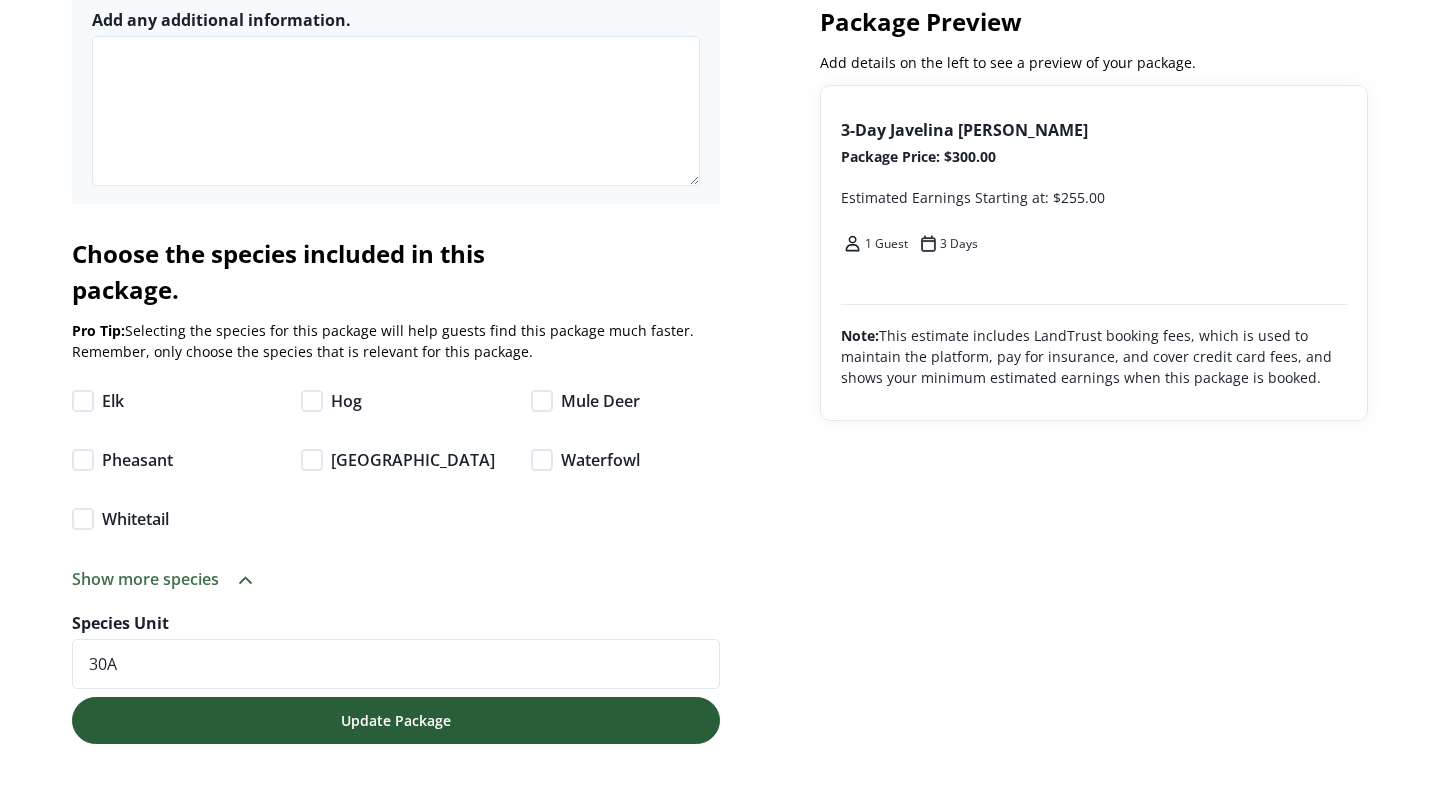 click on "Update Package" at bounding box center (396, 720) 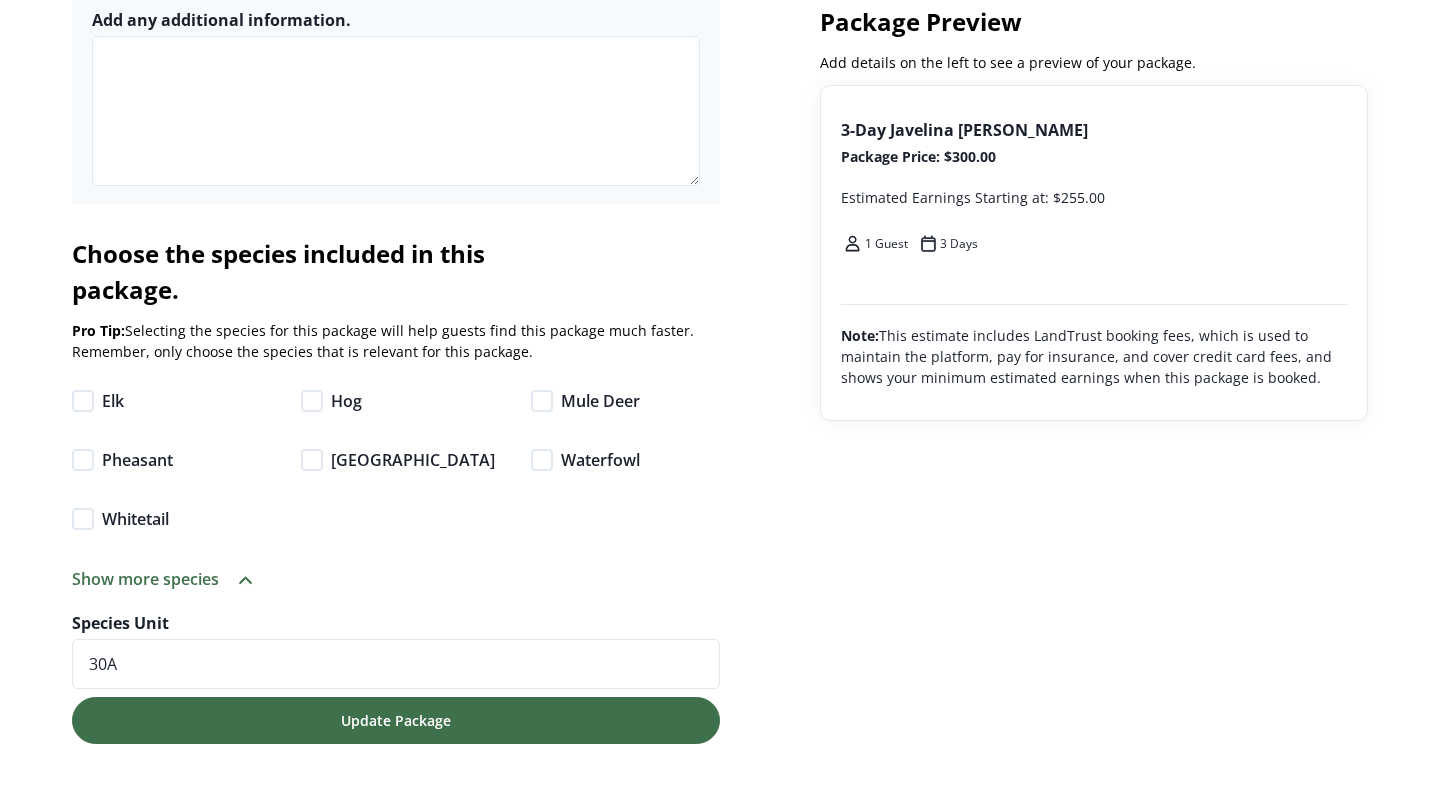 scroll, scrollTop: 0, scrollLeft: 0, axis: both 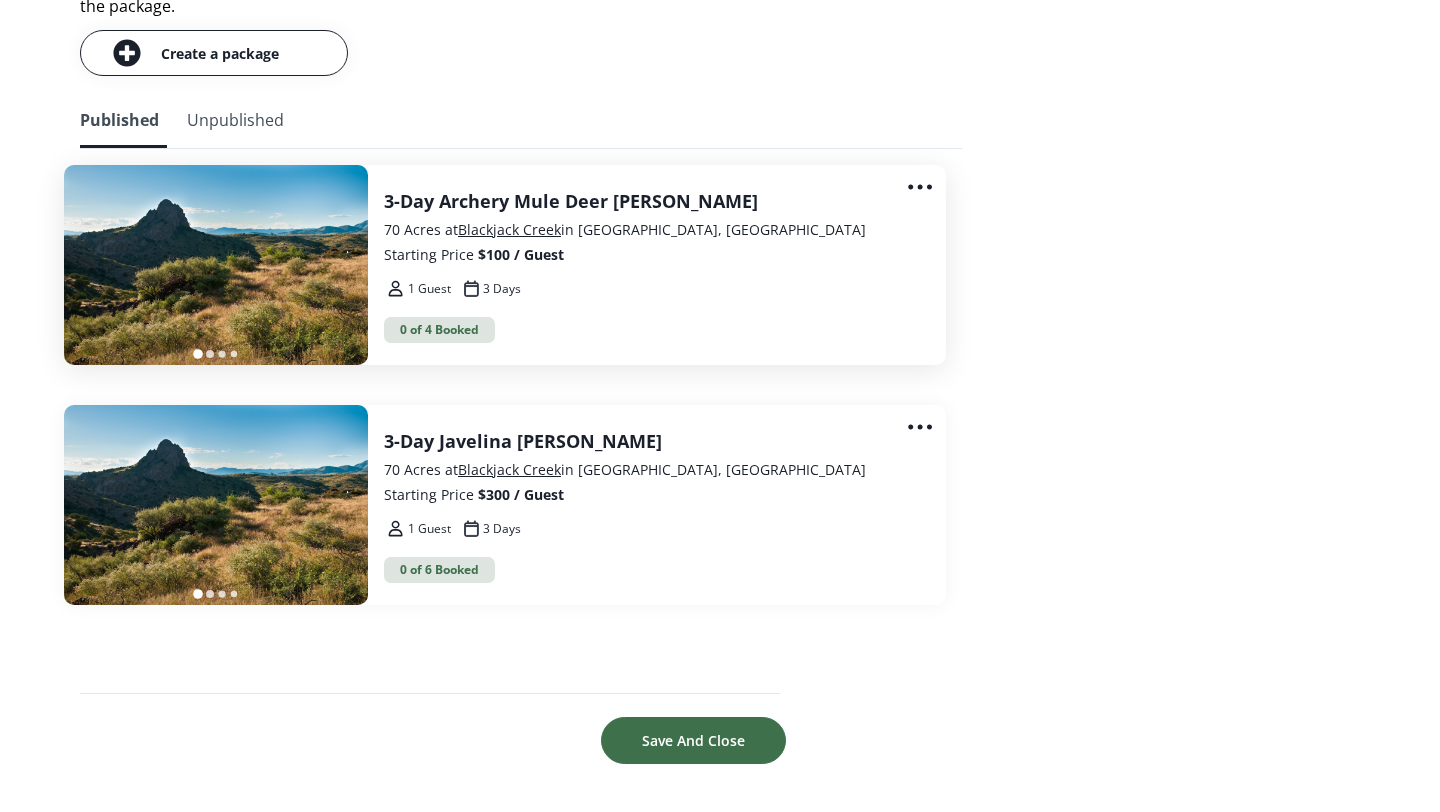 click on "70 Acres at  [GEOGRAPHIC_DATA]  in [GEOGRAPHIC_DATA], [GEOGRAPHIC_DATA]" at bounding box center (649, 229) 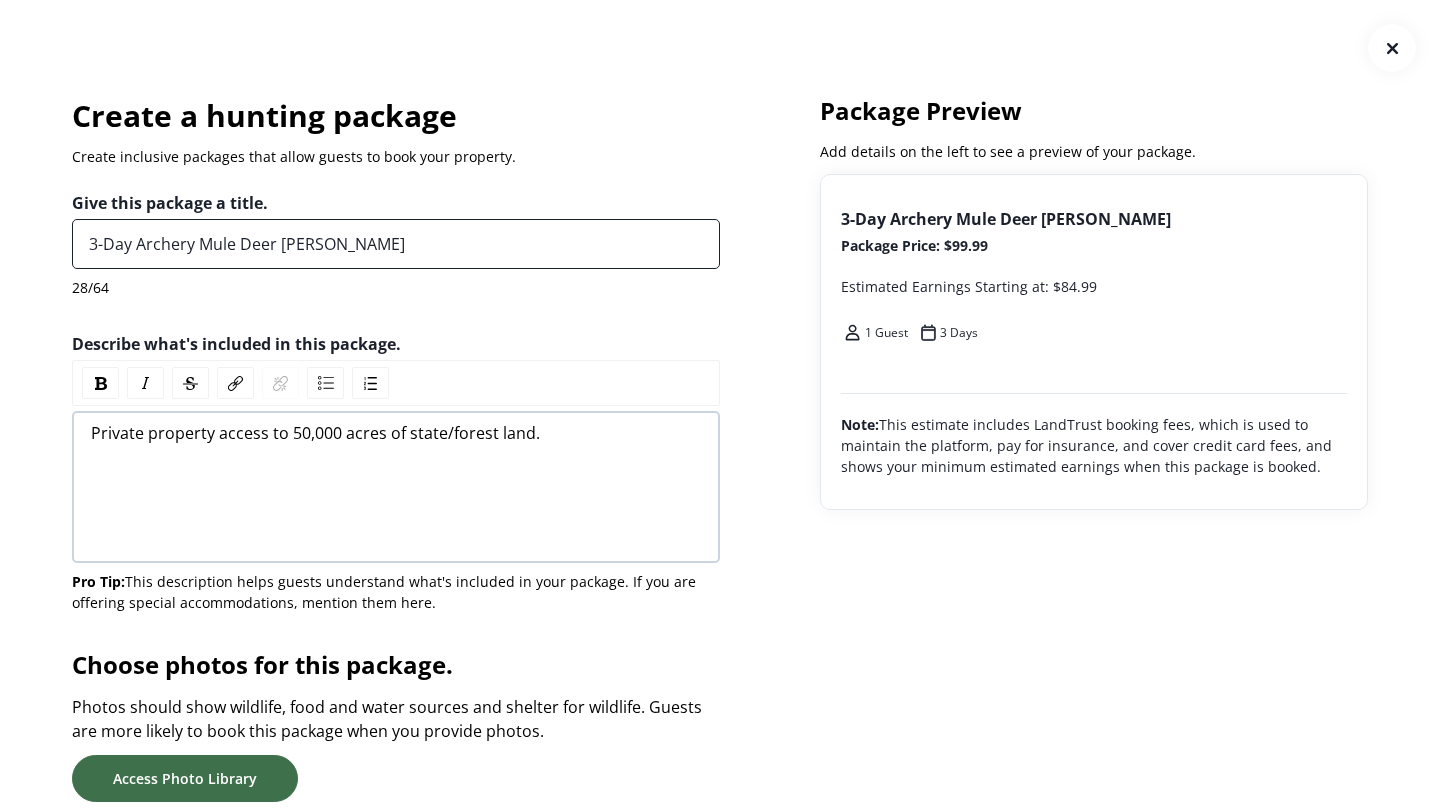 drag, startPoint x: 362, startPoint y: 246, endPoint x: 205, endPoint y: 253, distance: 157.15598 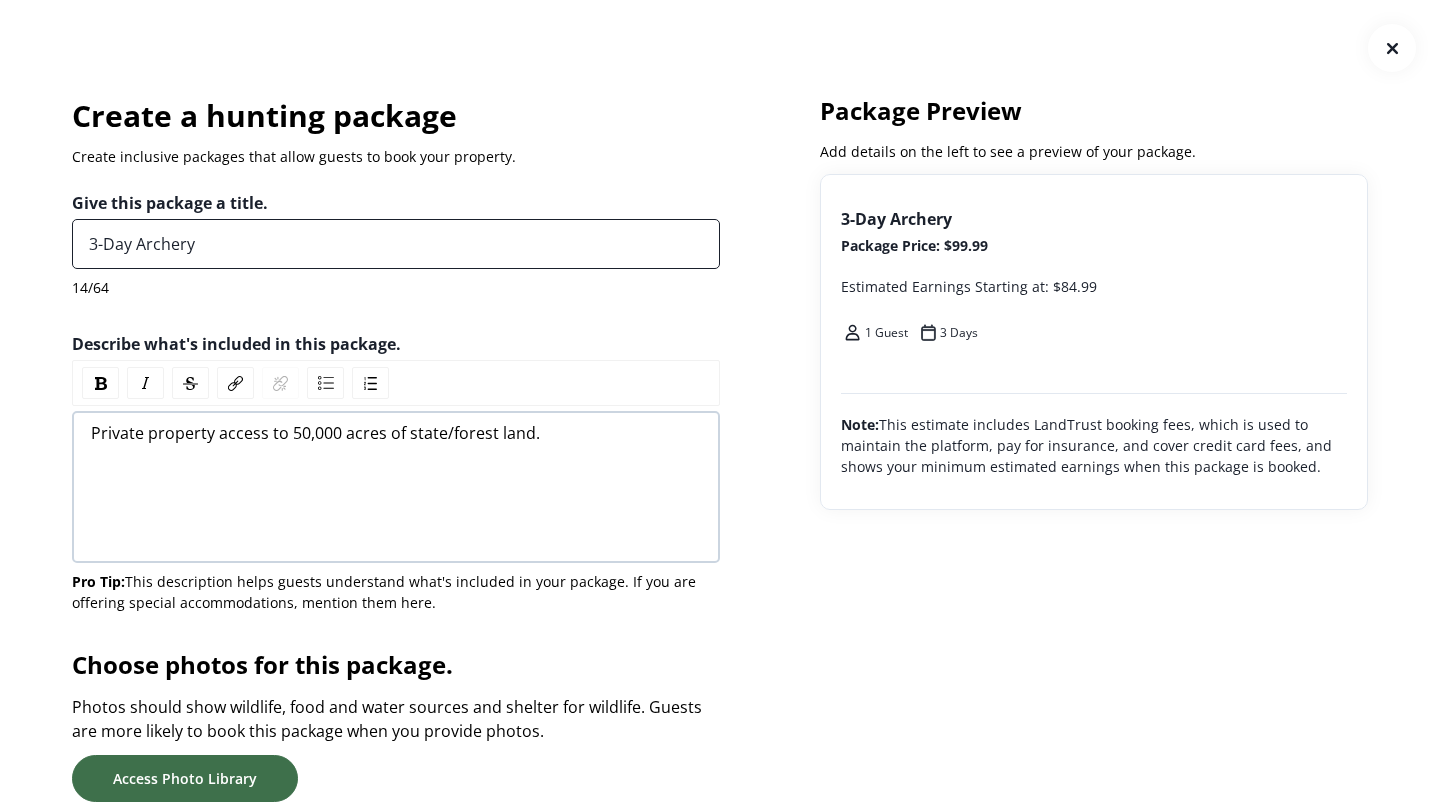 drag, startPoint x: 137, startPoint y: 246, endPoint x: 68, endPoint y: 246, distance: 69 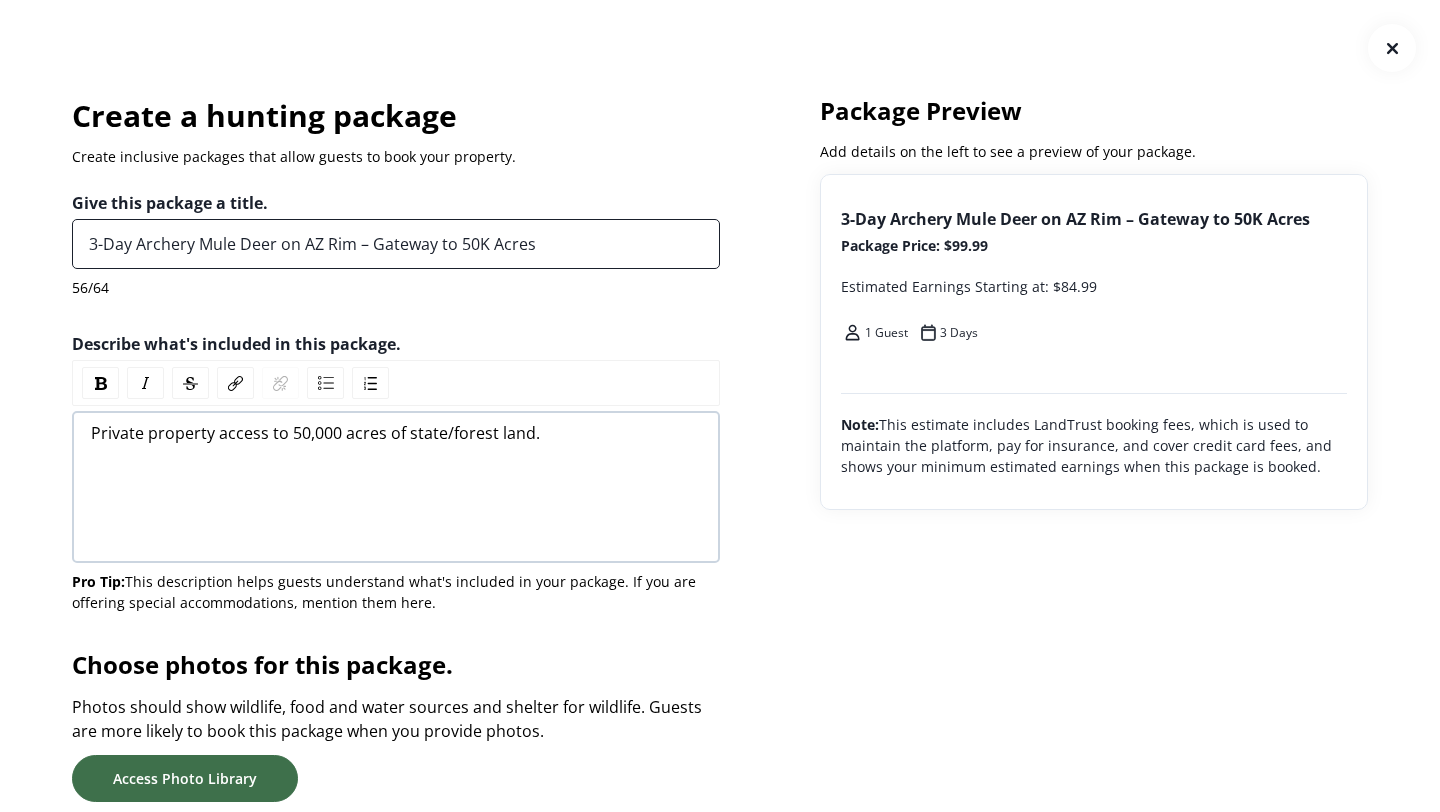 click on "3-Day Archery Mule Deer on AZ Rim – Gateway to 50K Acres" at bounding box center [396, 244] 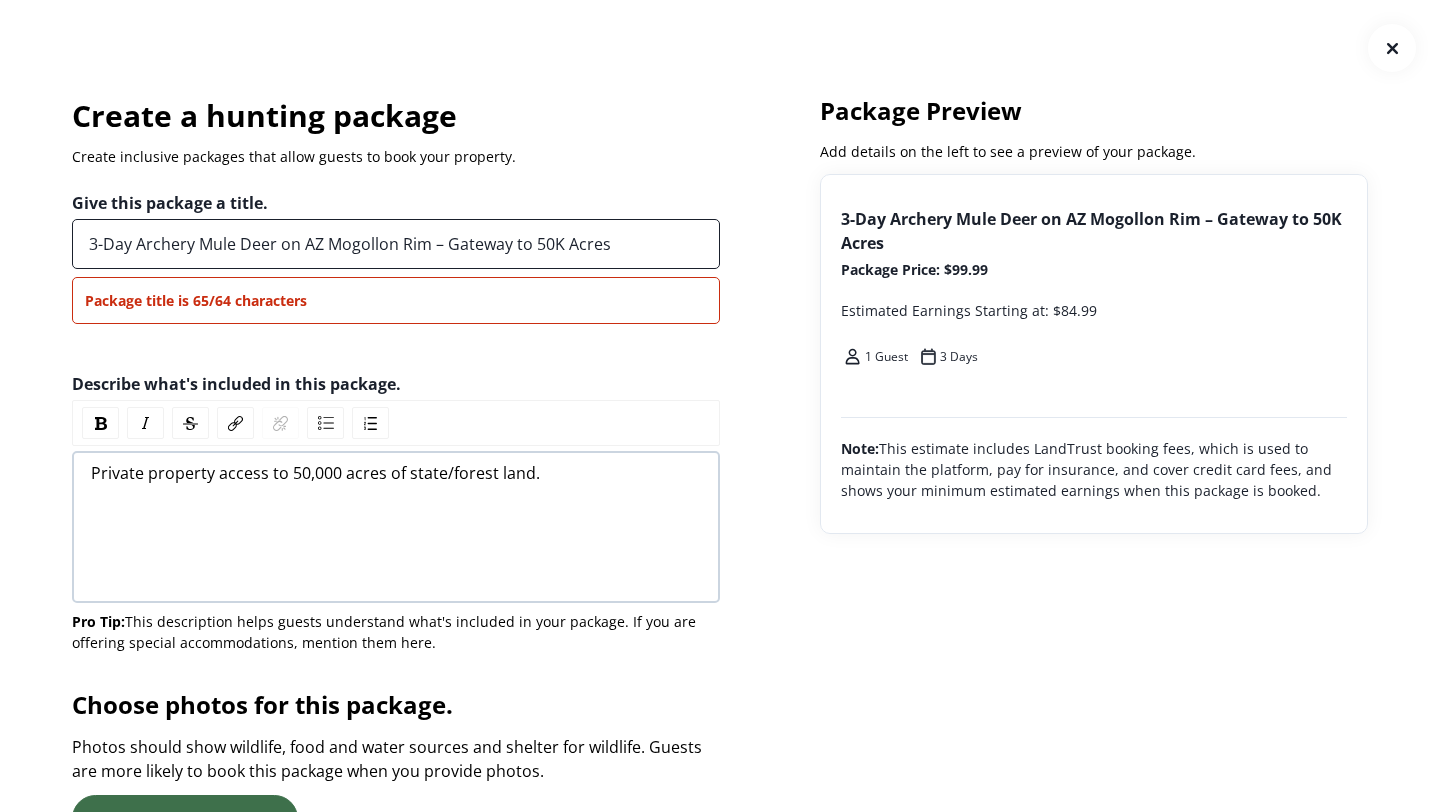 click on "3-Day Archery Mule Deer on AZ Mogollon Rim – Gateway to 50K Acres" at bounding box center (396, 244) 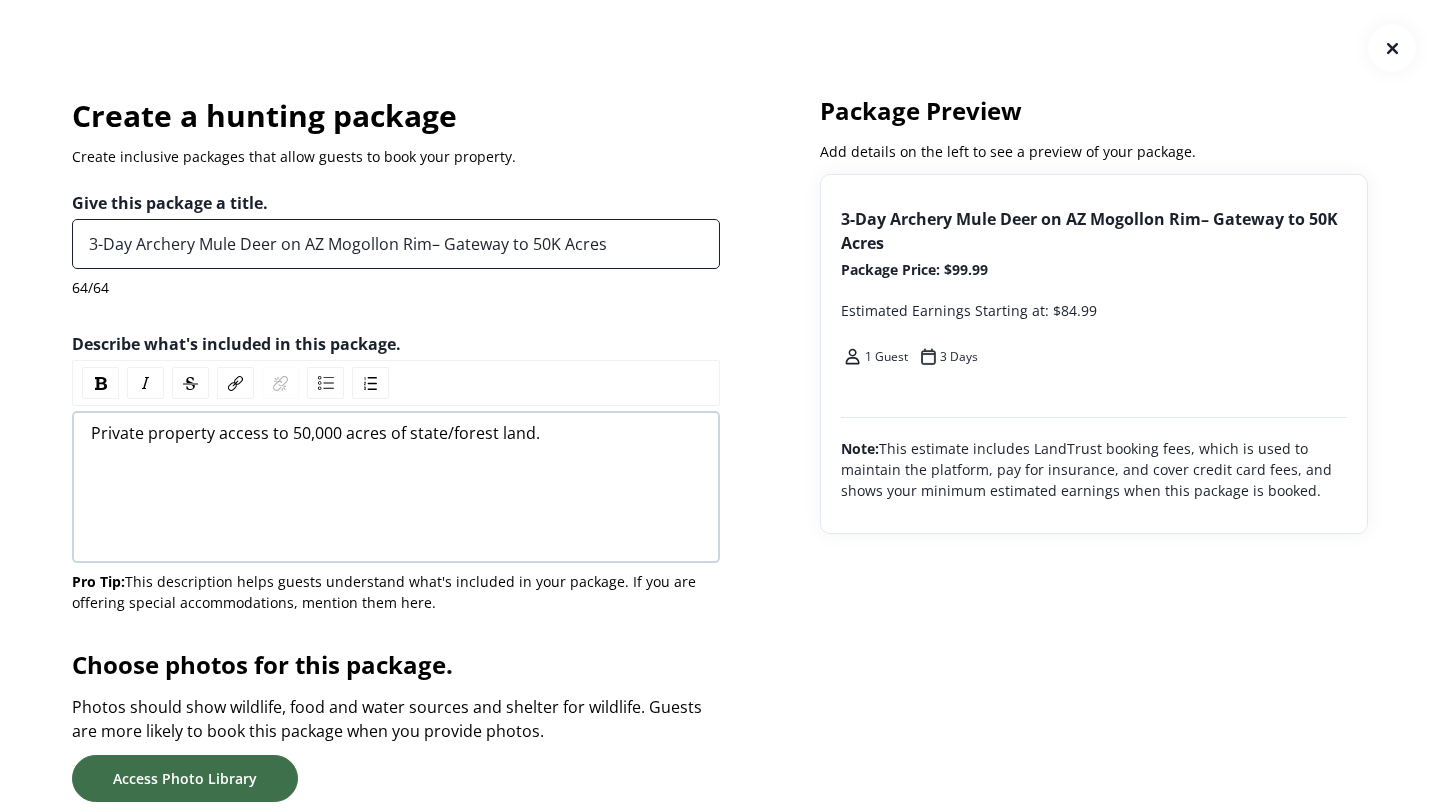 drag, startPoint x: 428, startPoint y: 248, endPoint x: 304, endPoint y: 245, distance: 124.036285 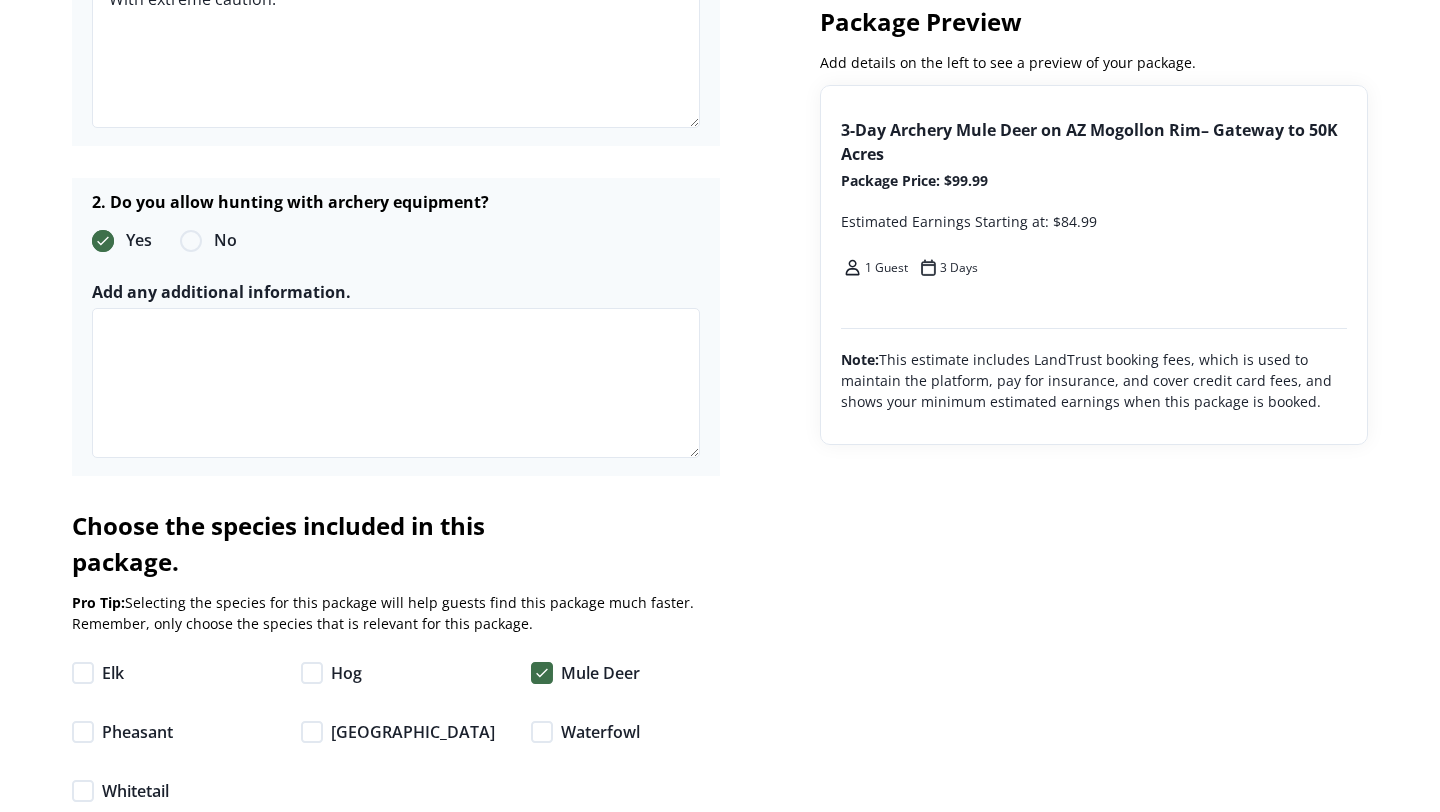 scroll, scrollTop: 3090, scrollLeft: 0, axis: vertical 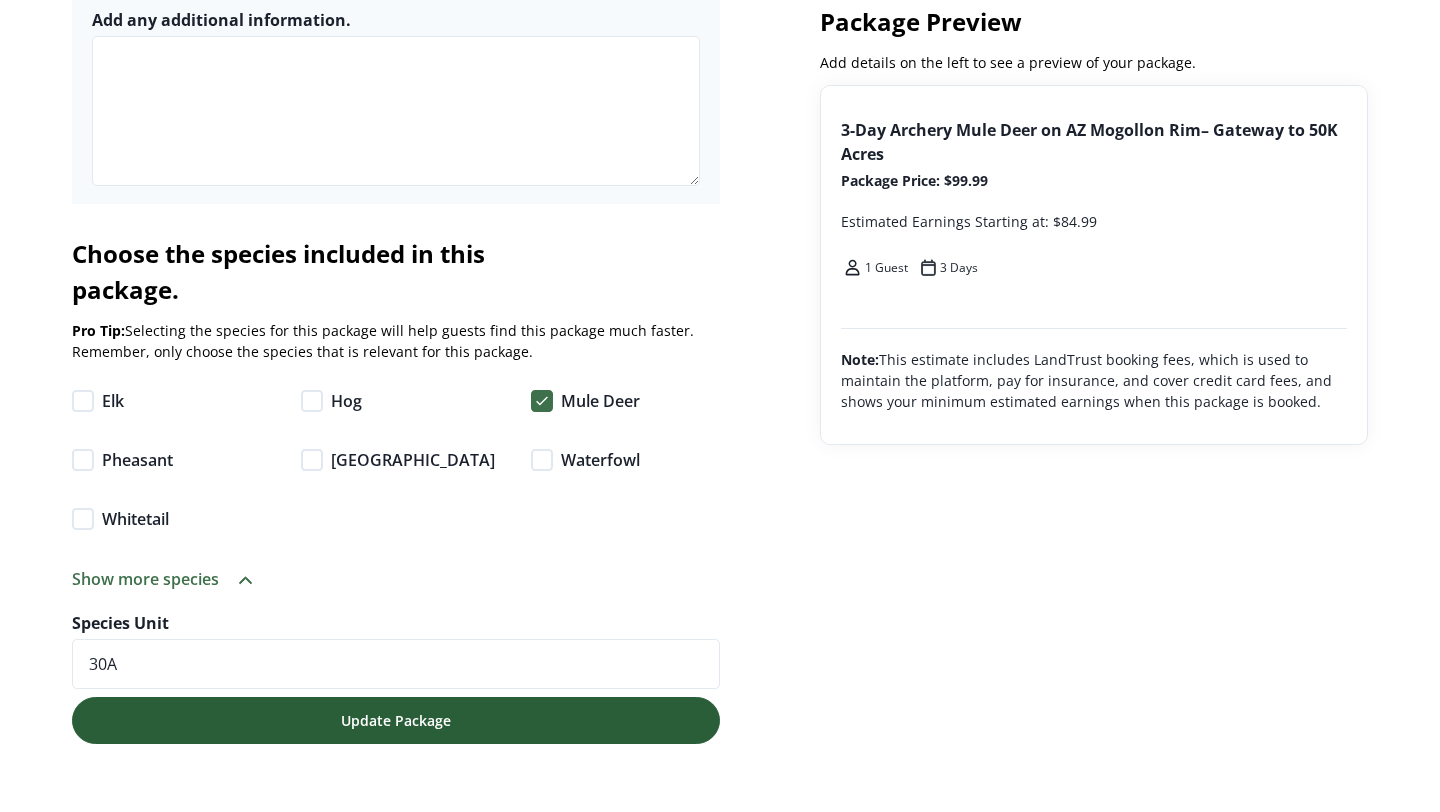 click on "Update Package" at bounding box center [396, 720] 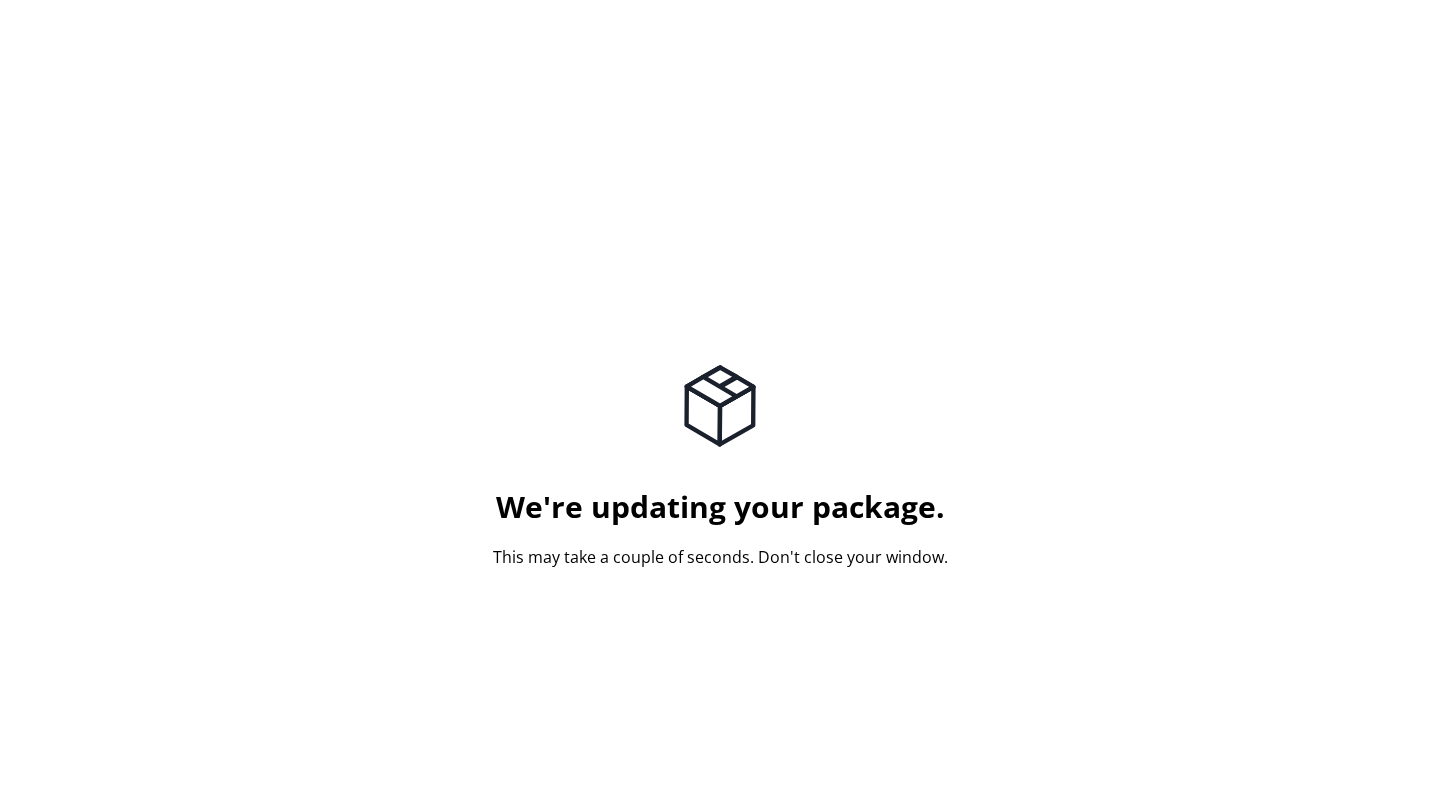 scroll, scrollTop: 0, scrollLeft: 0, axis: both 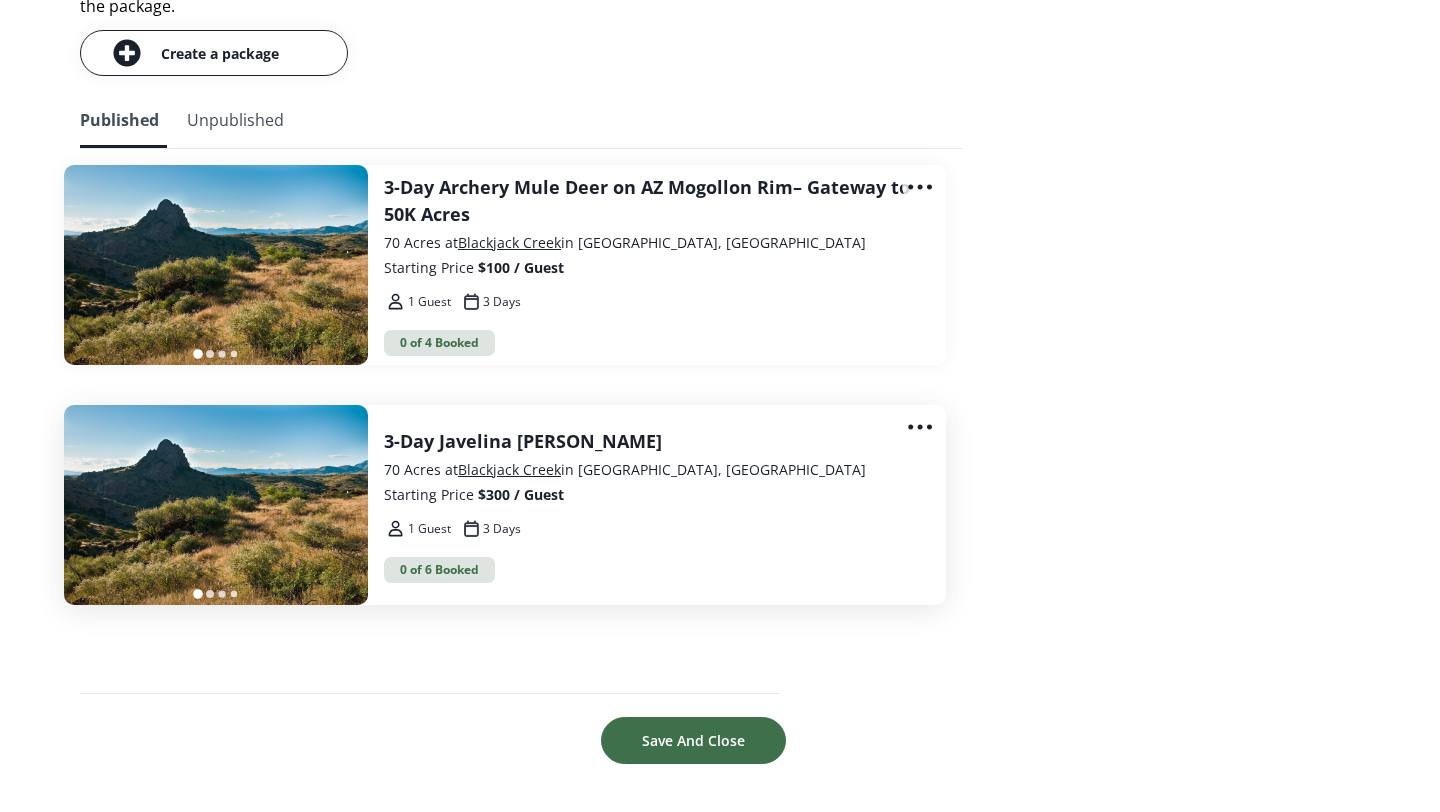 click on "Starting Price   $300 / Guest" at bounding box center [649, 494] 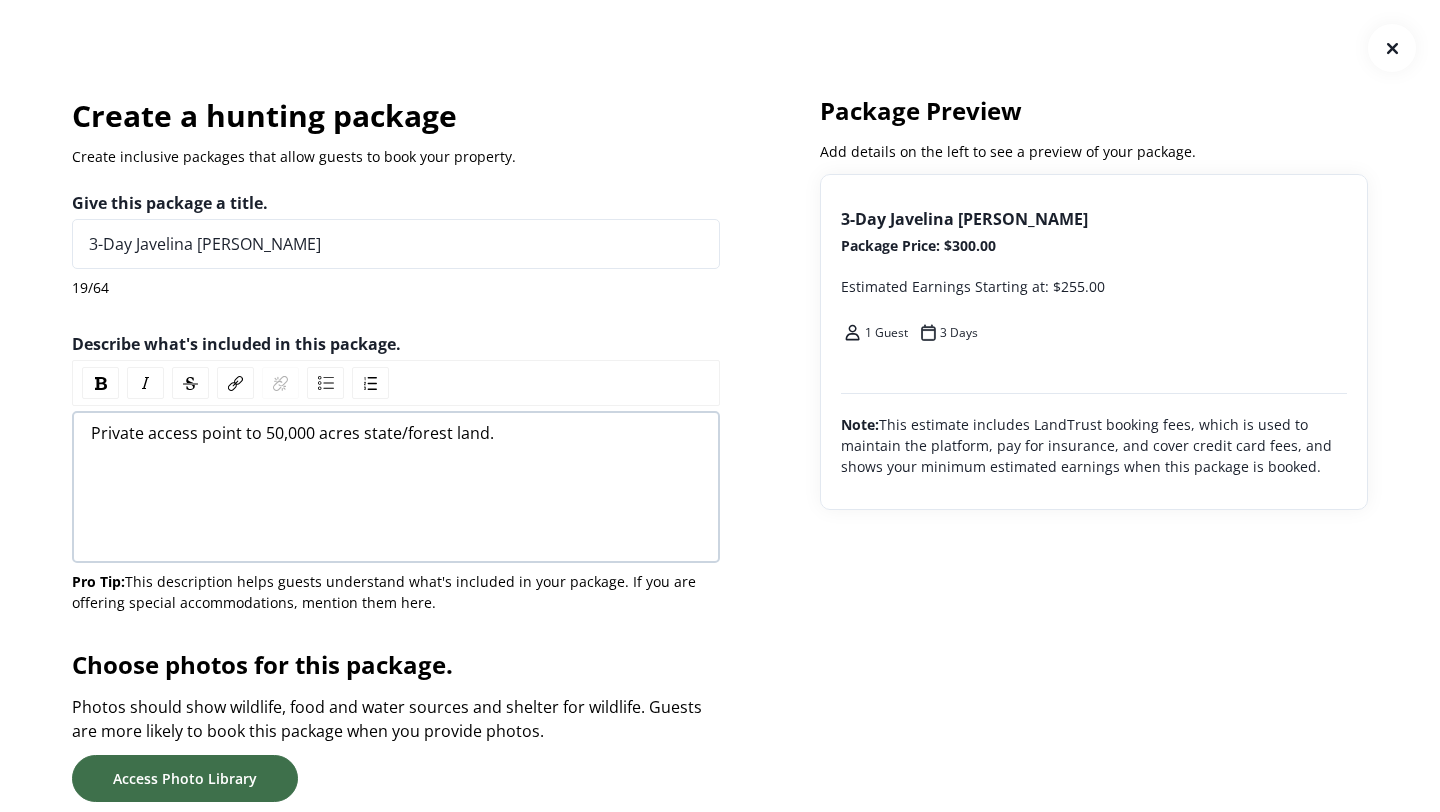 scroll, scrollTop: 0, scrollLeft: 0, axis: both 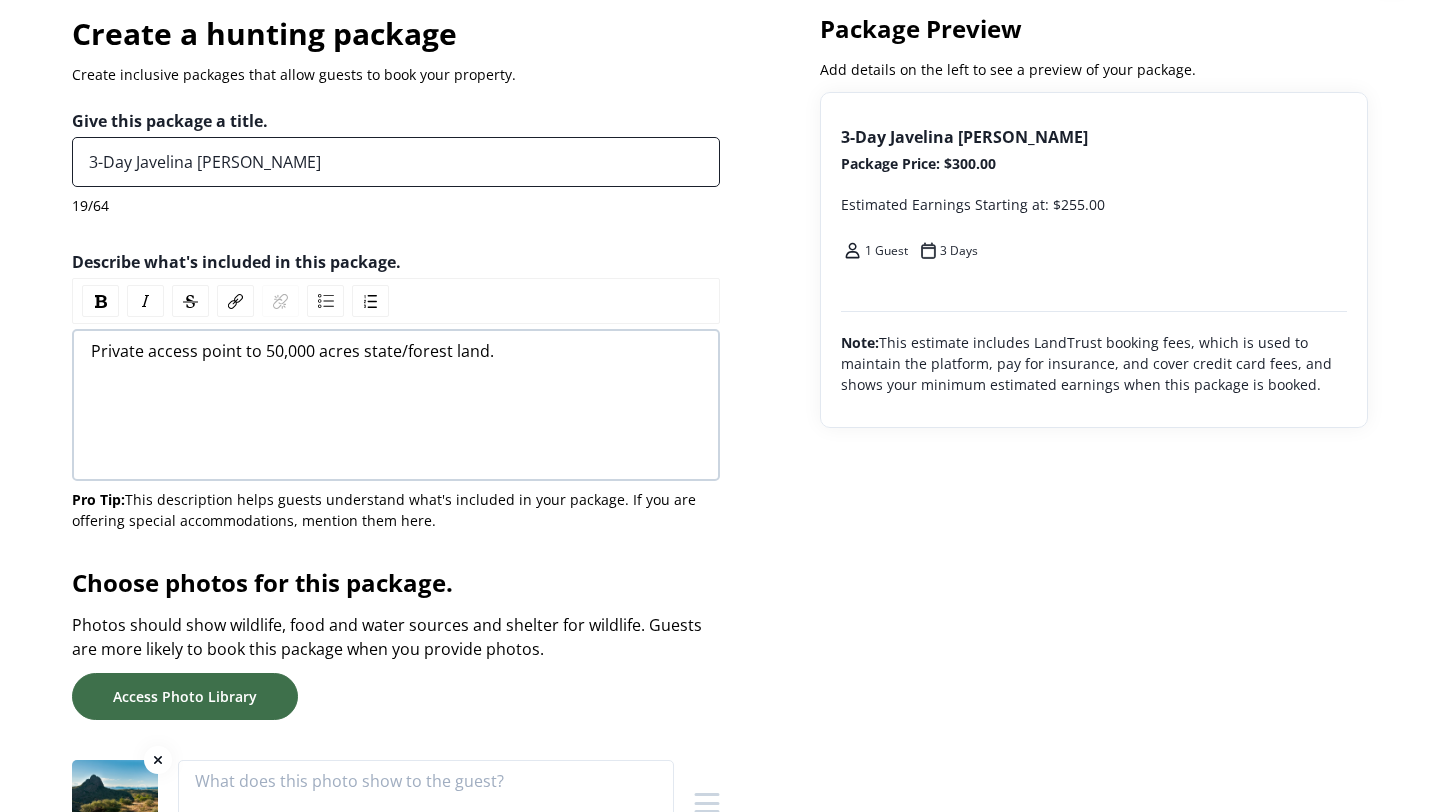 drag, startPoint x: 281, startPoint y: 163, endPoint x: 136, endPoint y: 165, distance: 145.0138 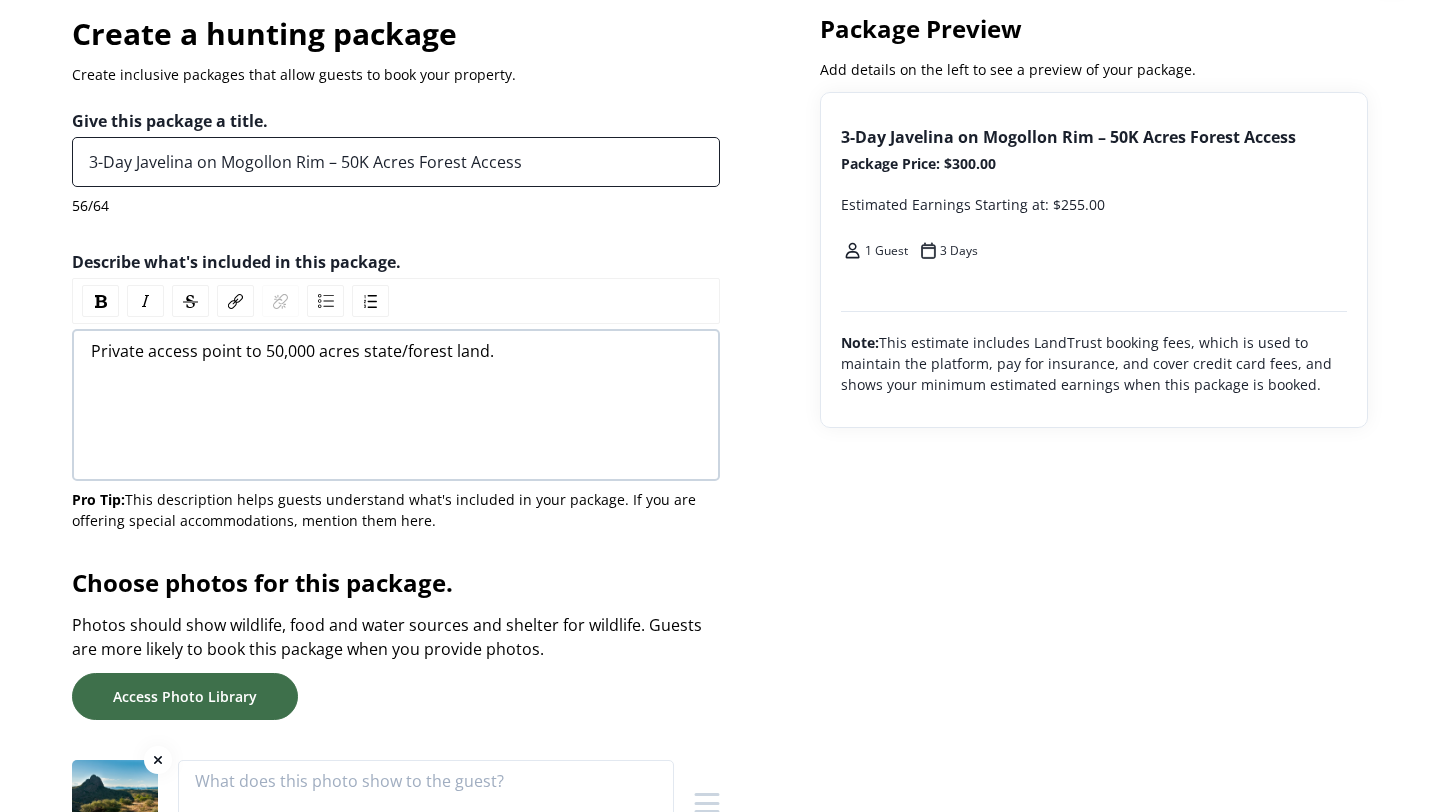 click on "3-Day Javelina on Mogollon Rim – 50K Acres Forest Access" at bounding box center (396, 162) 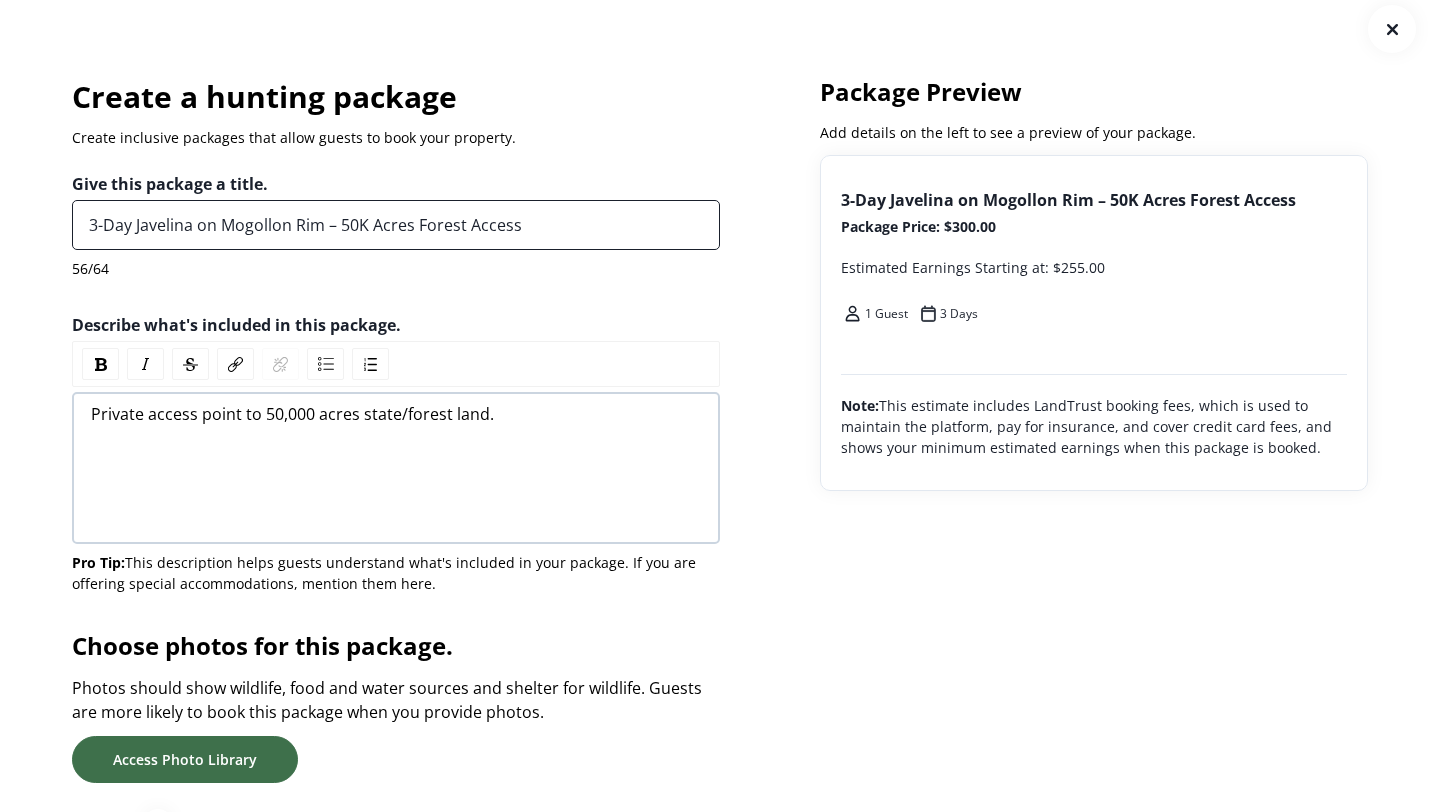 scroll, scrollTop: 0, scrollLeft: 0, axis: both 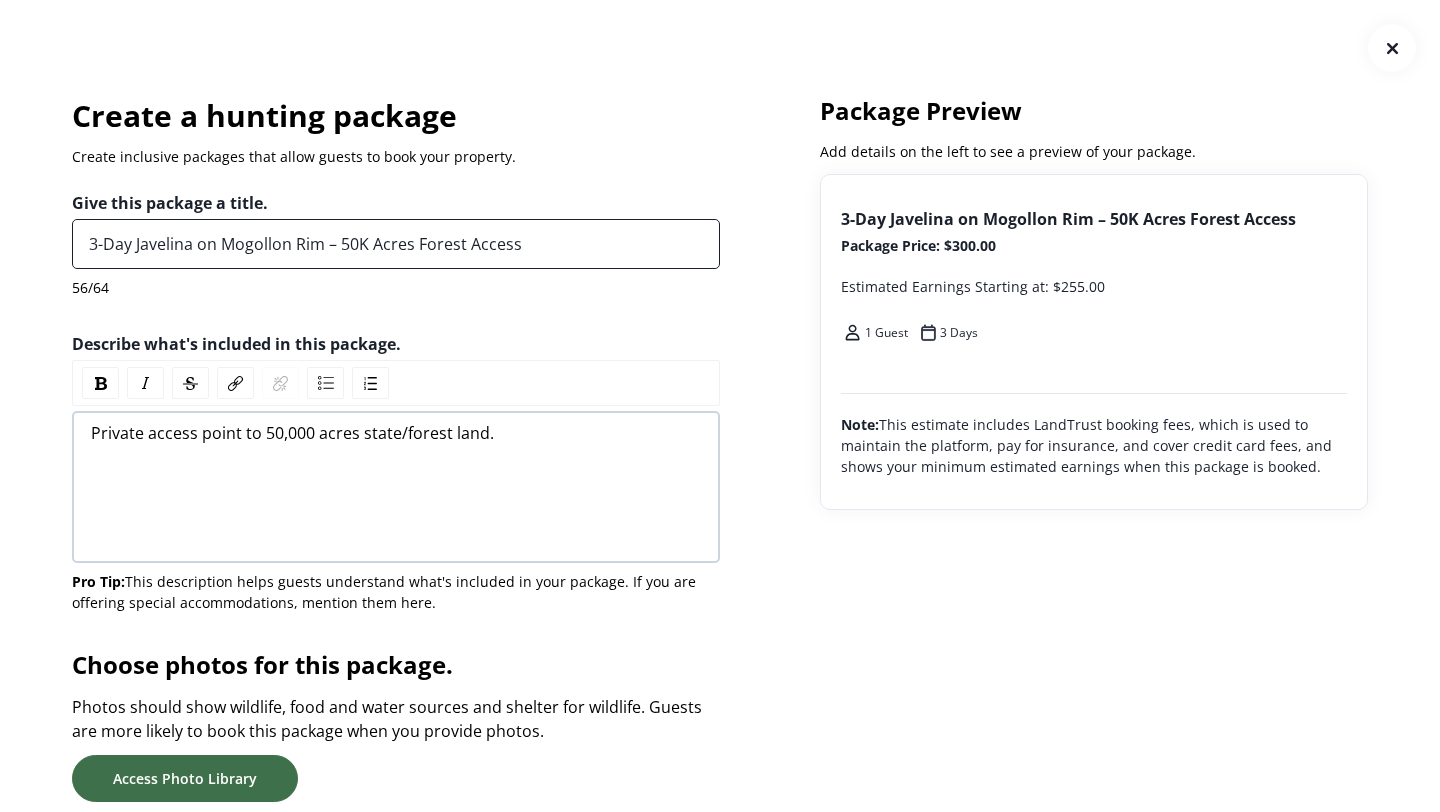 drag, startPoint x: 136, startPoint y: 249, endPoint x: 74, endPoint y: 242, distance: 62.39391 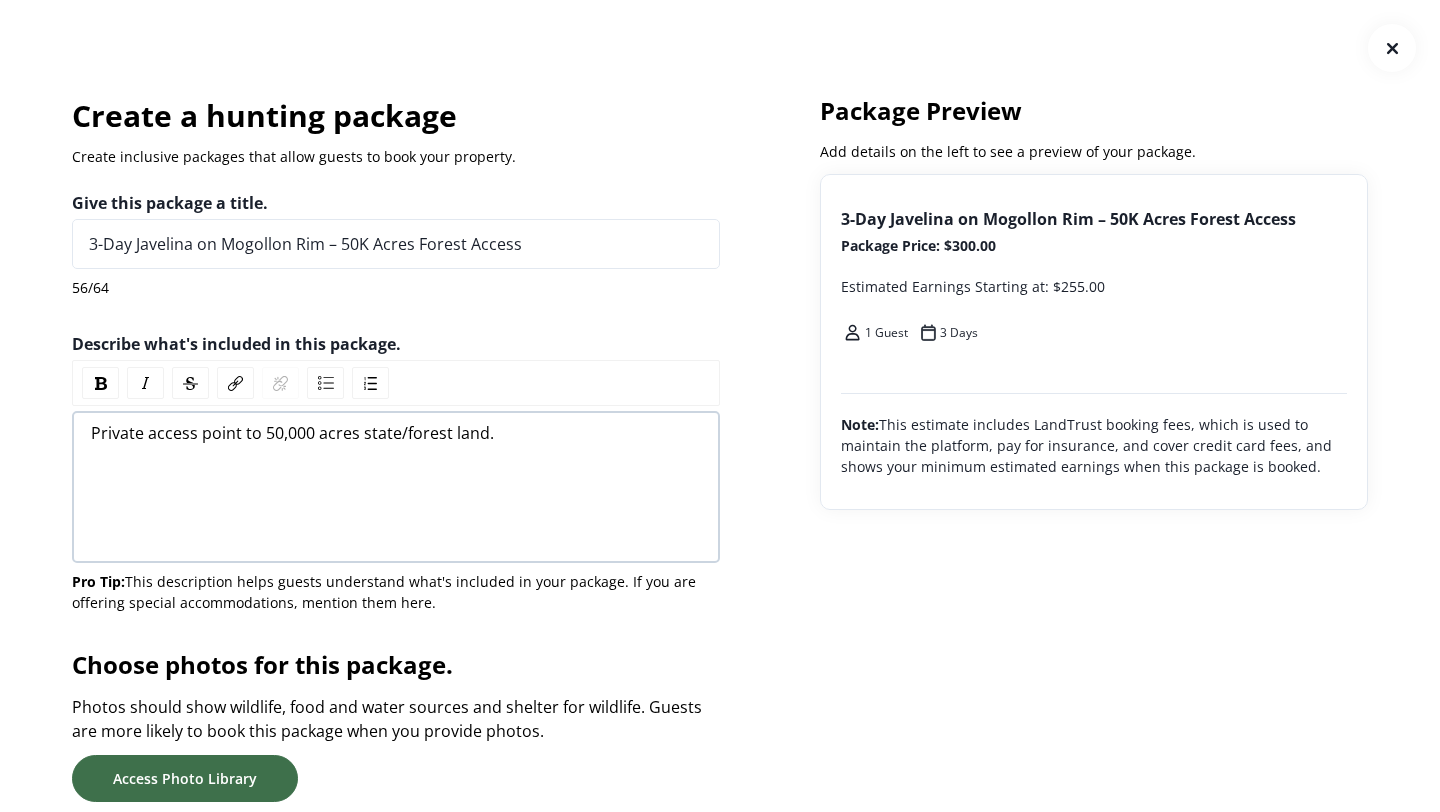click on "Private access point to 50,000 acres state/forest land." at bounding box center [396, 433] 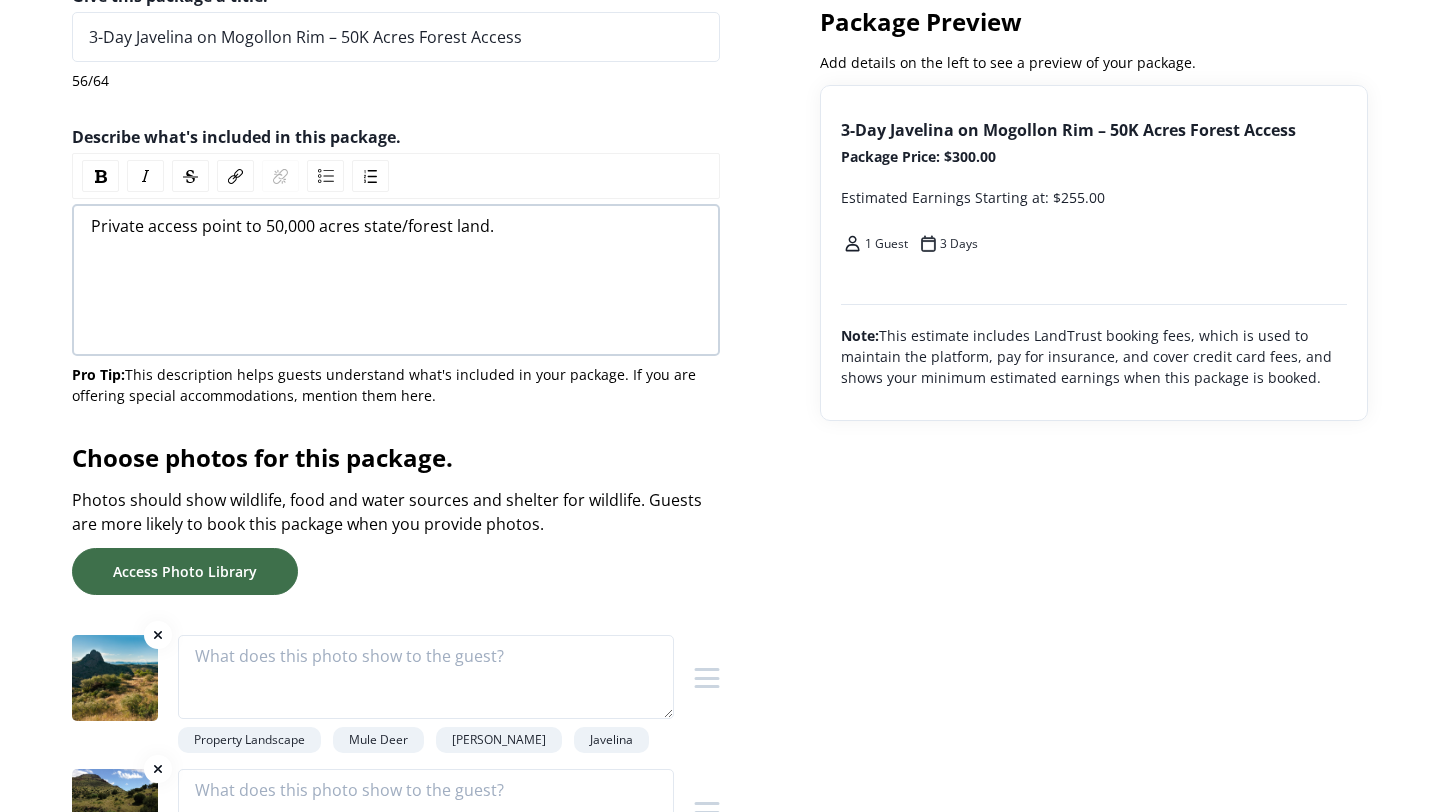 scroll, scrollTop: 0, scrollLeft: 0, axis: both 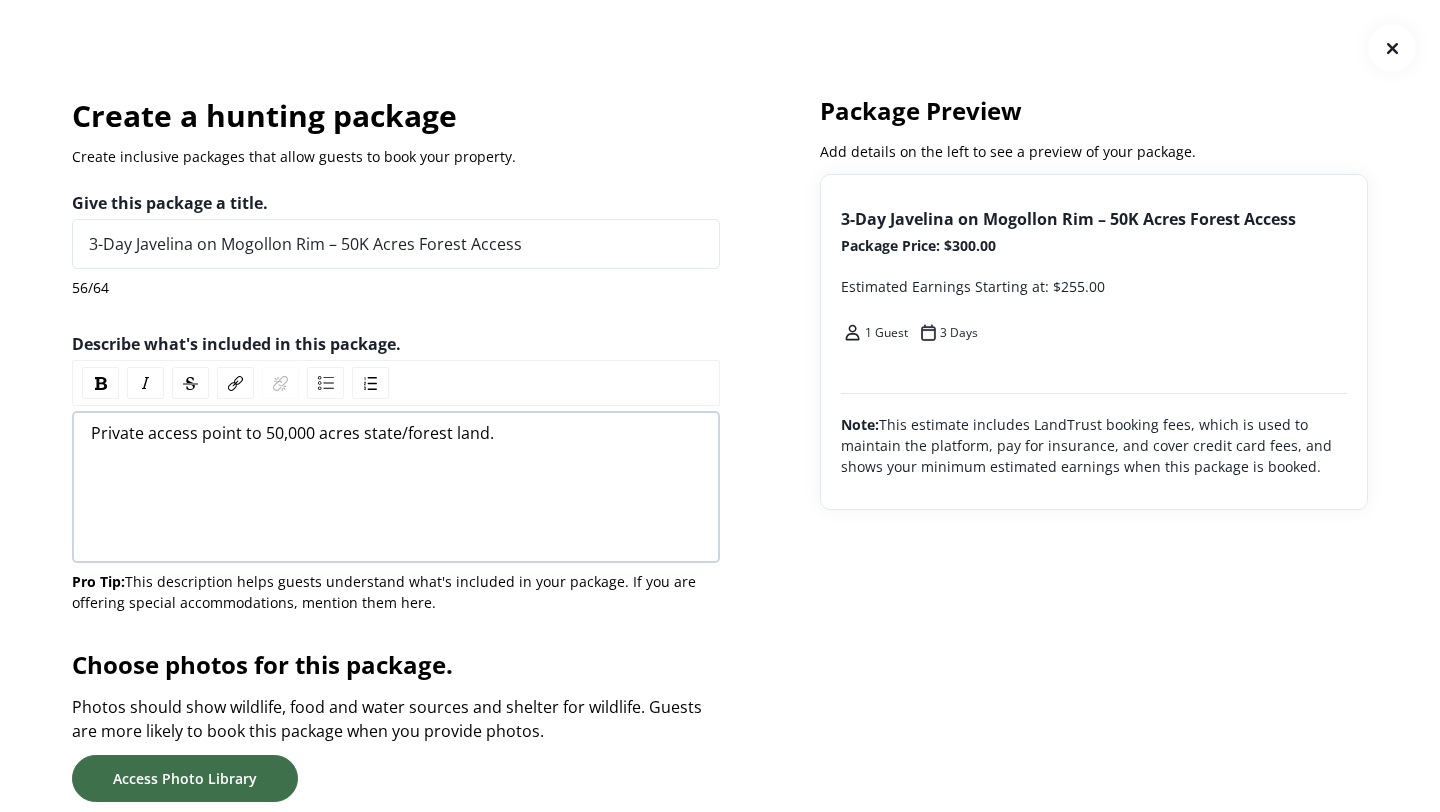 paste 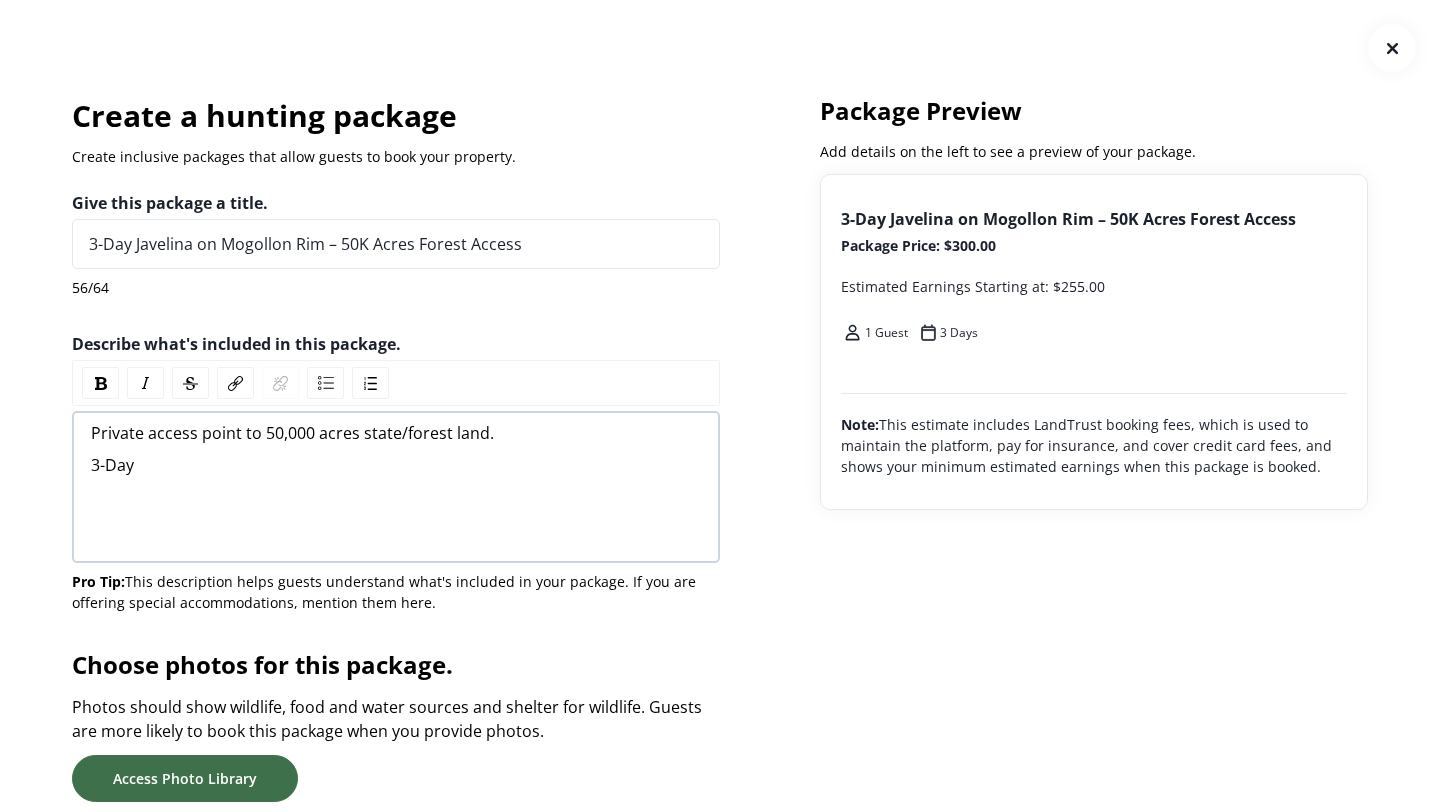 type 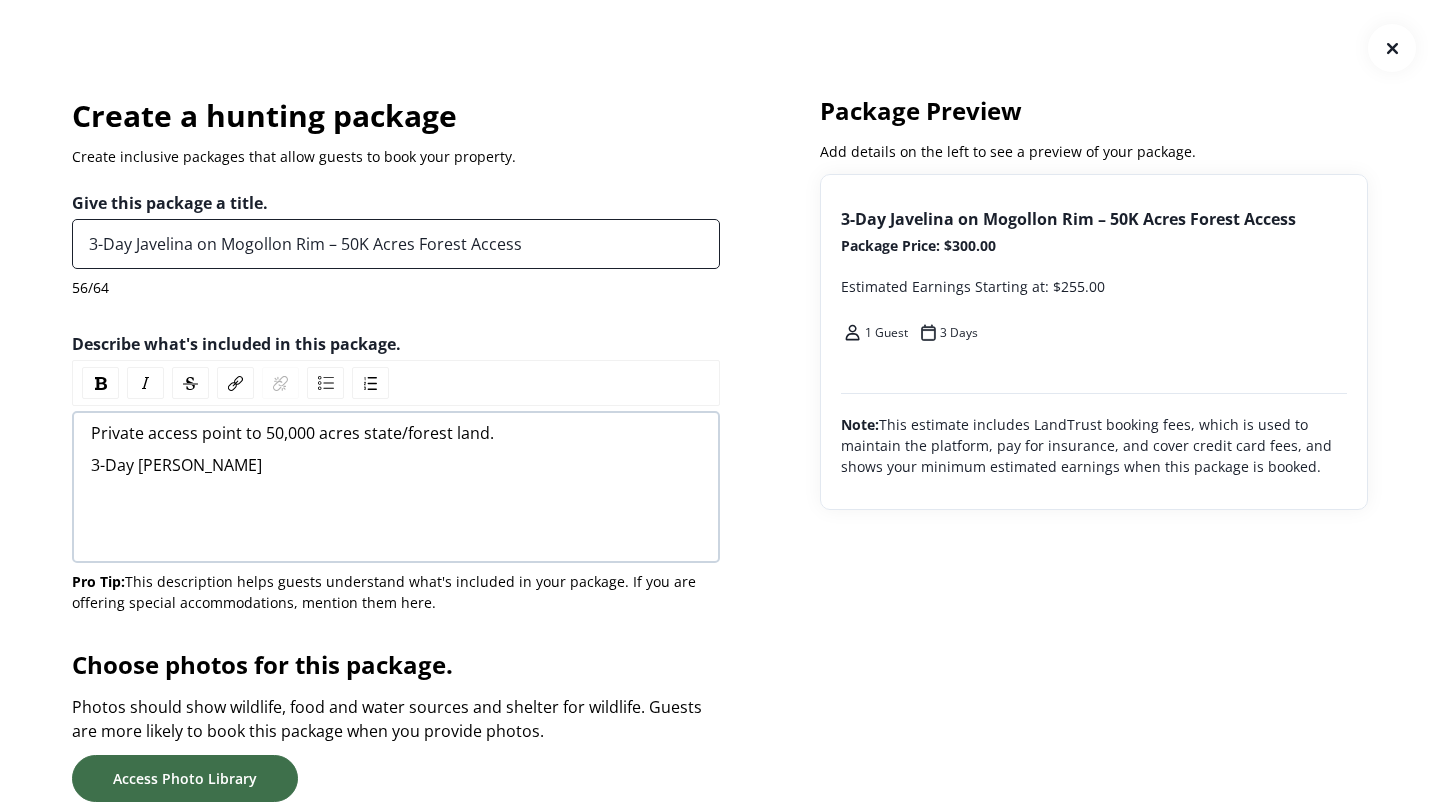 drag, startPoint x: 137, startPoint y: 244, endPoint x: 83, endPoint y: 243, distance: 54.00926 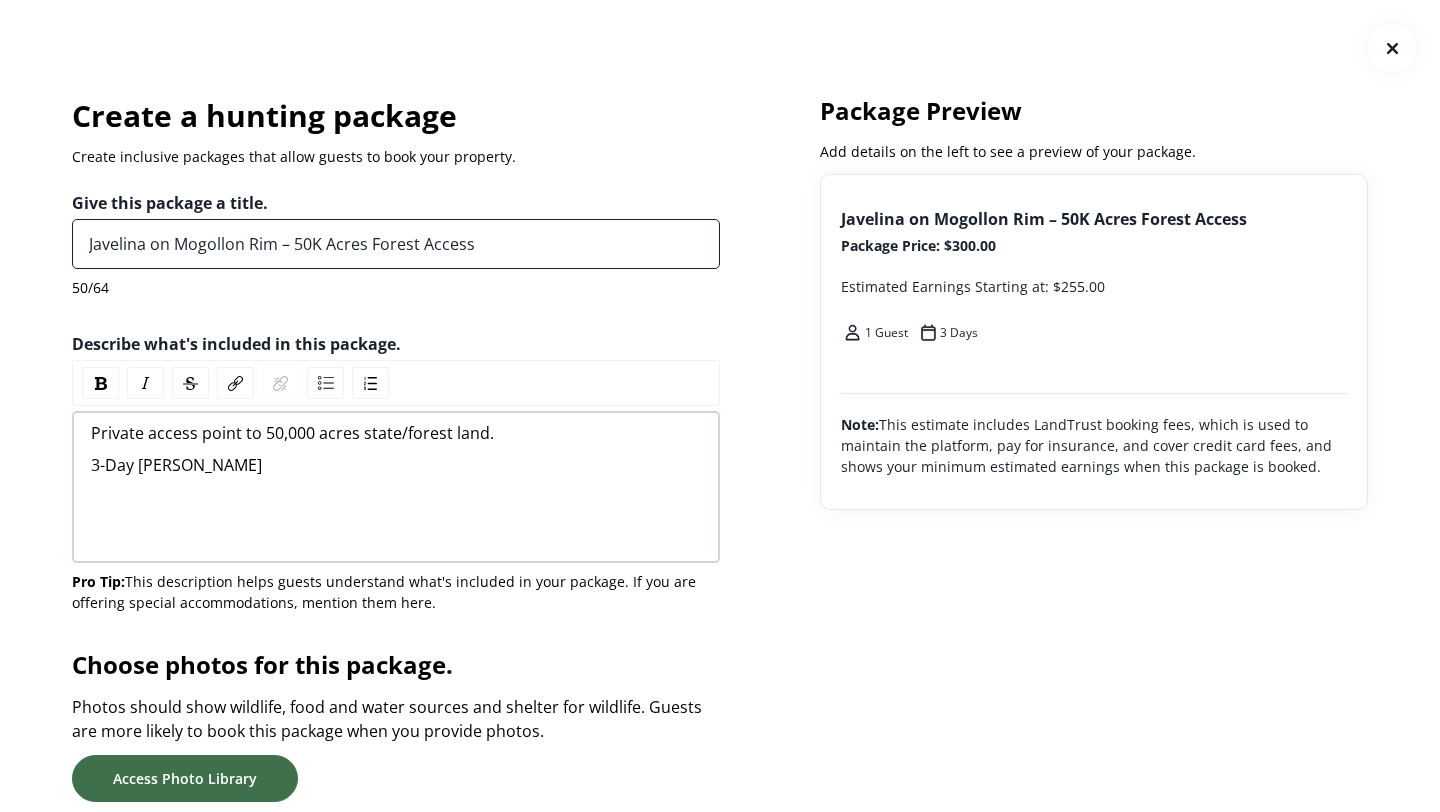 click on "Javelina on Mogollon Rim – 50K Acres Forest Access" at bounding box center (396, 244) 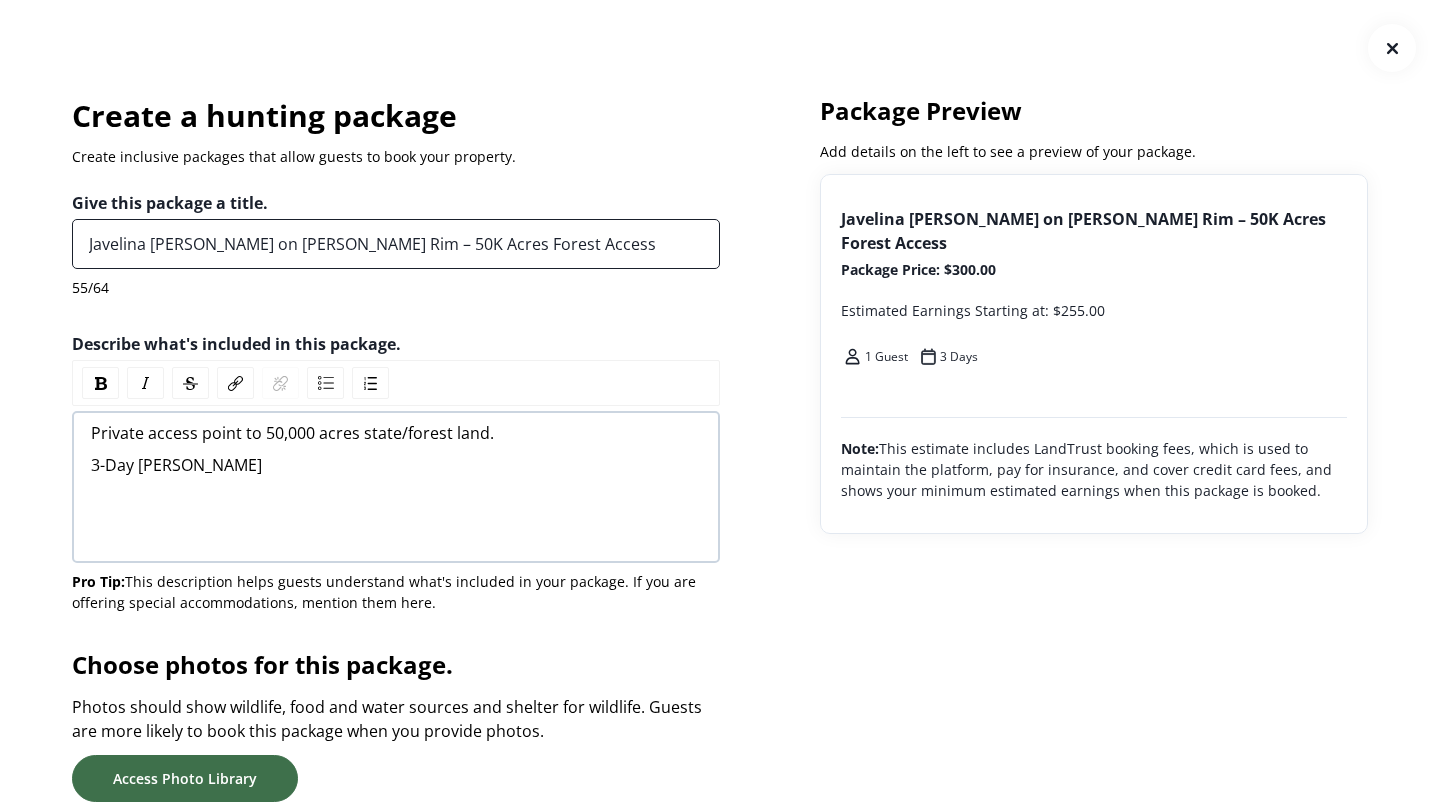 click on "Javelina [PERSON_NAME] on [PERSON_NAME] Rim – 50K Acres Forest Access" at bounding box center [396, 244] 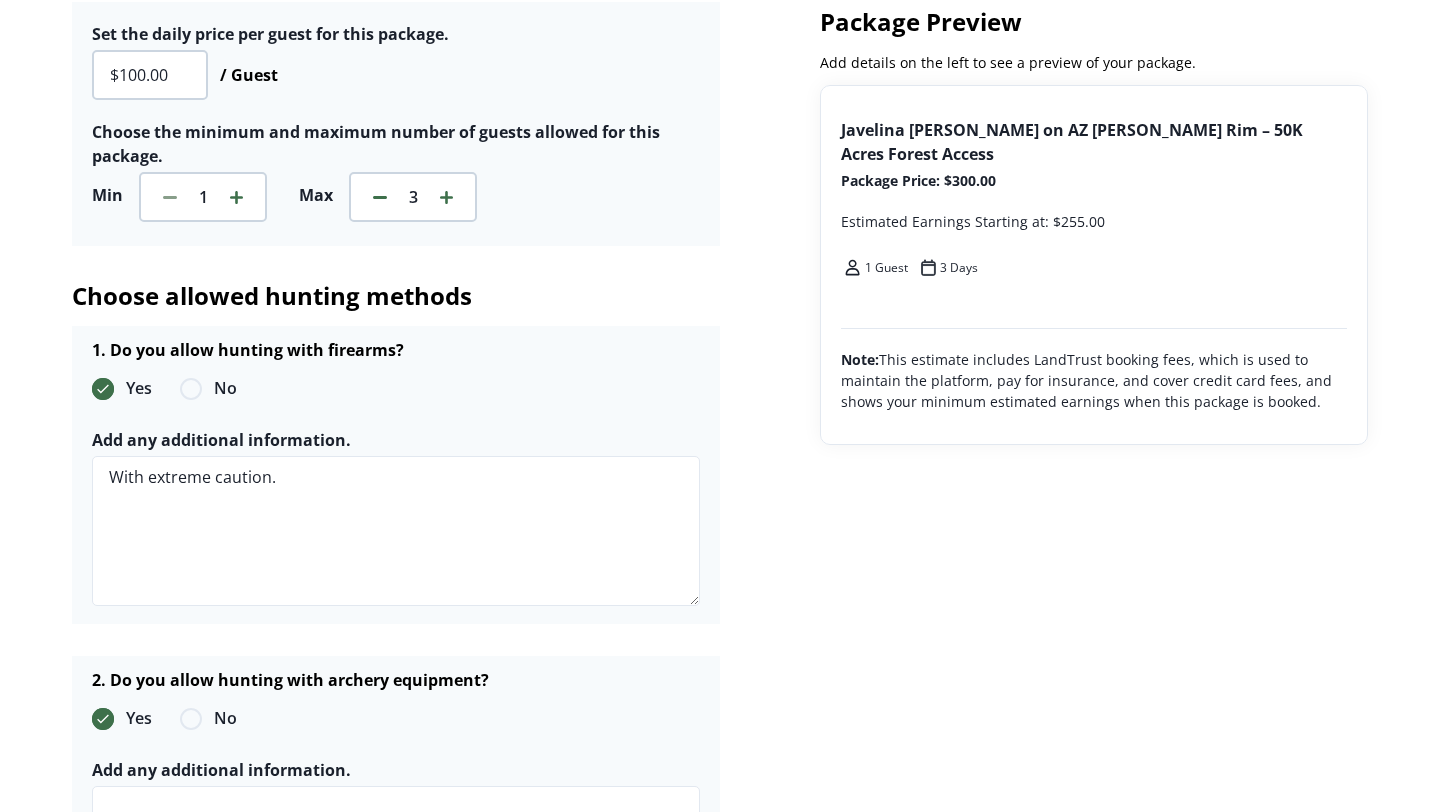 scroll, scrollTop: 3090, scrollLeft: 0, axis: vertical 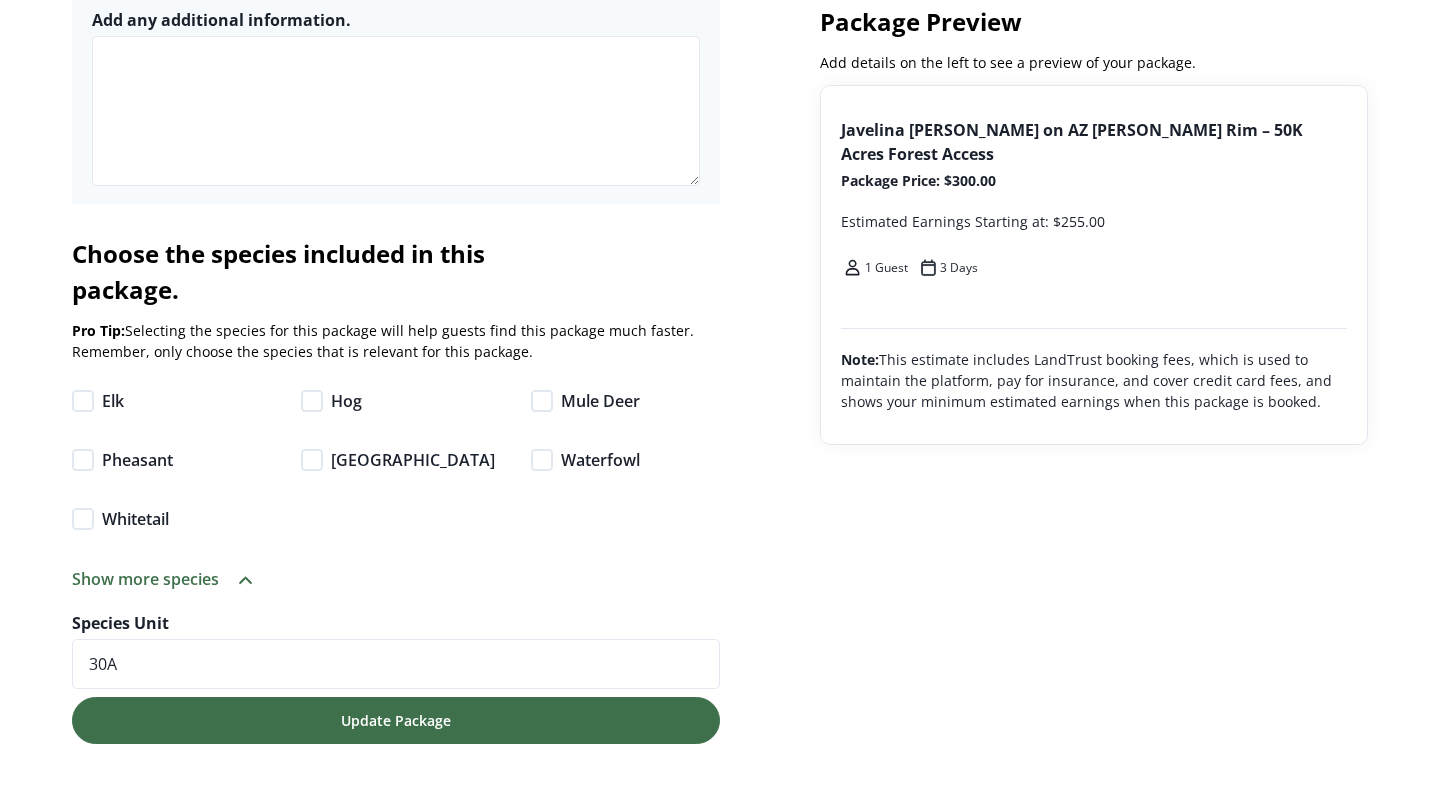 type on "Javelina [PERSON_NAME] on AZ [PERSON_NAME] Rim – 50K Acres Forest Access" 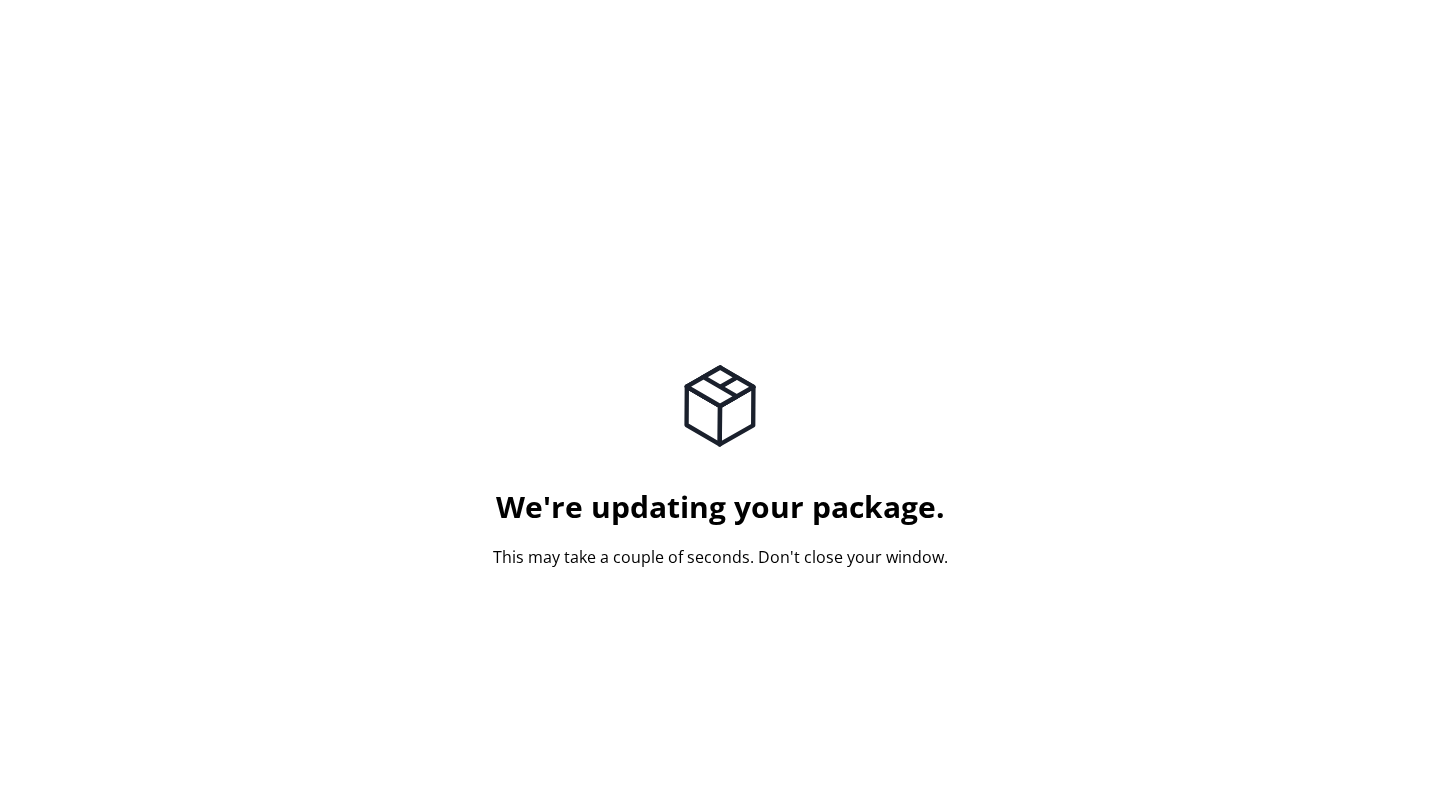 scroll, scrollTop: 0, scrollLeft: 0, axis: both 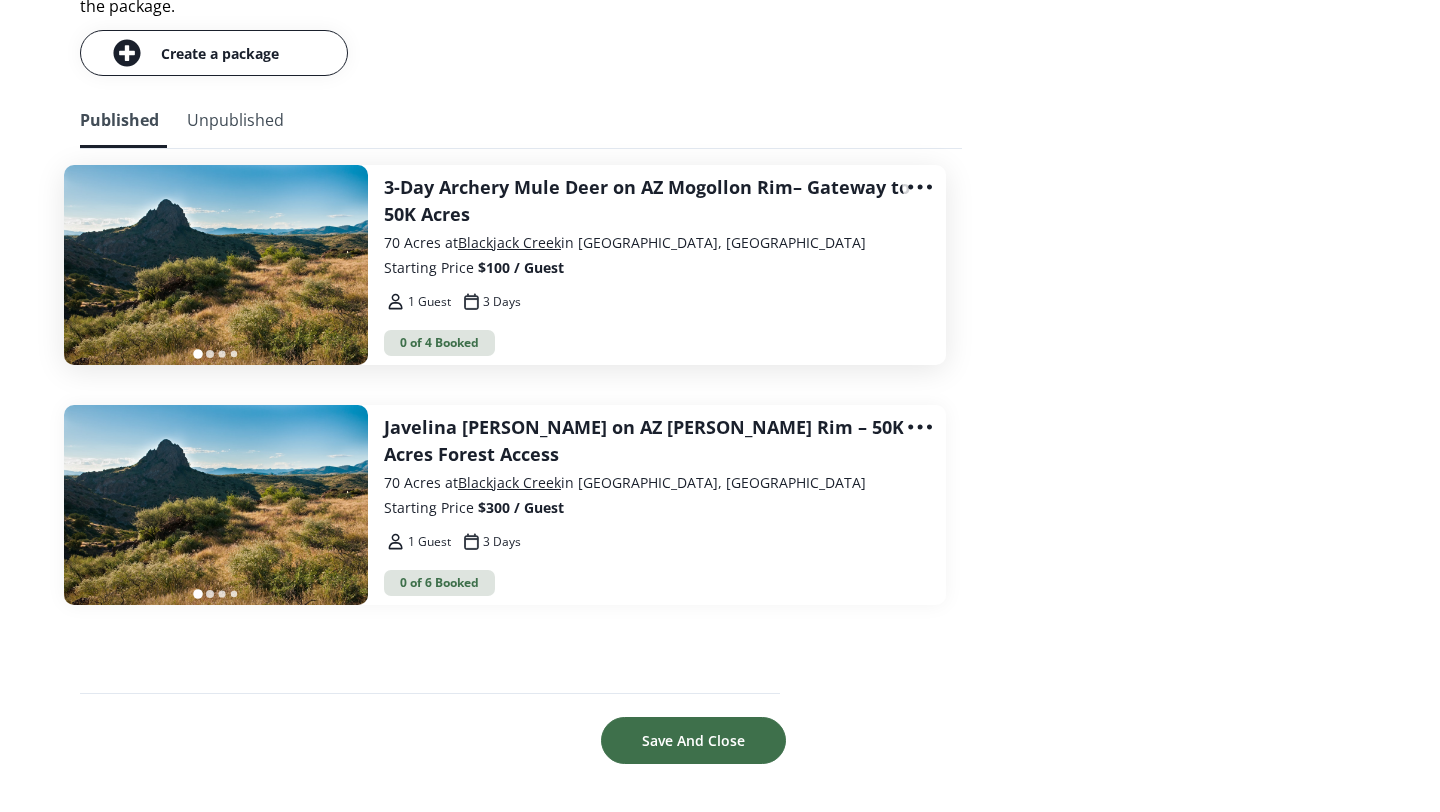 click on "1 Guest 3 Days" at bounding box center [649, 302] 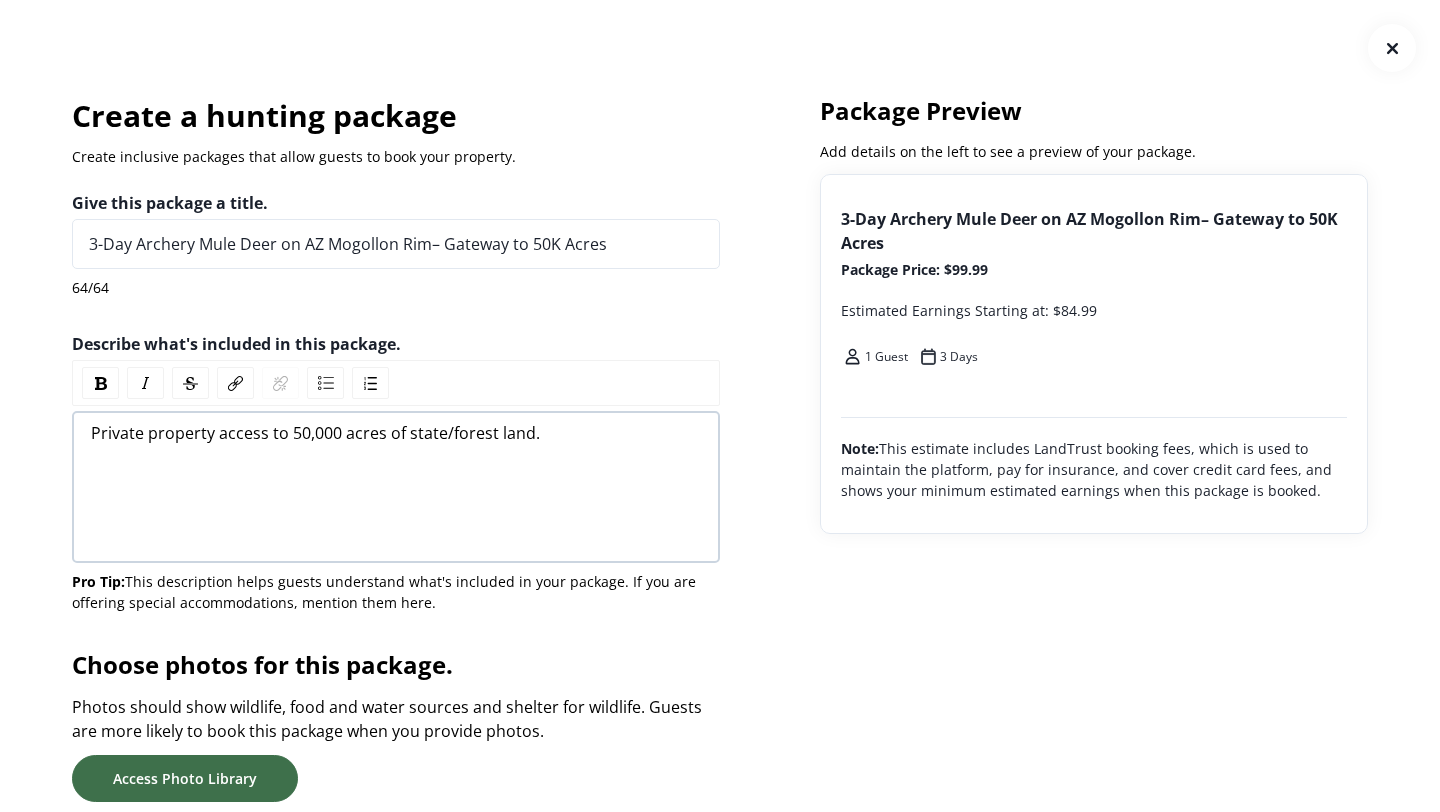 scroll, scrollTop: 0, scrollLeft: 0, axis: both 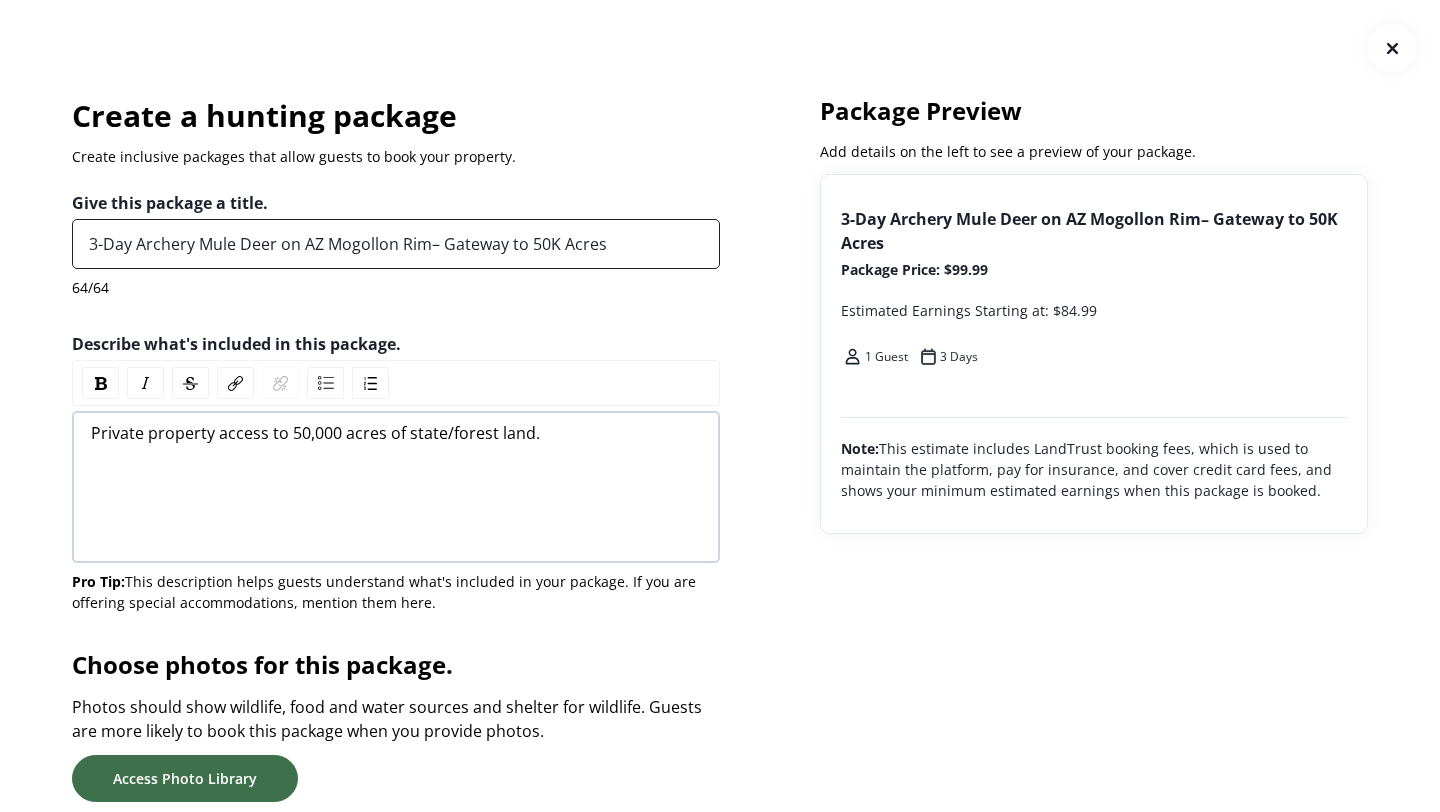 drag, startPoint x: 139, startPoint y: 245, endPoint x: 75, endPoint y: 245, distance: 64 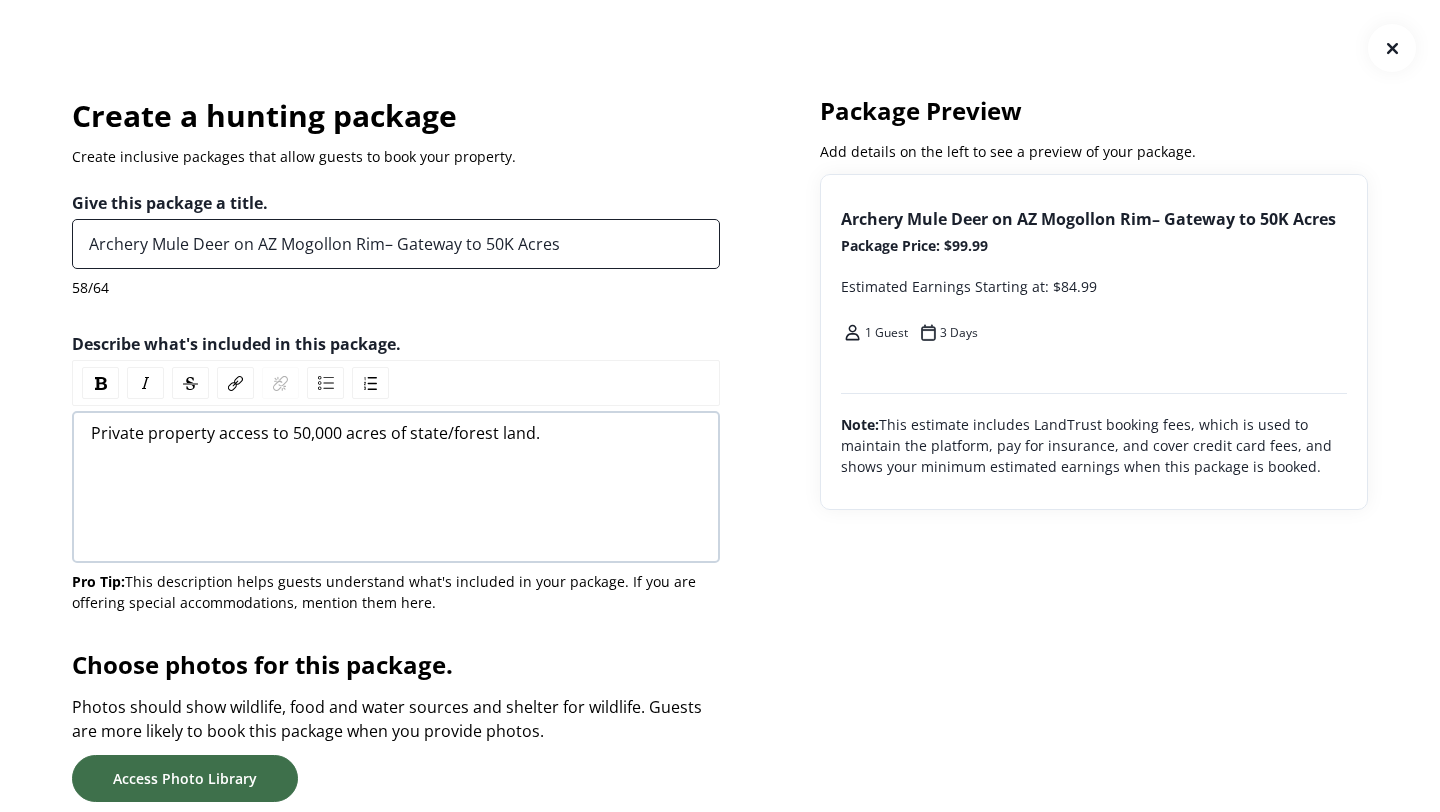 type on "Archery Mule Deer on AZ Mogollon Rim– Gateway to 50K Acres" 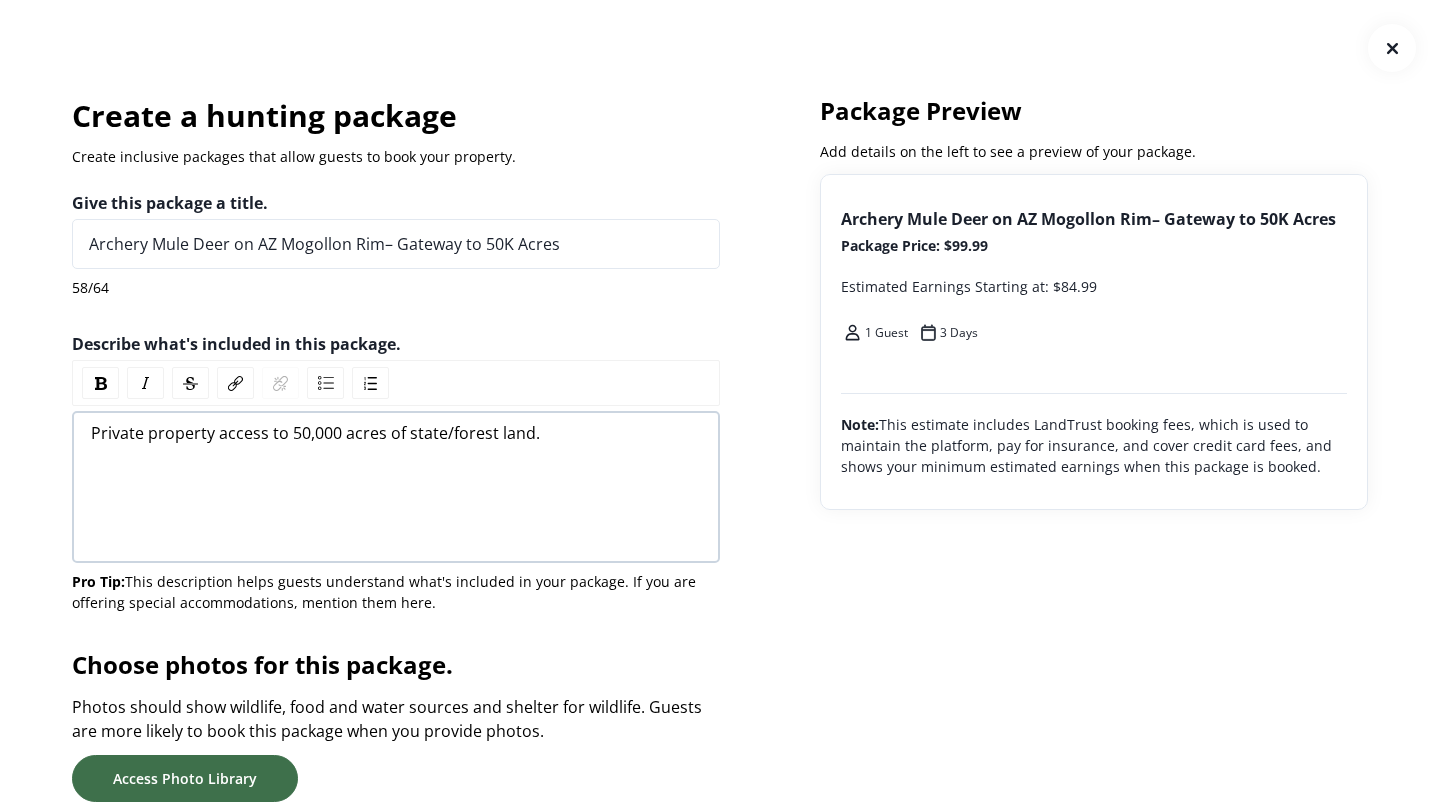 click on "Private property access to 50,000 acres of state/forest land." at bounding box center [396, 433] 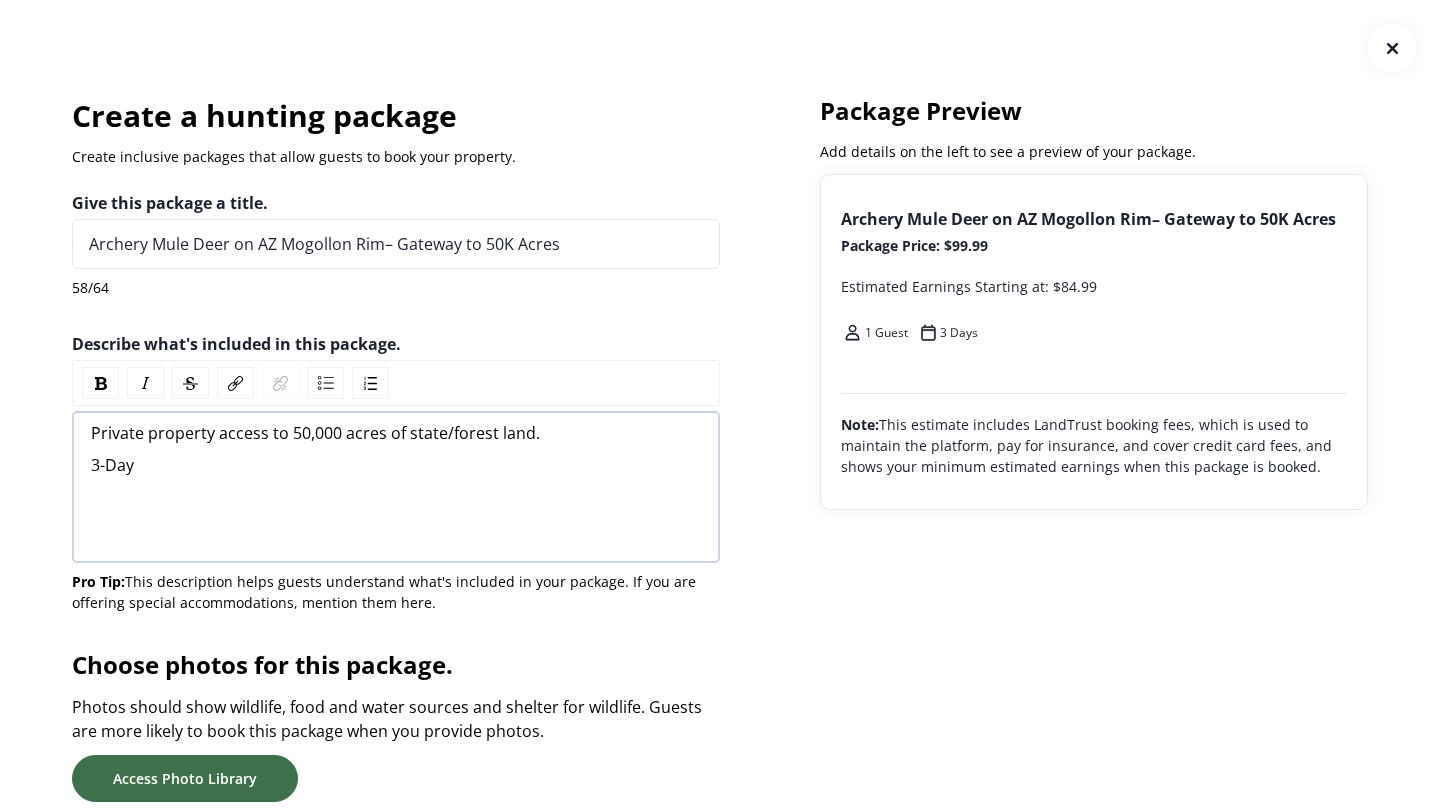 type 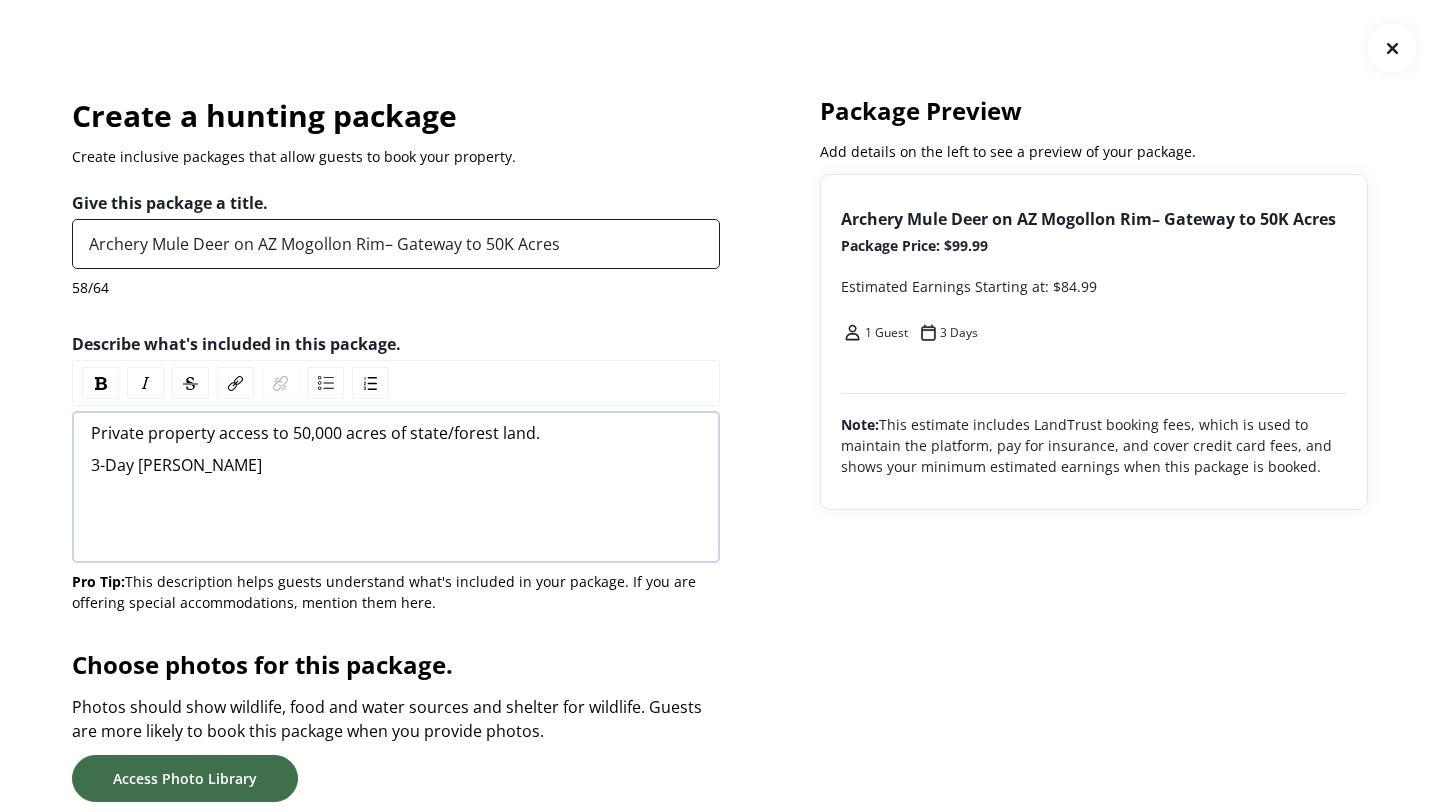 click on "Archery Mule Deer on AZ Mogollon Rim– Gateway to 50K Acres" at bounding box center [396, 244] 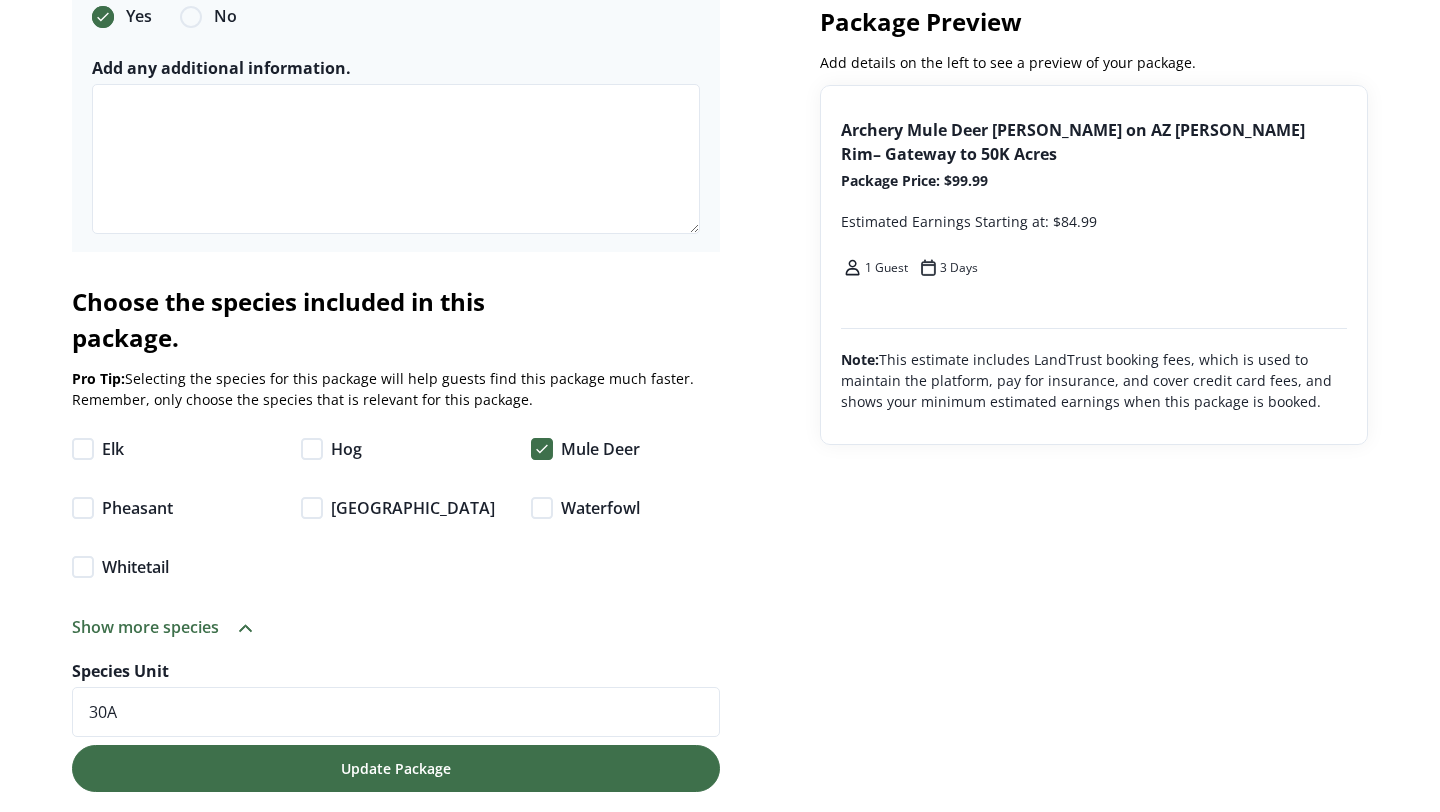 scroll, scrollTop: 3090, scrollLeft: 0, axis: vertical 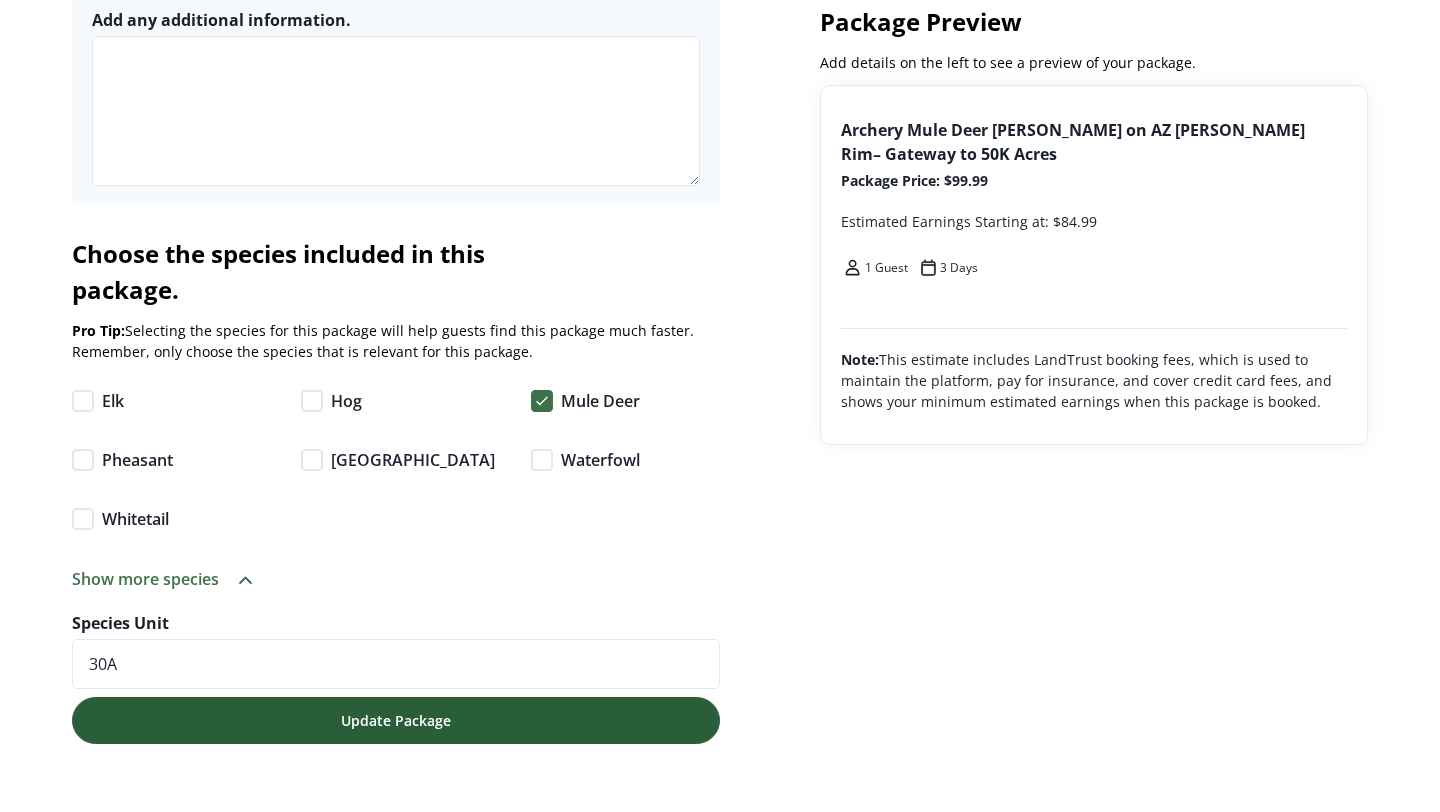 type on "Archery Mule Deer [PERSON_NAME] on AZ [PERSON_NAME] Rim– Gateway to 50K Acres" 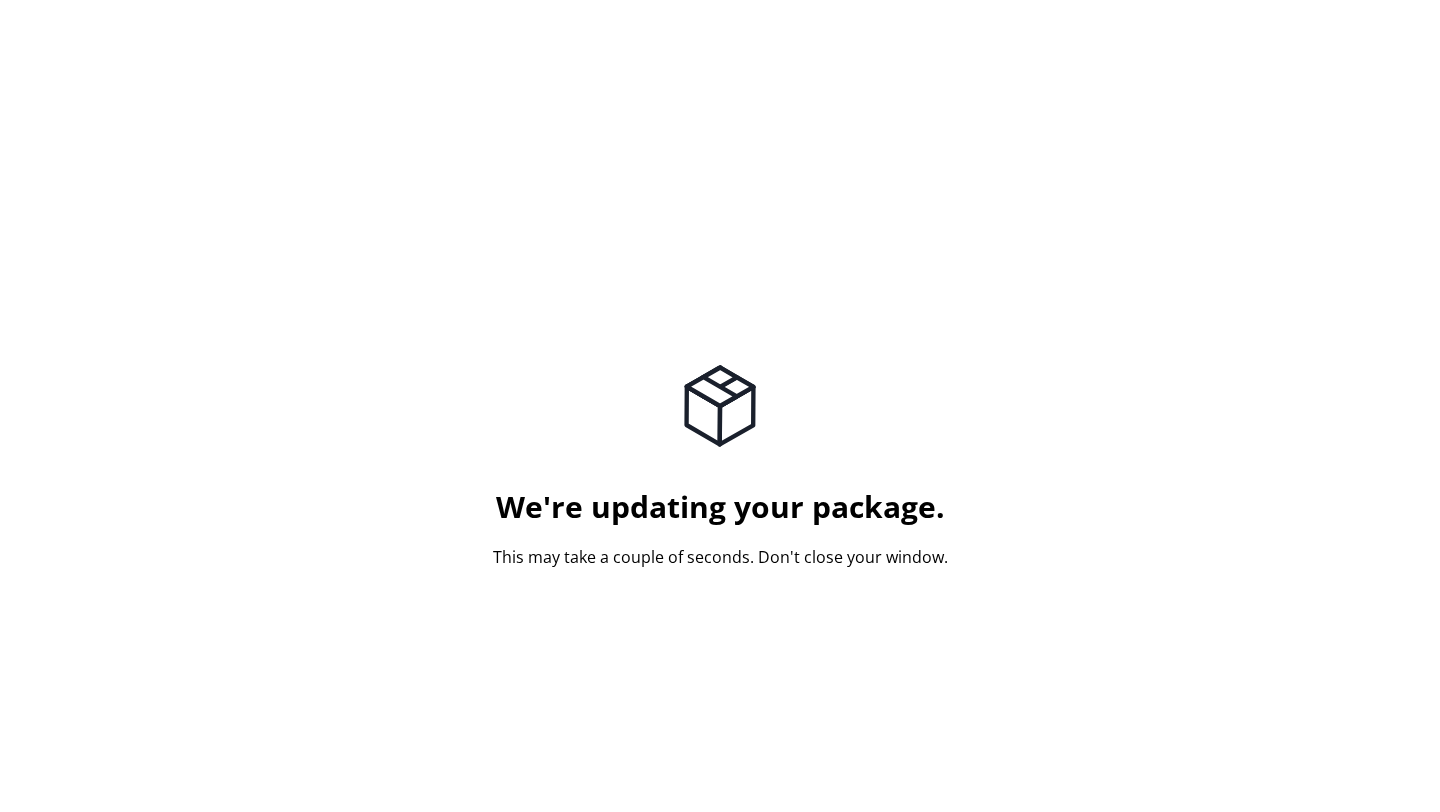 scroll, scrollTop: 0, scrollLeft: 0, axis: both 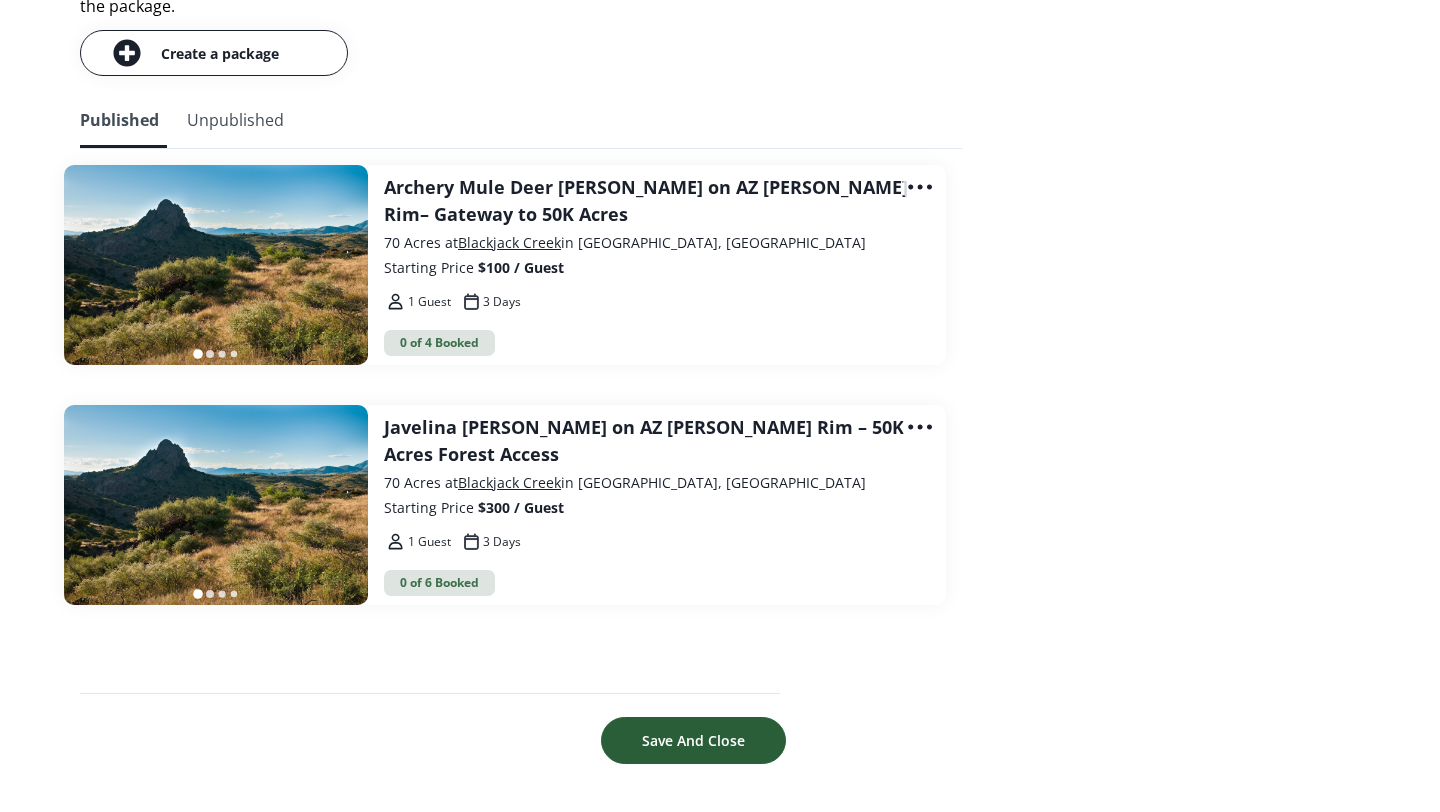 click on "Save And Close" at bounding box center (693, 740) 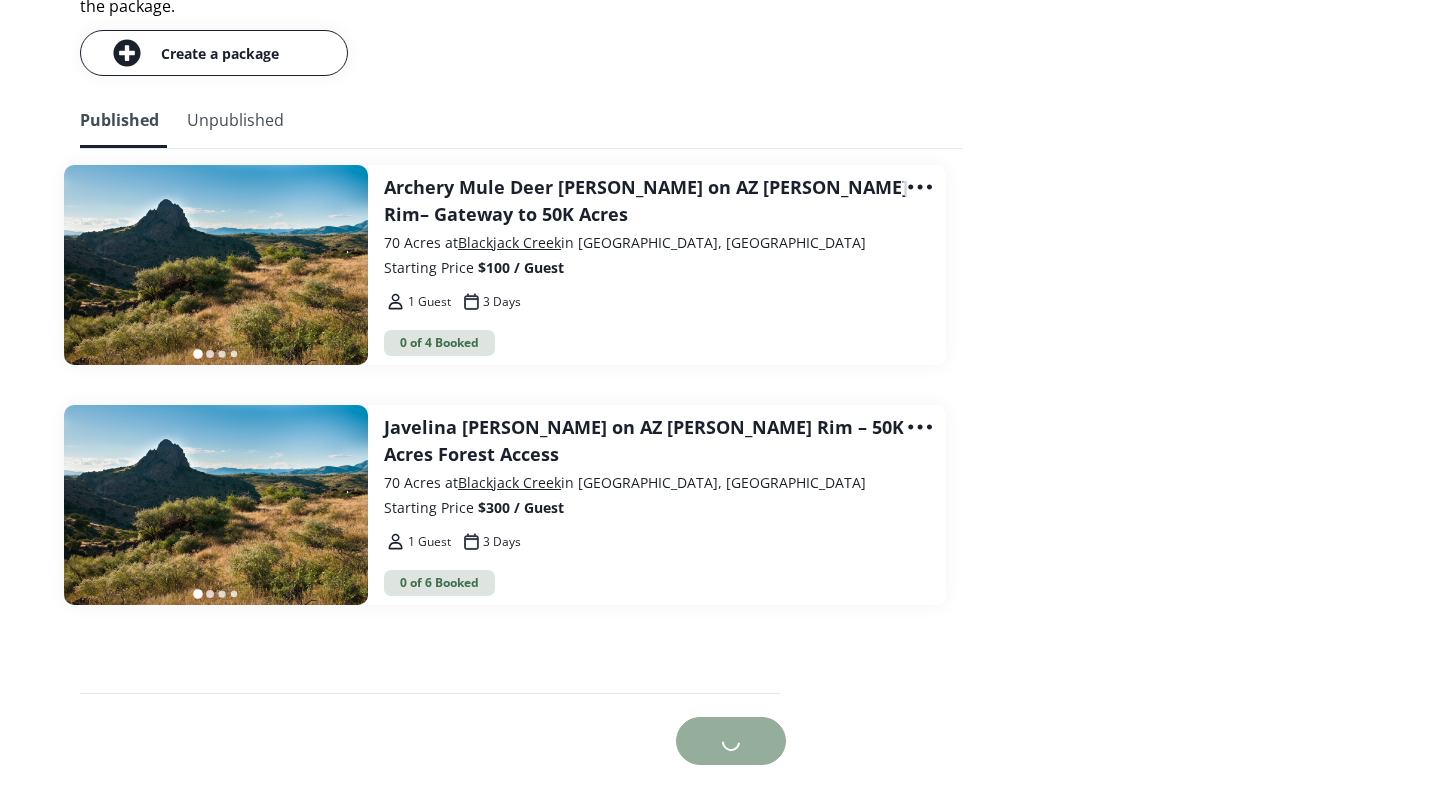 scroll, scrollTop: 0, scrollLeft: 0, axis: both 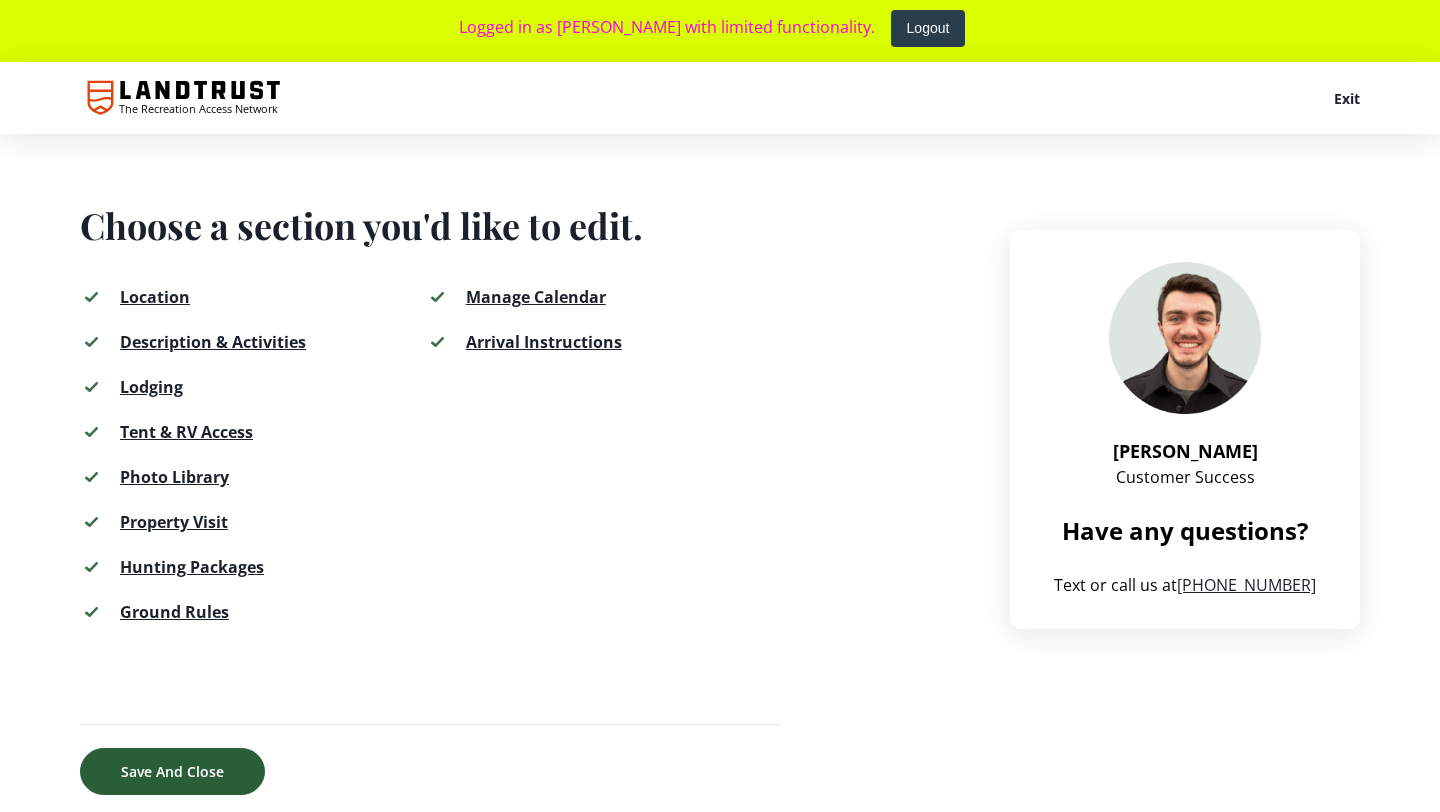 click on "Save And Close" at bounding box center [172, 771] 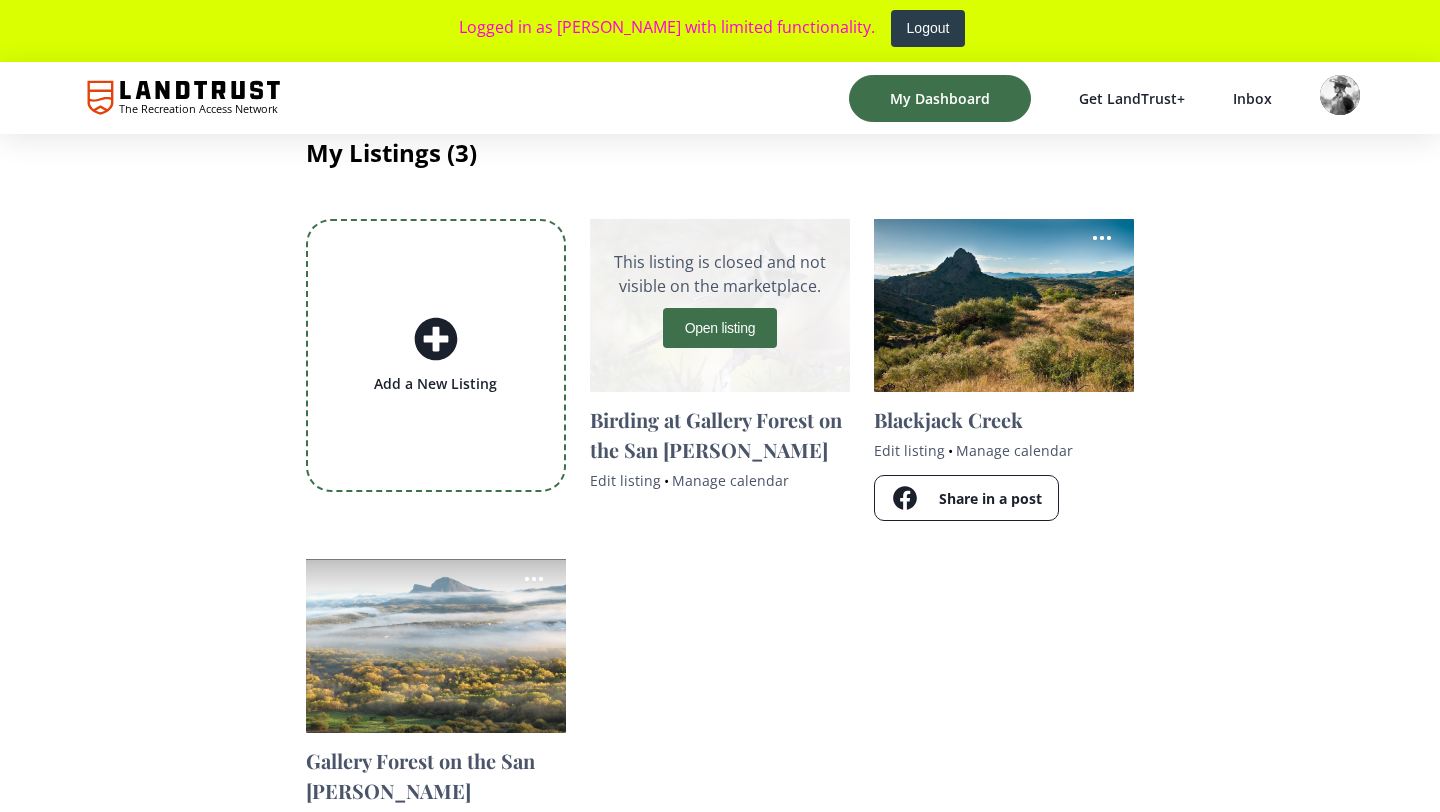 scroll, scrollTop: 0, scrollLeft: 0, axis: both 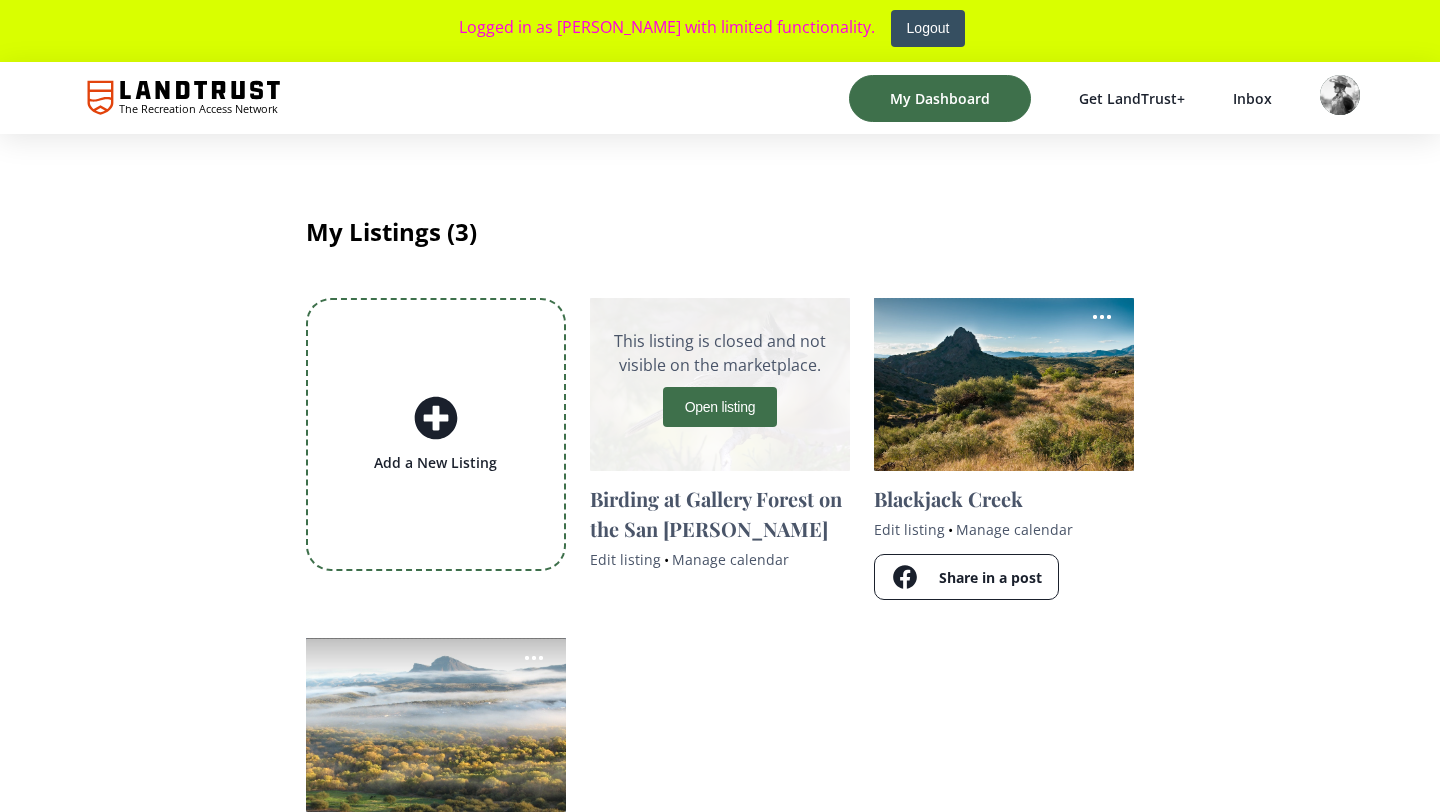 click on "Logout" at bounding box center [928, 28] 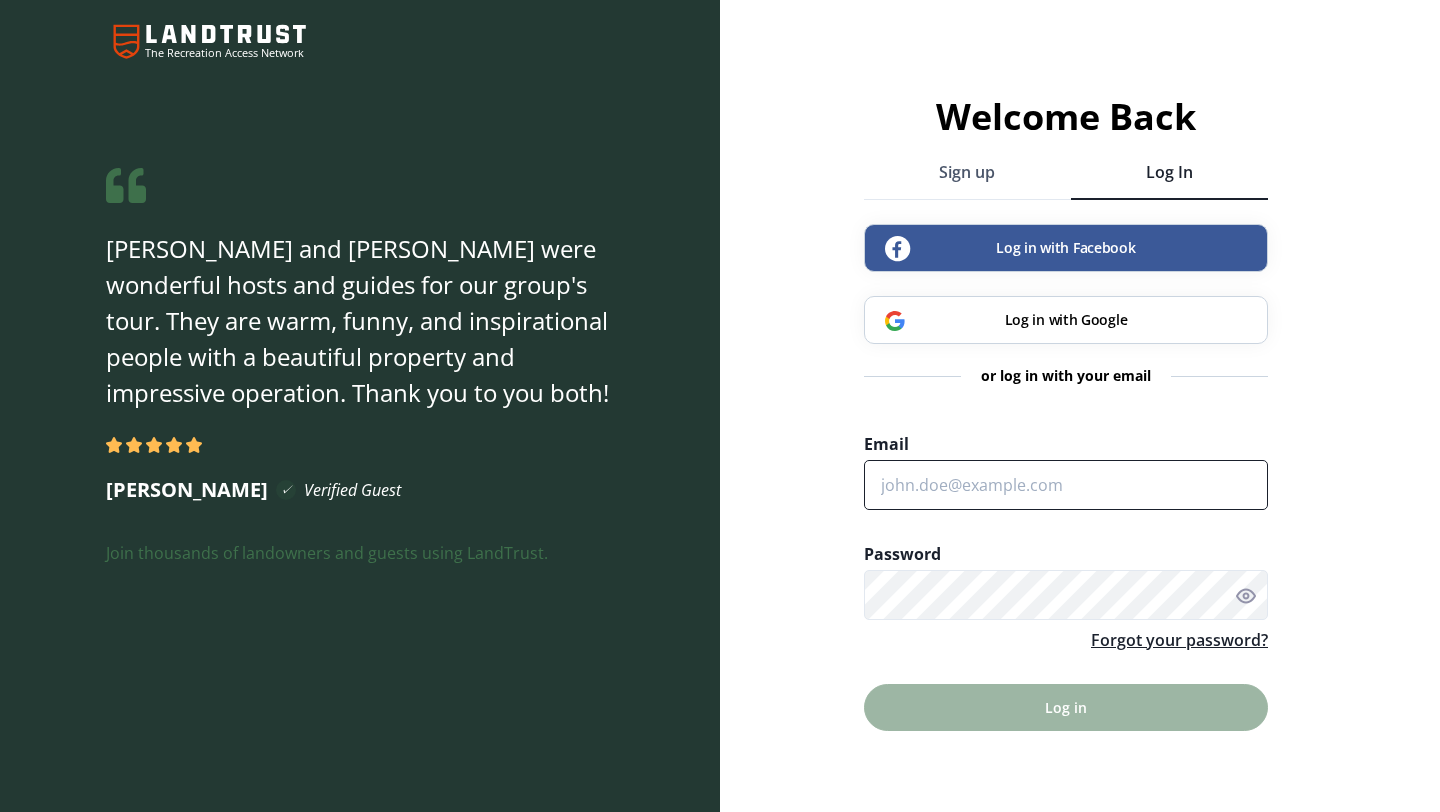 type on "[EMAIL_ADDRESS][DOMAIN_NAME]" 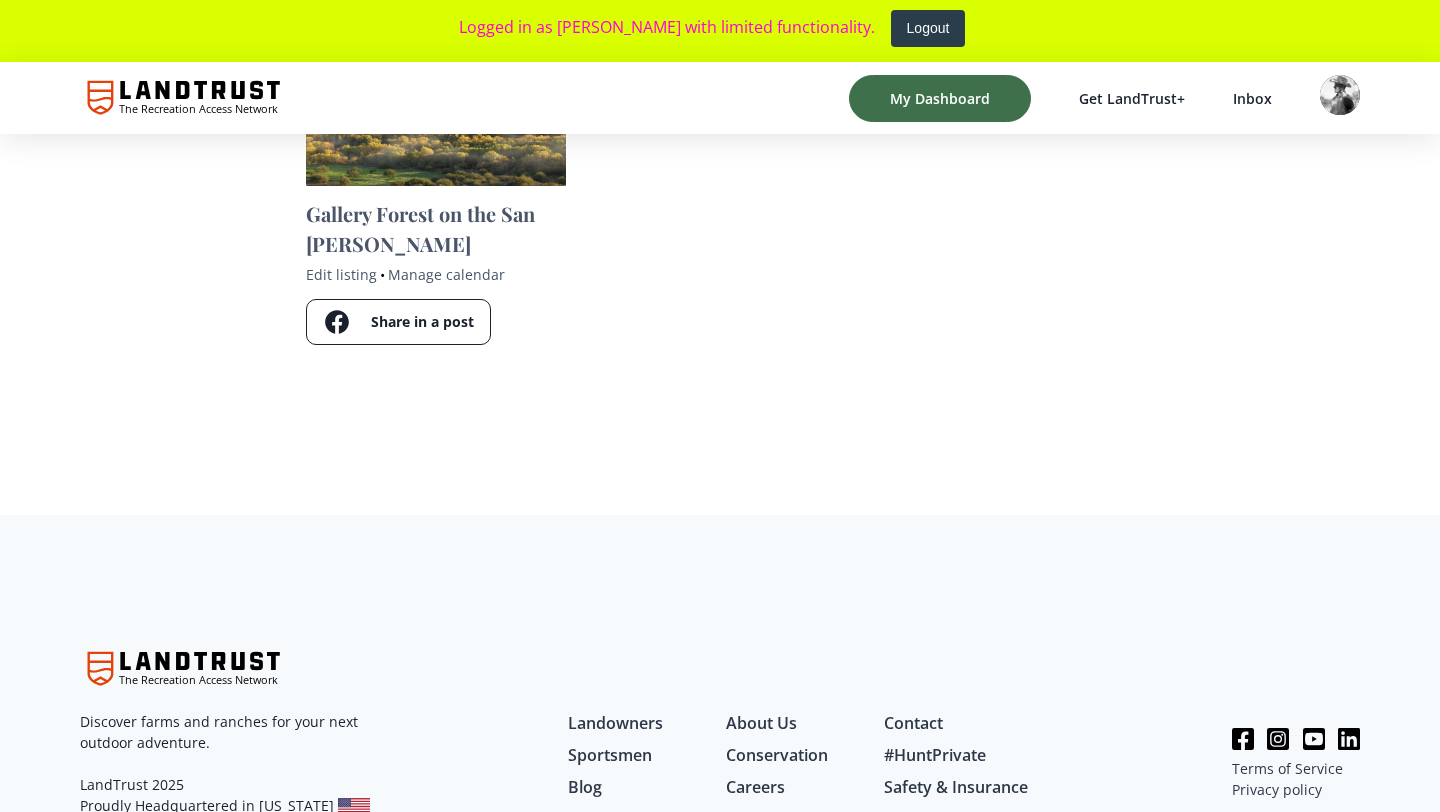 scroll, scrollTop: 611, scrollLeft: 0, axis: vertical 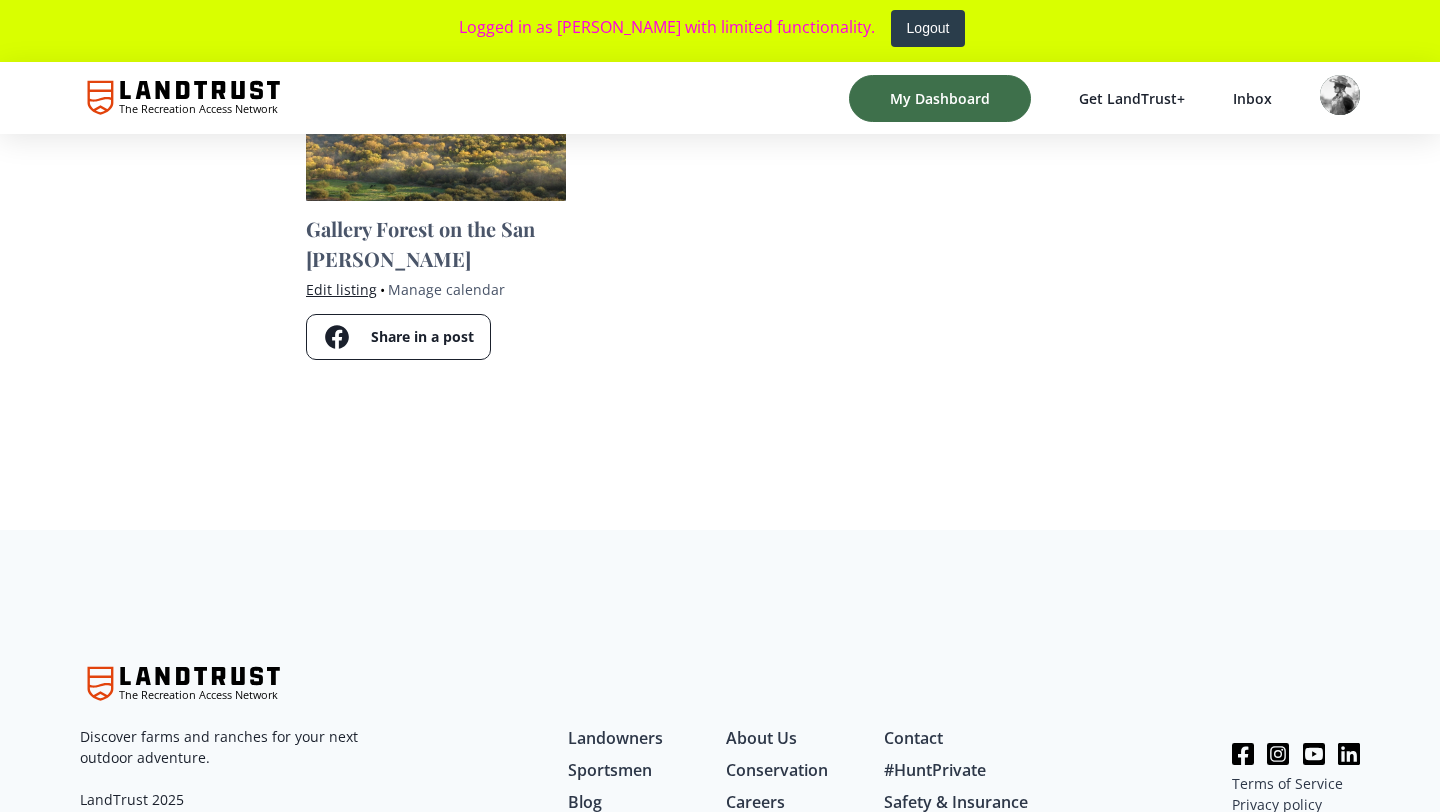 click on "Edit listing" at bounding box center (341, 289) 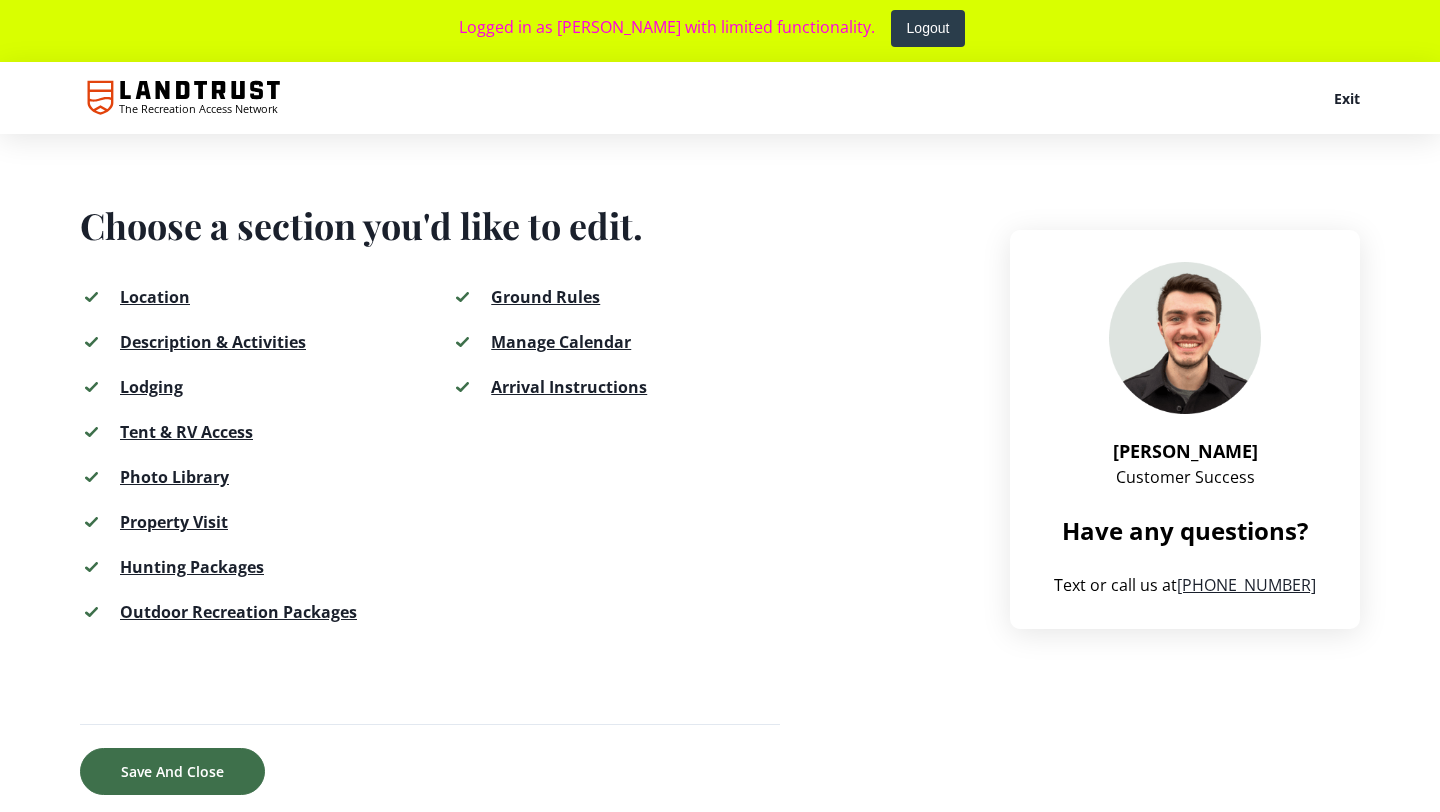 click on "Description & Activities" at bounding box center [213, 342] 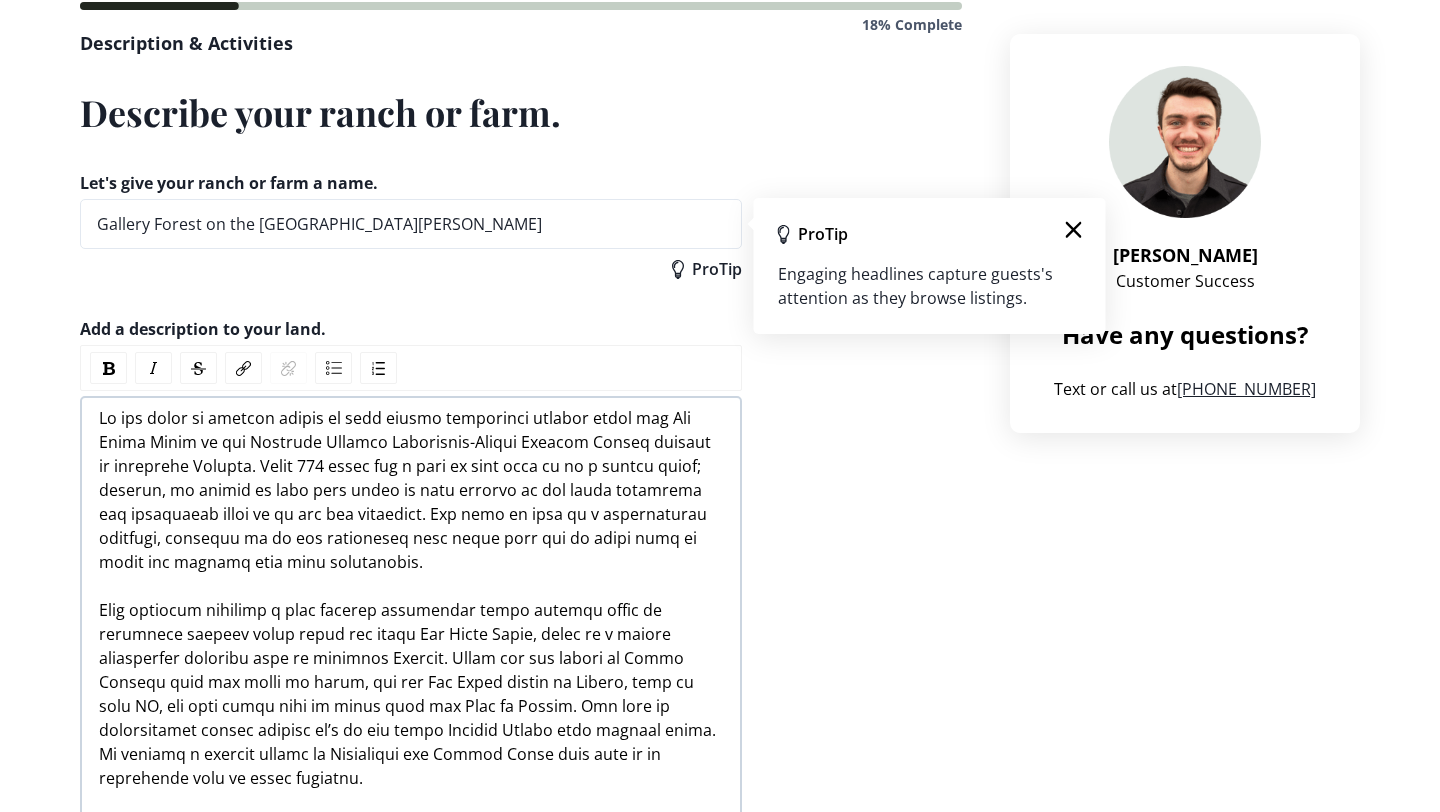 scroll, scrollTop: 435, scrollLeft: 0, axis: vertical 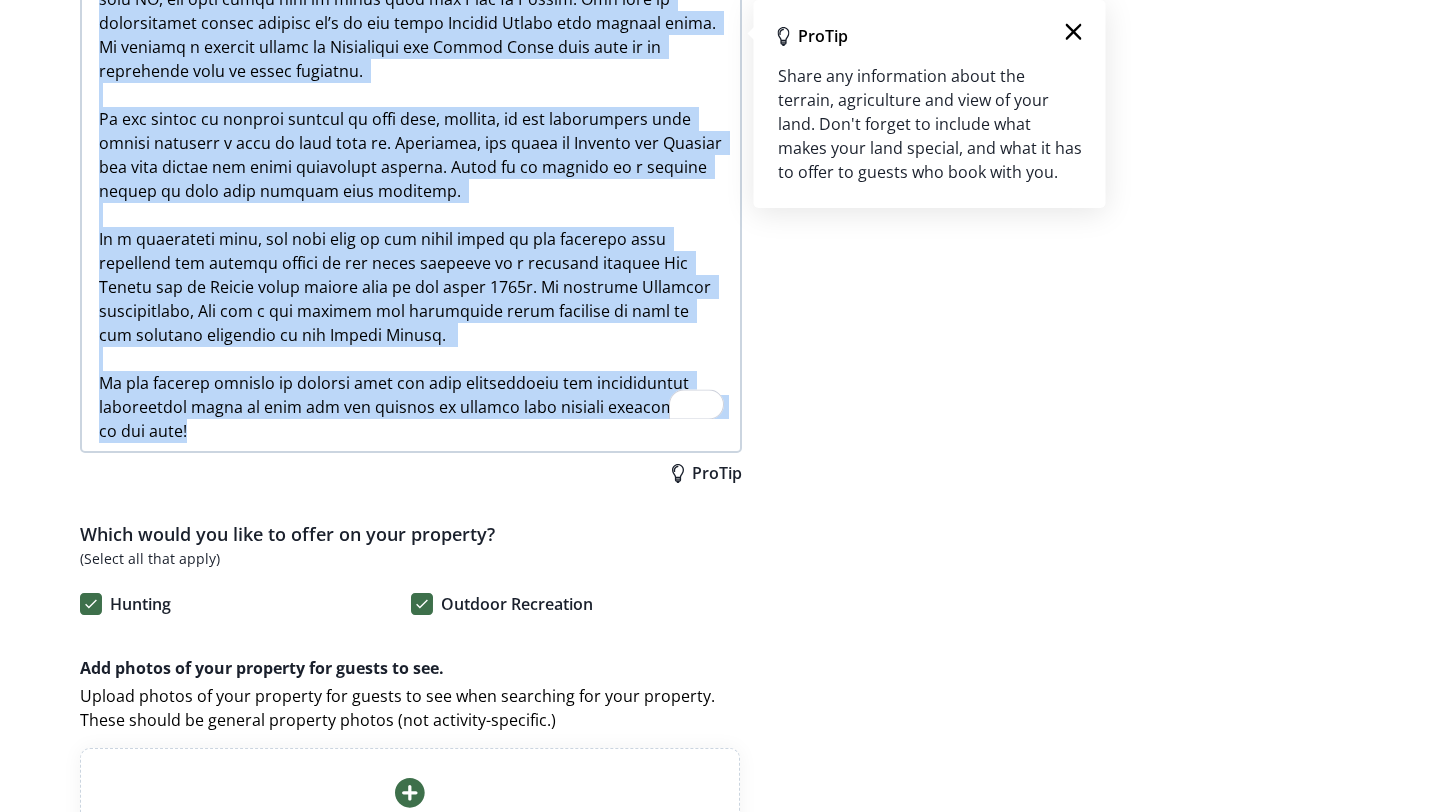 drag, startPoint x: 100, startPoint y: 178, endPoint x: 573, endPoint y: 408, distance: 525.9553 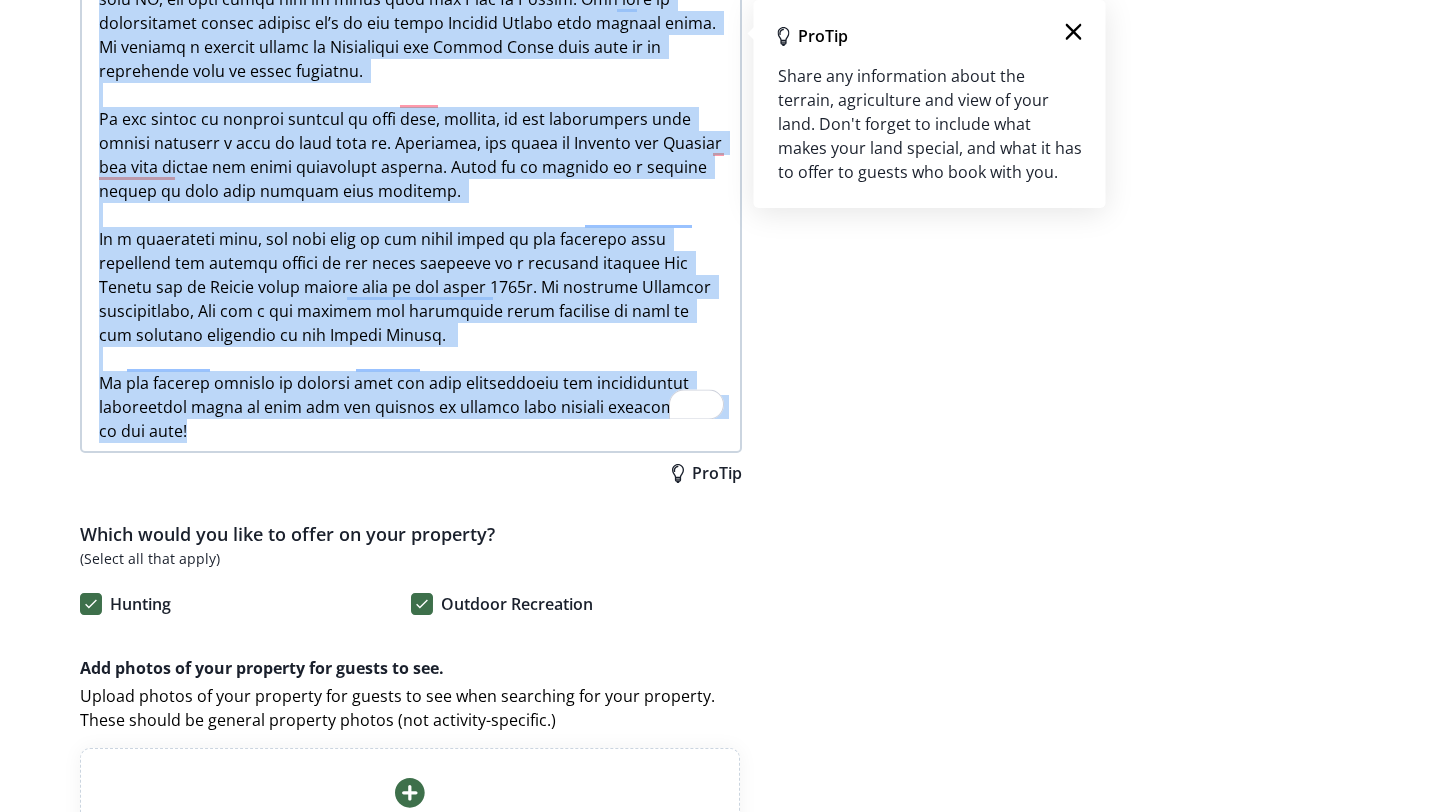 copy on "We are happy to provide access to this unique ecological habitat along the San Pedro River in the Freemont Gooding Cottonwood-Willow Gallery Forest located in southeast Arizona. These 100 acres are a part of what used to be a family ranch; however, we wanted to keep this piece of land because it has great emotional and ecological value to us and the community. The land is part of a conservation easement, although it is not prohibited from being used and we would like to share the habitat with more outdoorsmen.
This property contains a very special ecological niche because there is perennial flowing water along the lower San Pedro River, which is a pretty significant drainage area in southern Arizona. There are few rivers in North America that run north to south, but the San Pedro starts in Mexico, runs up into AZ, and then turns back to drain into the Gulf of Mexico. The area is ecologically unique because it’s in the upper Sonoran Desert with running water. It creates a gallery forest of Cottonwood and Wi..." 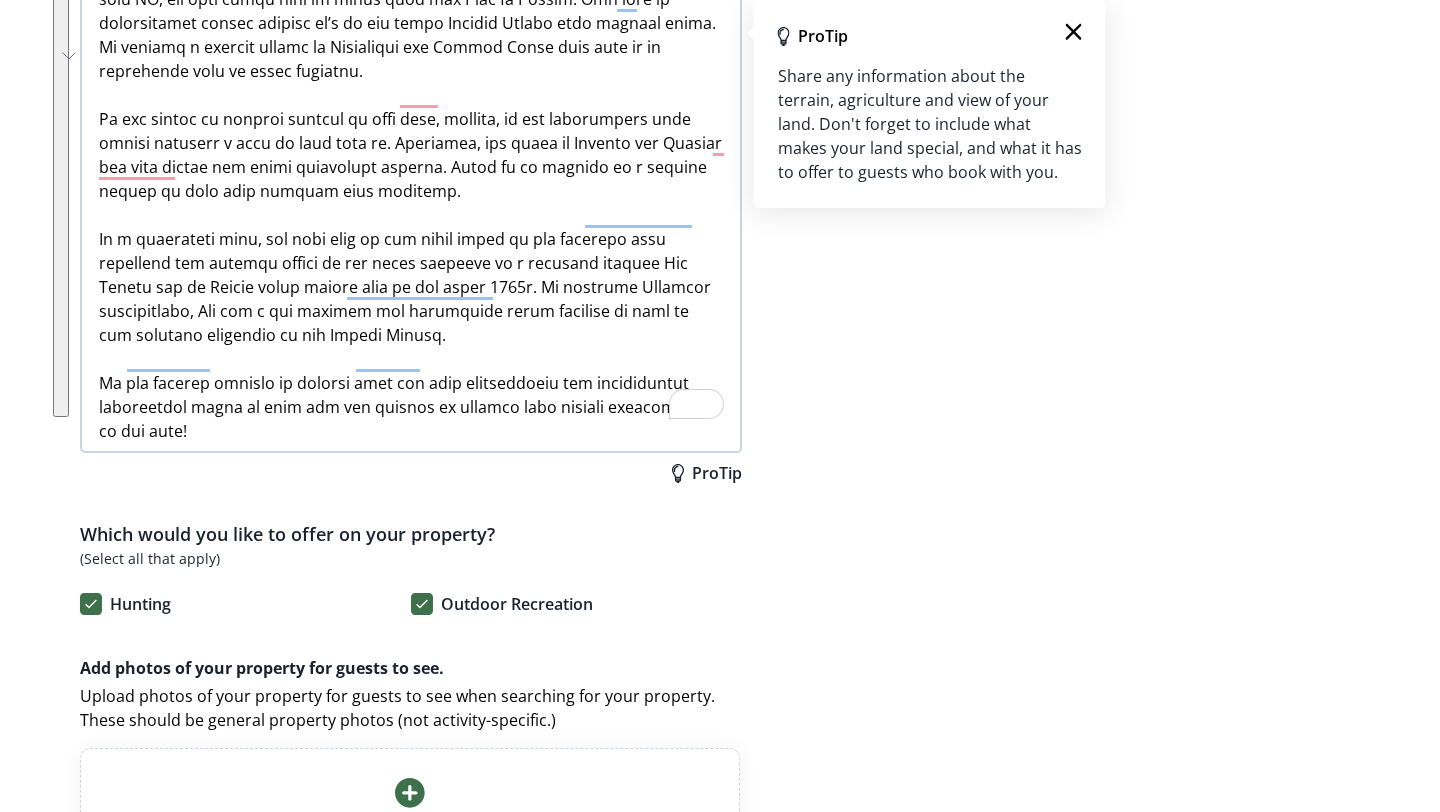 click on "Let's give your ranch or farm a name. Gallery Forest on the San Pedro ProTip Add a description to your land. ProTip Which would you like to offer on your property? (Select all that apply) Hunting Outdoor Recreation Add photos of your property for guests to see. Upload photos of your property for guests to see when searching for your property. These should be general property photos (not activity-specific.) Add Photos Here's the river bottom in the fall, taken from Malpais hill Add Tag Property Landscape Add Tag Property Landscape Add Tag Property Landscape Add Tag Property Landscape Turkey Hunt Perrennial streamflow Add Tag Property Landscape River crossing. Propriety is South (upstream, counterintuitively) Add Tag Property Landscape Turkey Hunt Add Tag Property Landscape Gallery forest Add Tag Property Landscape Turkey Hunt Add Tag Property Landscape Save And Close" at bounding box center (521, 1065) 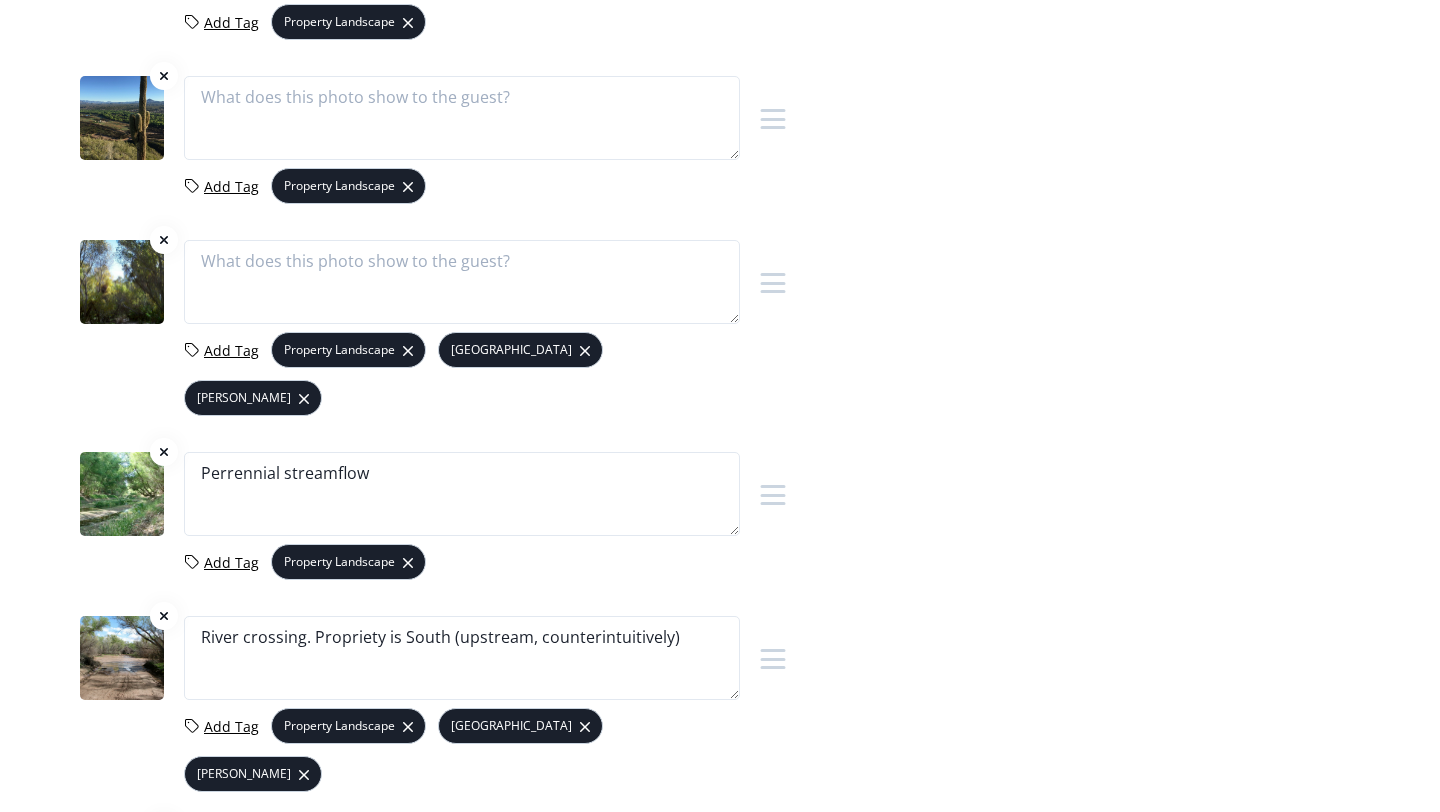 scroll, scrollTop: 2597, scrollLeft: 0, axis: vertical 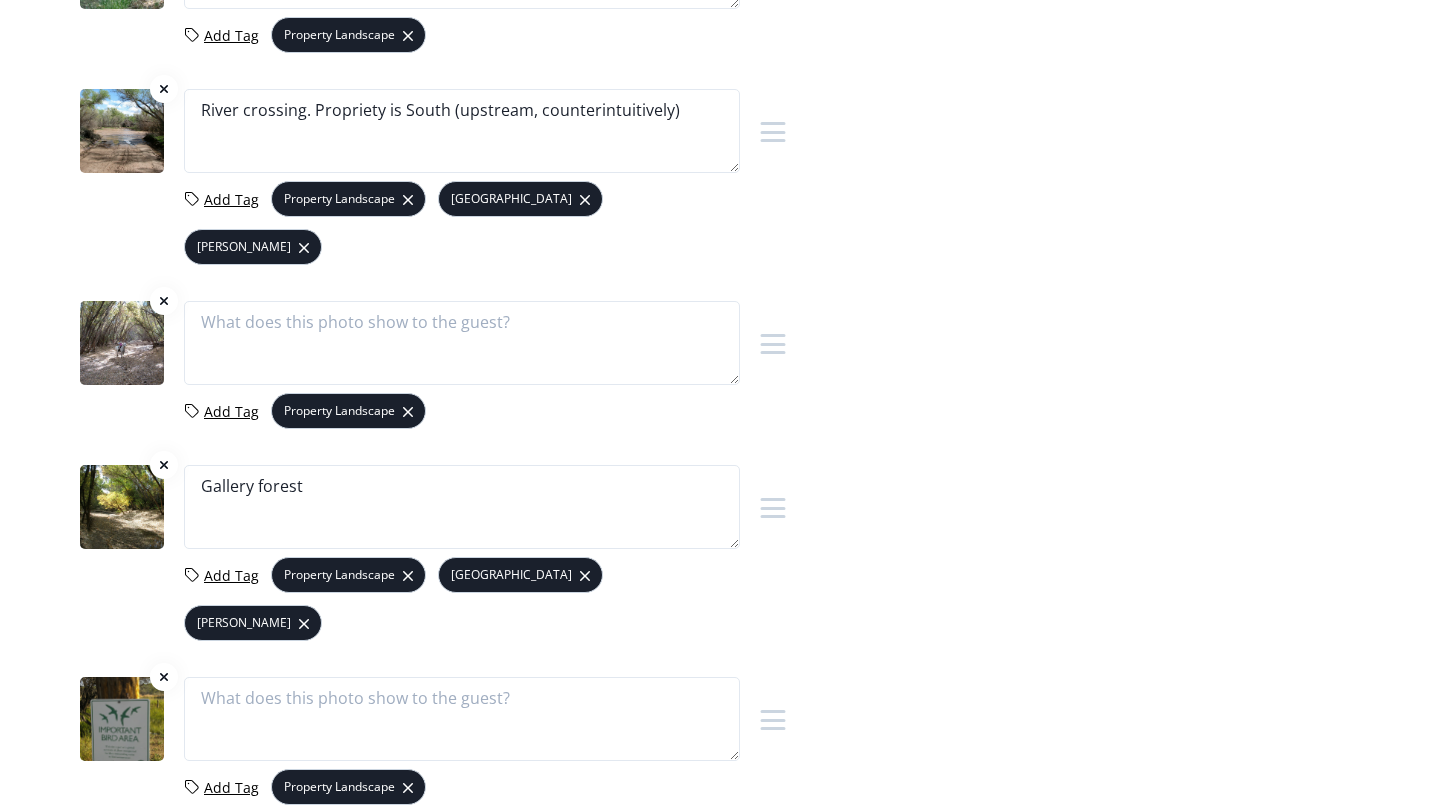 click on "Save And Close" at bounding box center [693, 908] 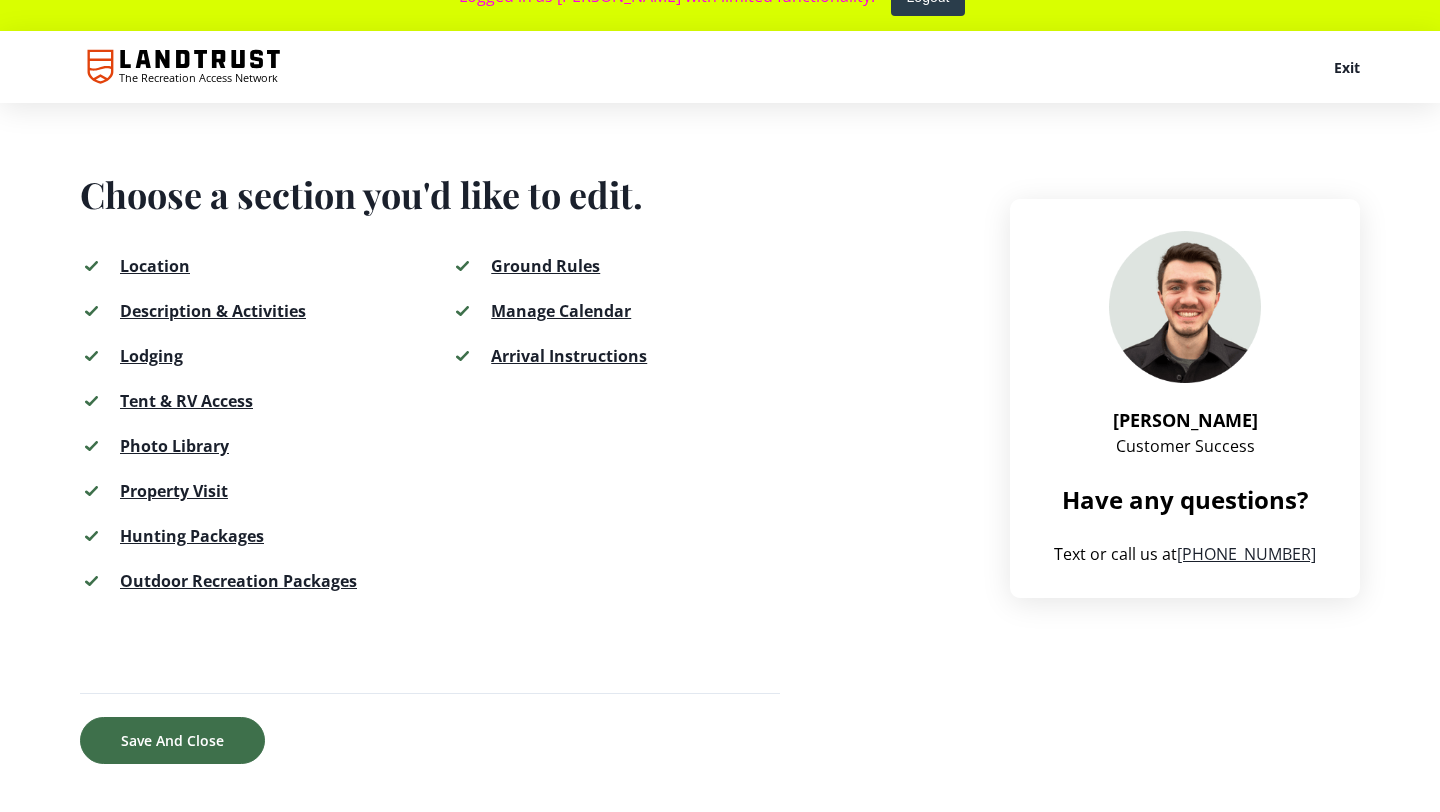 scroll, scrollTop: 0, scrollLeft: 0, axis: both 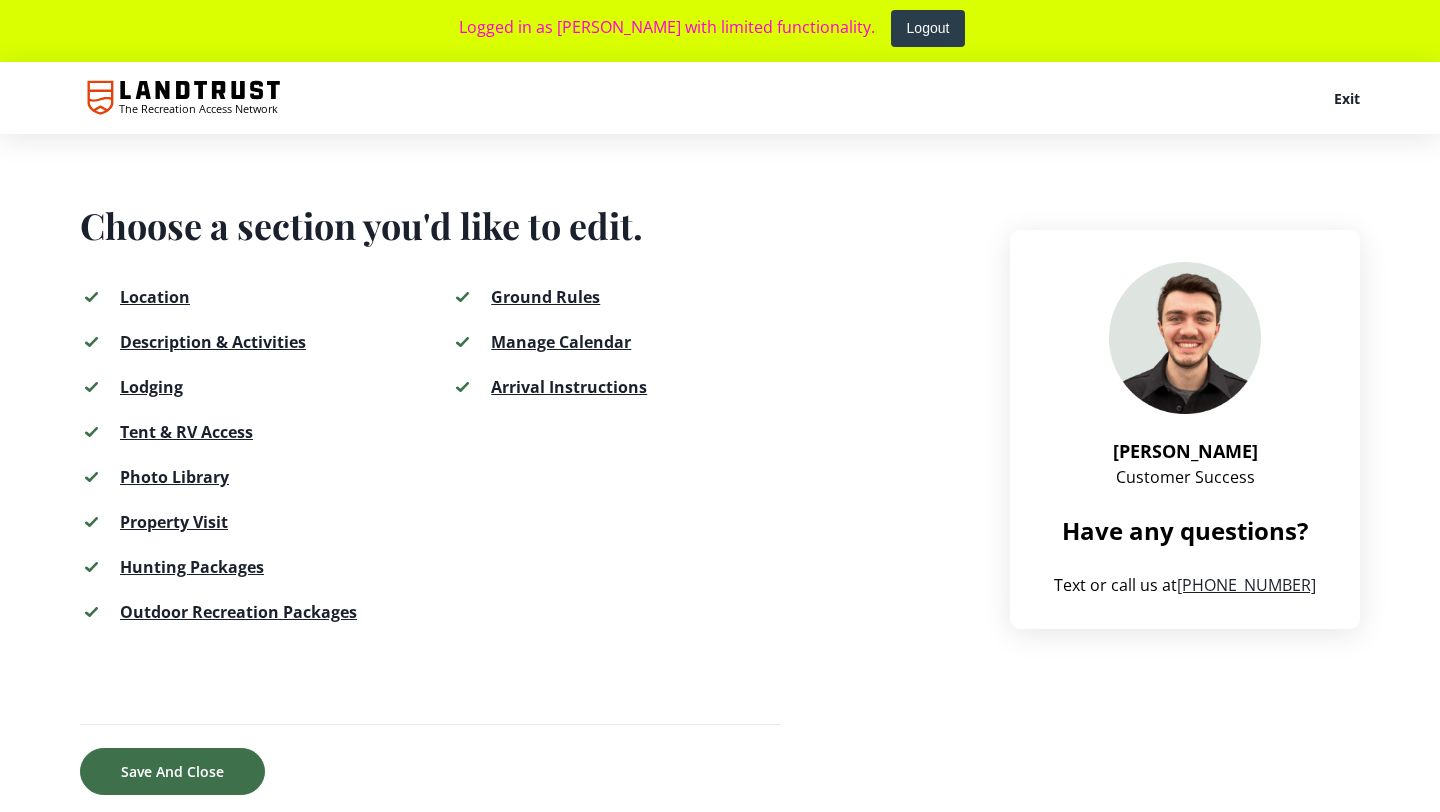 click on "Hunting Packages" at bounding box center [192, 567] 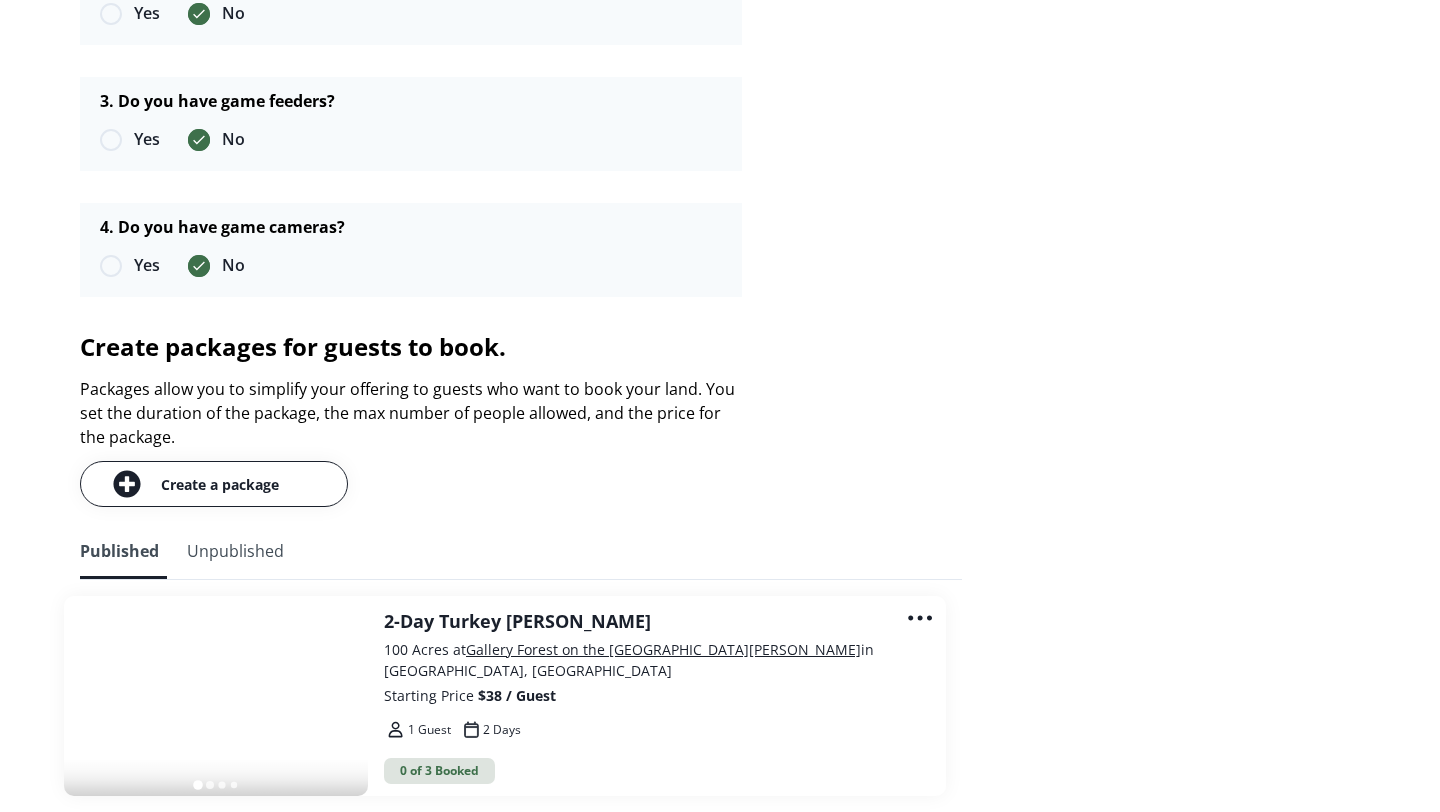 scroll, scrollTop: 2292, scrollLeft: 0, axis: vertical 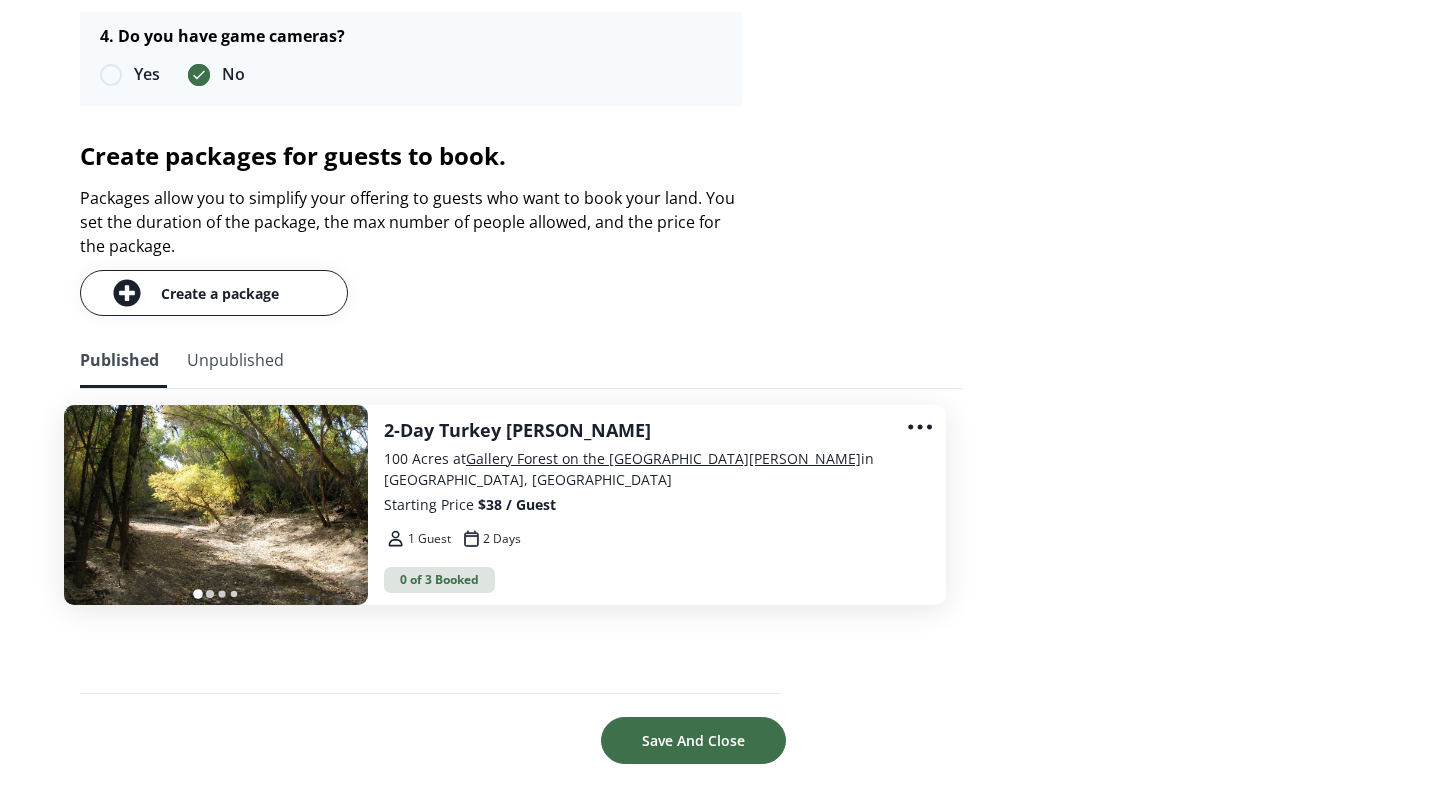 click on "1 Guest 2 Days" at bounding box center [649, 539] 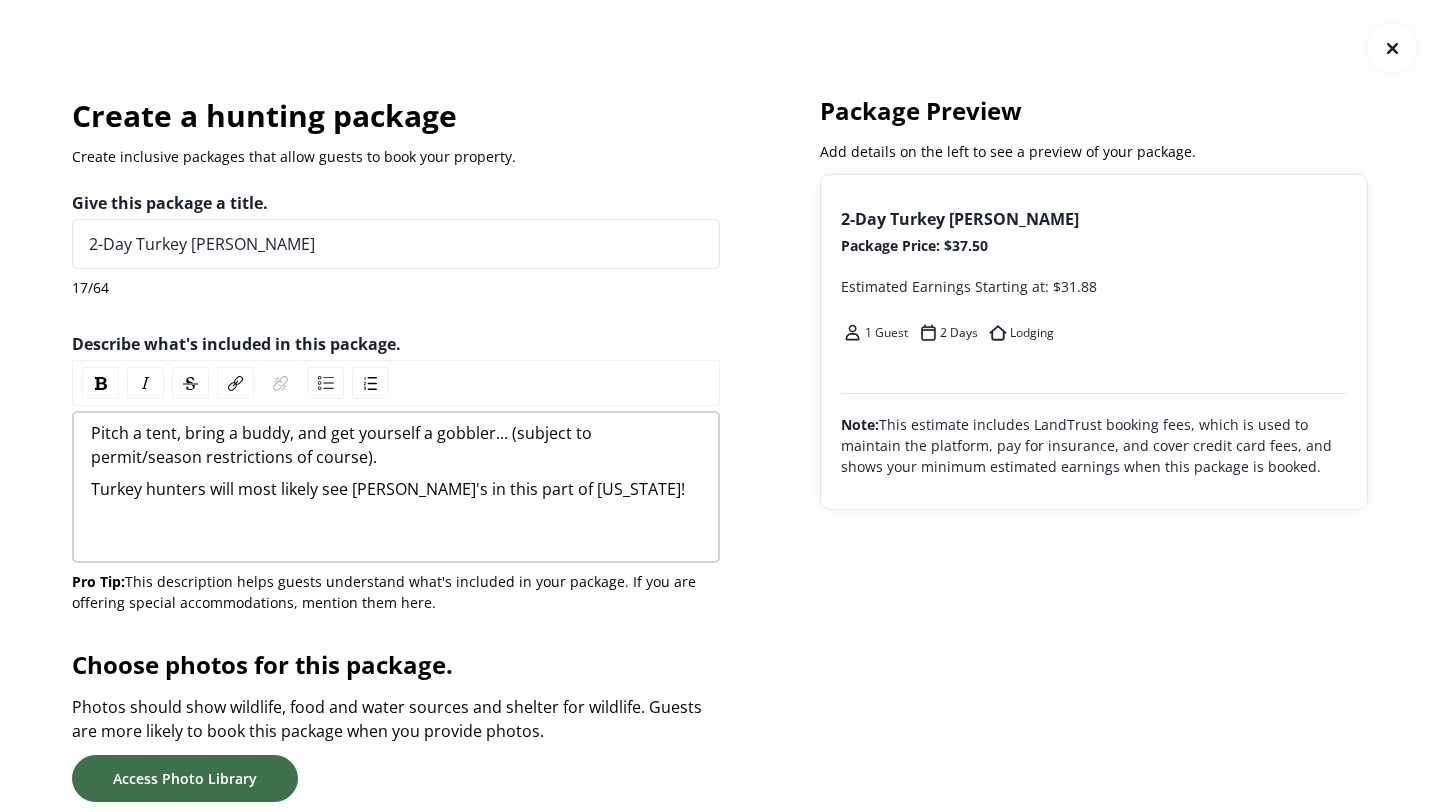scroll, scrollTop: 0, scrollLeft: 0, axis: both 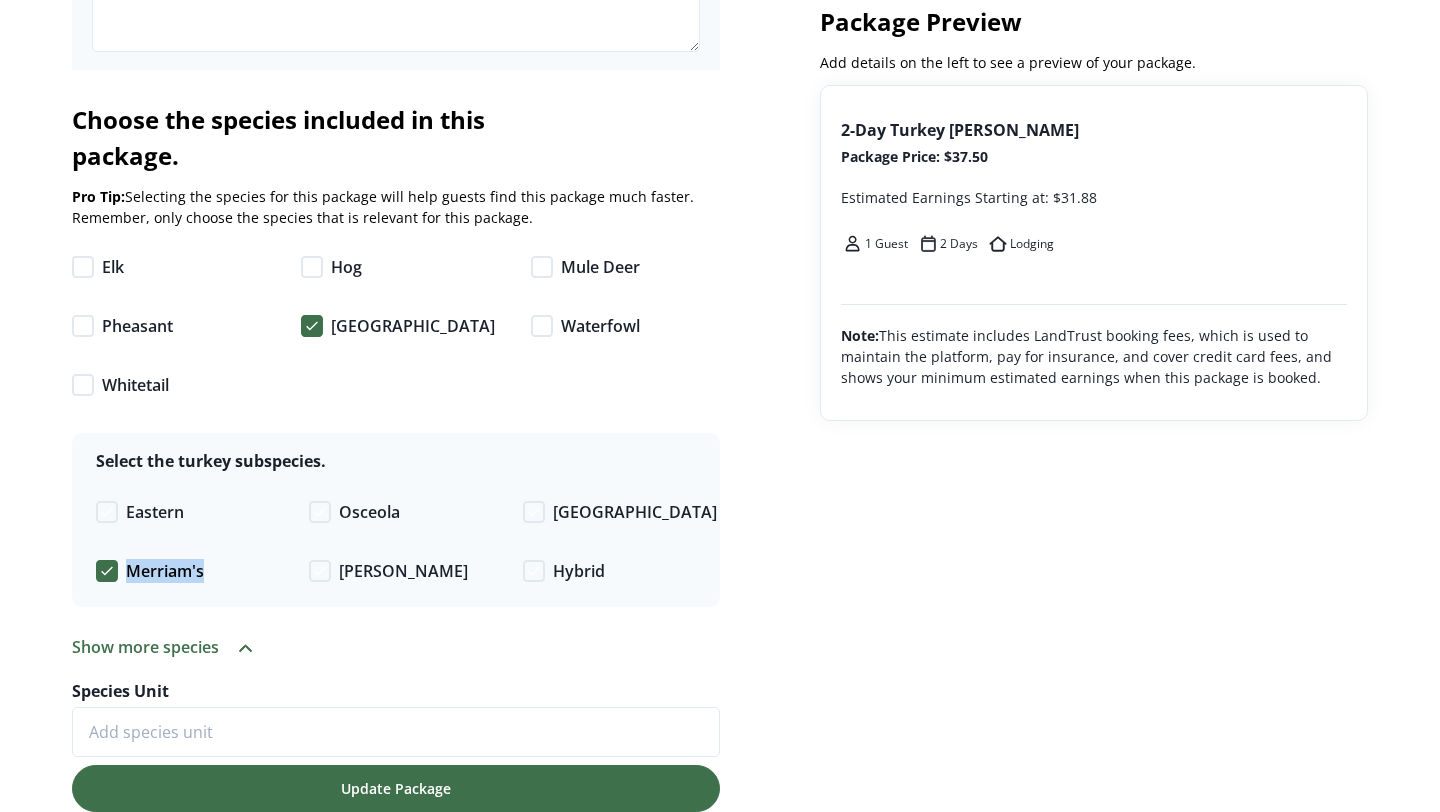 drag, startPoint x: 206, startPoint y: 544, endPoint x: 127, endPoint y: 544, distance: 79 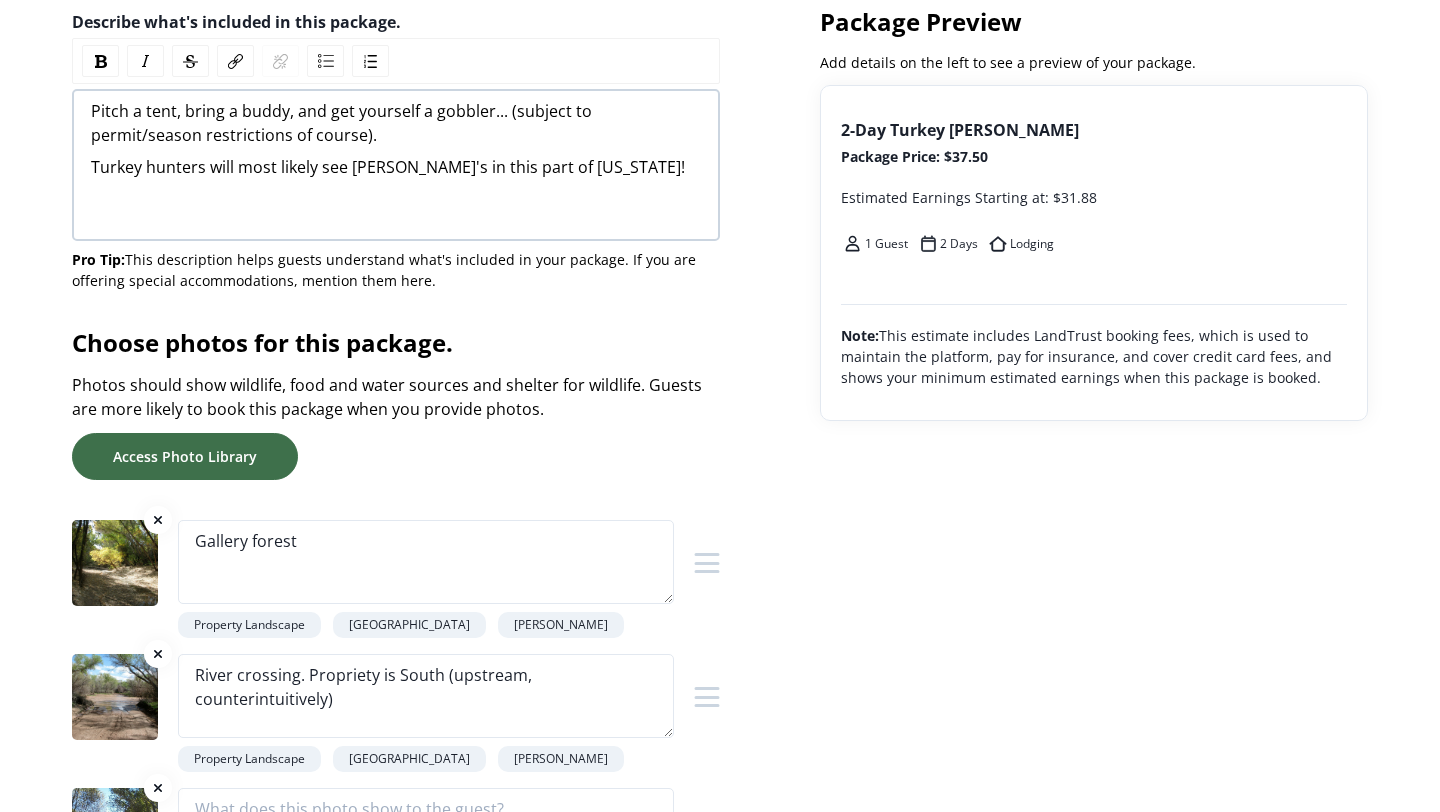 click on "Package Preview Add details on the left to see a preview of your package. 2-Day Turkey Hunt Package Price: $37.50 Estimated Earnings Starting at: $31.88 1 Guest 2 Days Lodging 1 Guest 2 Days Lodging Note:  This estimate includes LandTrust booking fees, which is used to maintain the platform, pay for insurance, and cover credit card fees, and shows your minimum estimated earnings when this package is booked." at bounding box center [1094, 1715] 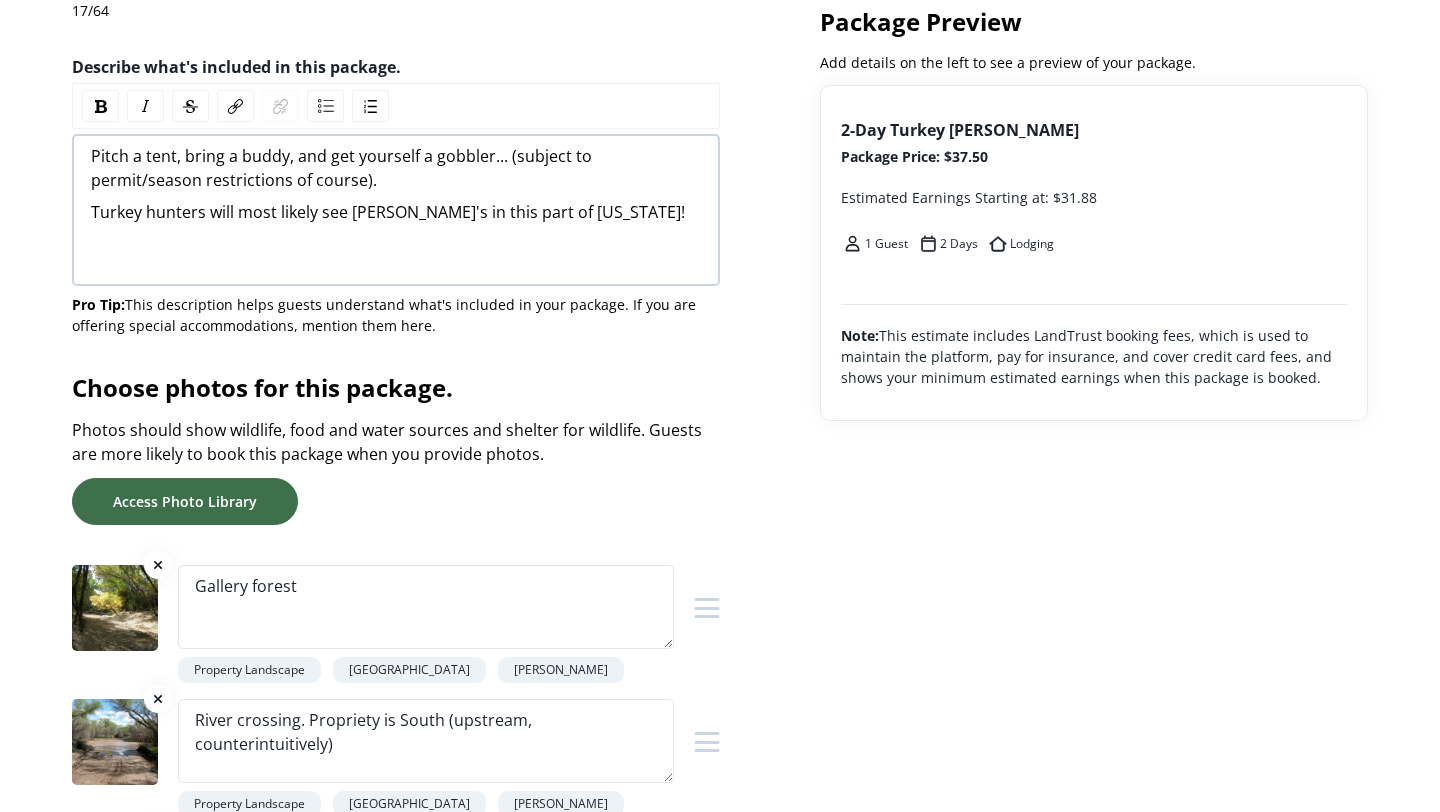 scroll, scrollTop: 0, scrollLeft: 0, axis: both 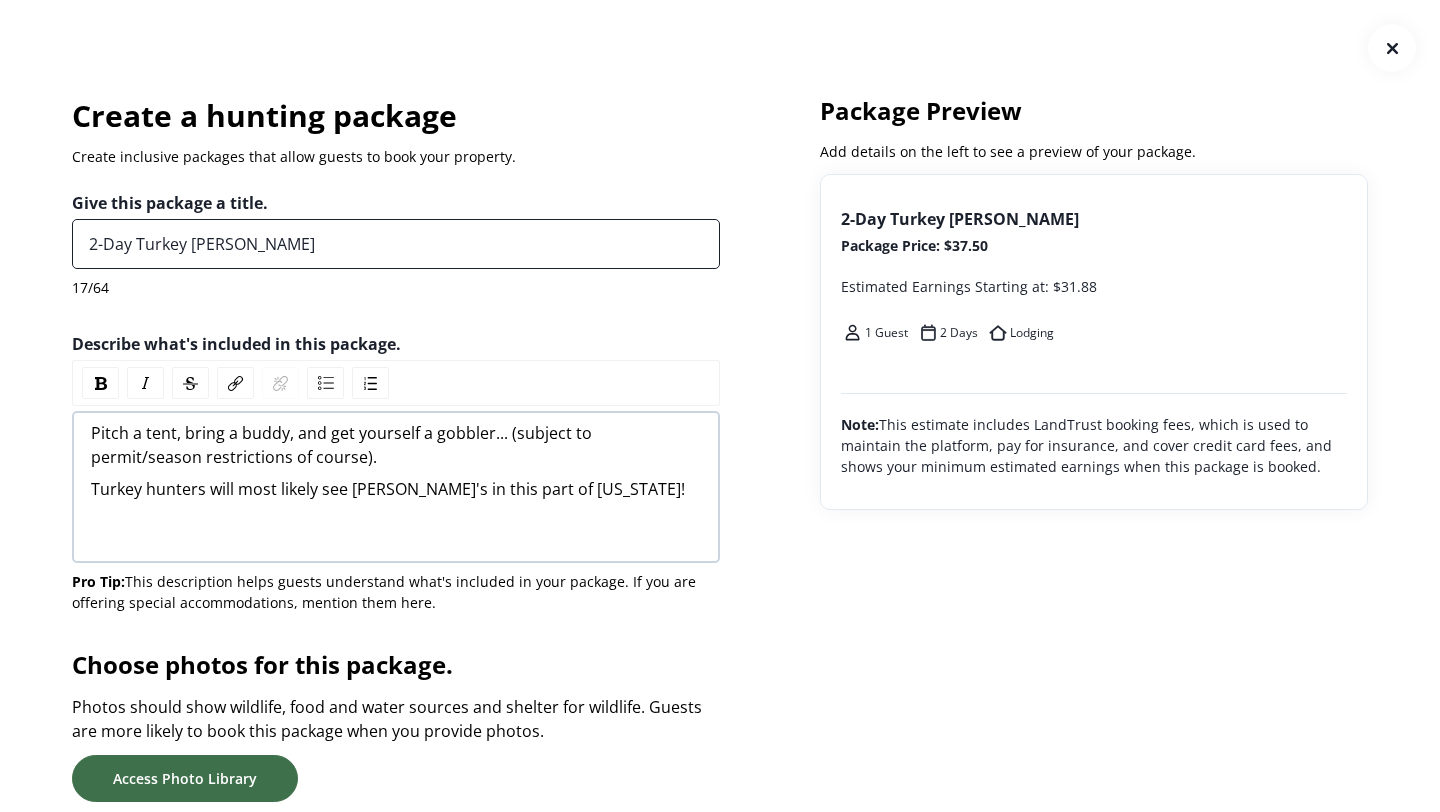 drag, startPoint x: 262, startPoint y: 256, endPoint x: 54, endPoint y: 227, distance: 210.0119 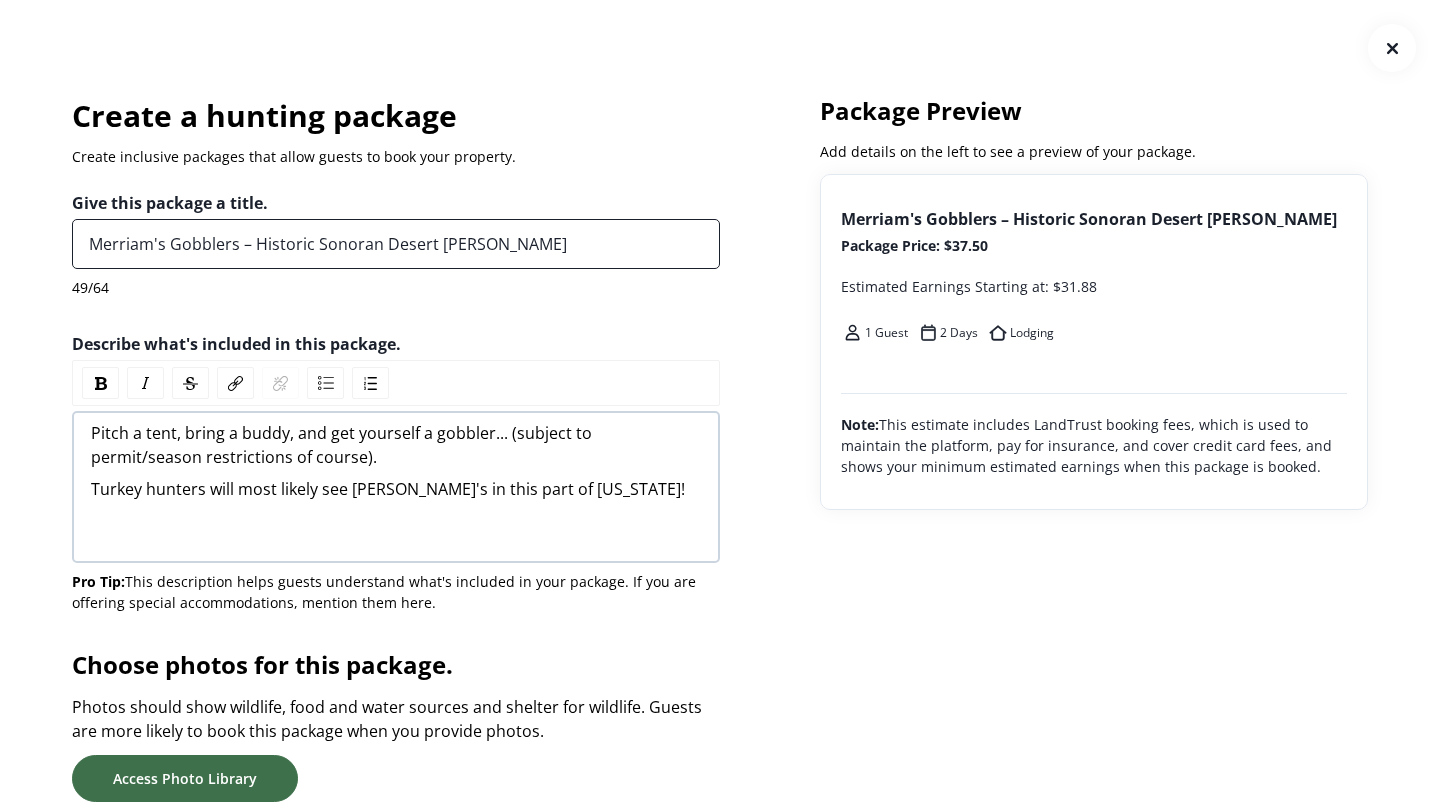 type on "Merriam's Gobblers – Historic Sonoran Desert Hunt" 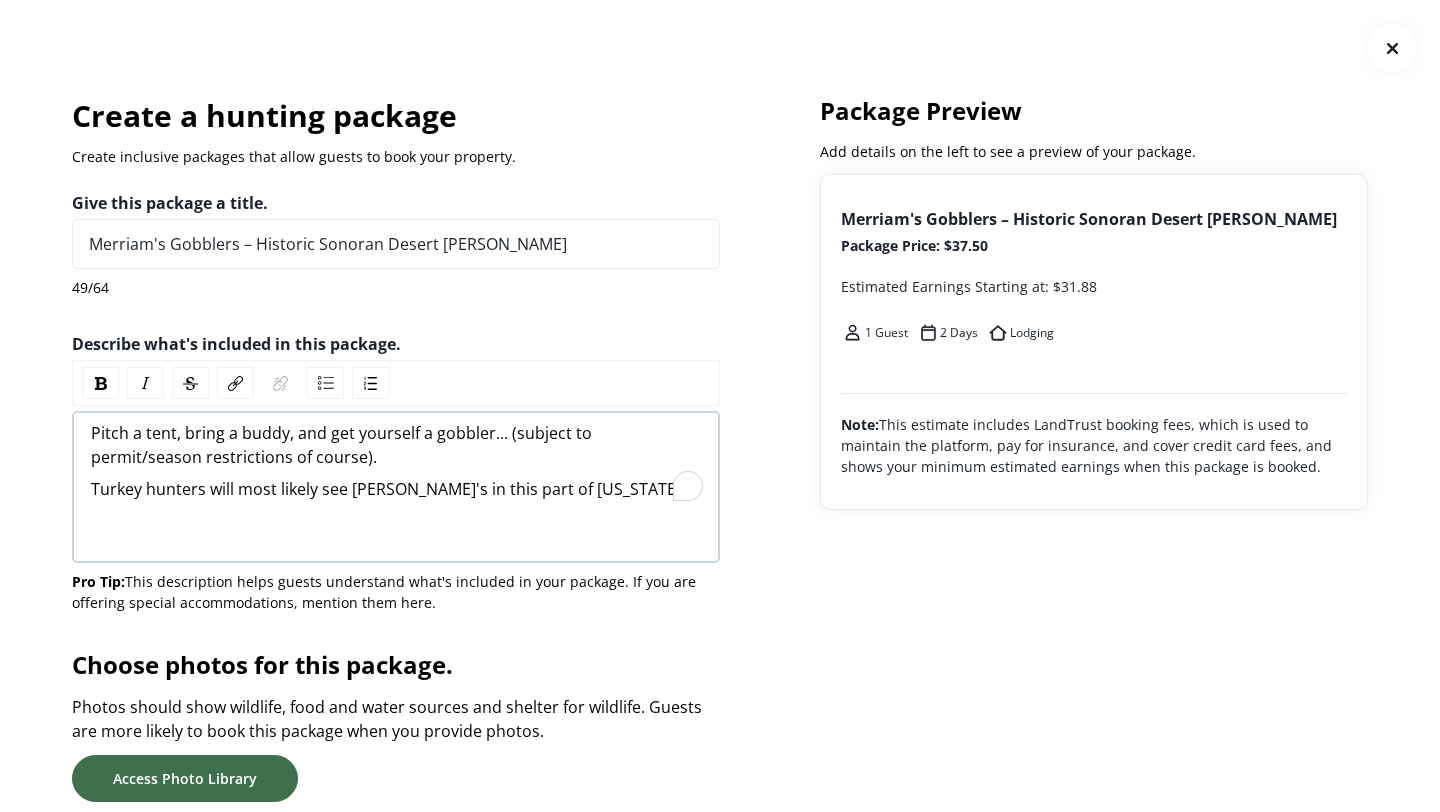 click on "Pitch a tent, bring a buddy, and get yourself a gobbler... (subject to permit/season restrictions of course)." at bounding box center [396, 445] 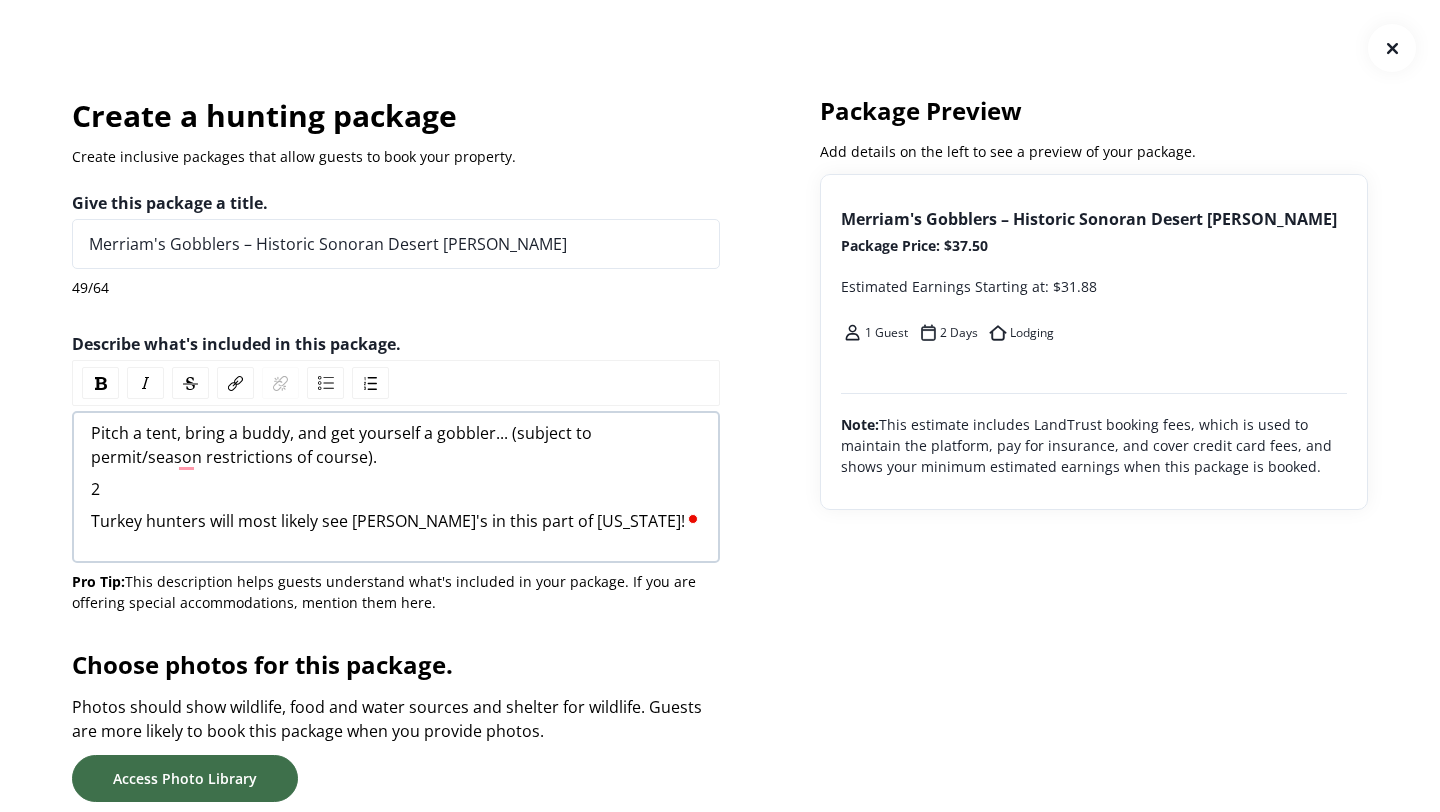type 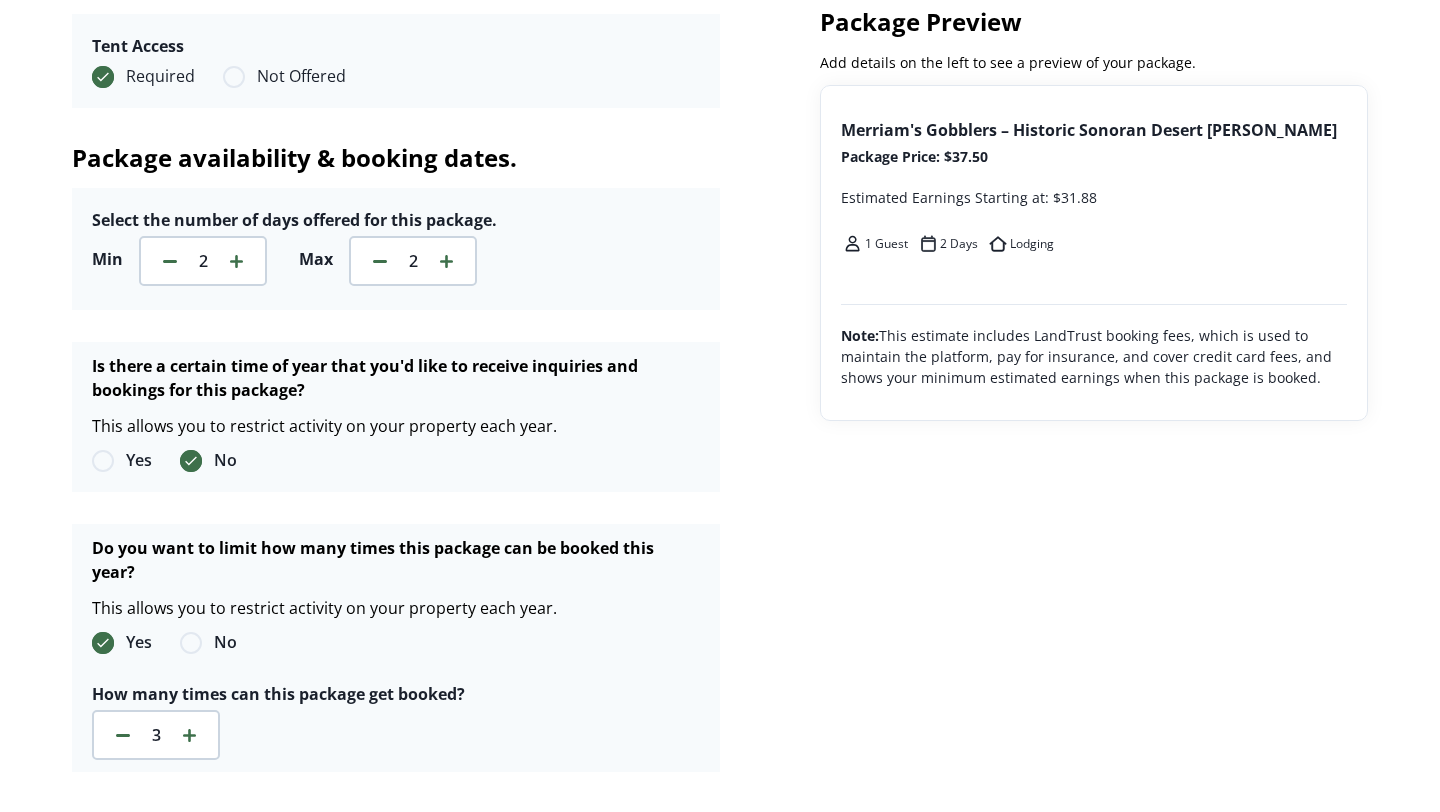 scroll, scrollTop: 0, scrollLeft: 0, axis: both 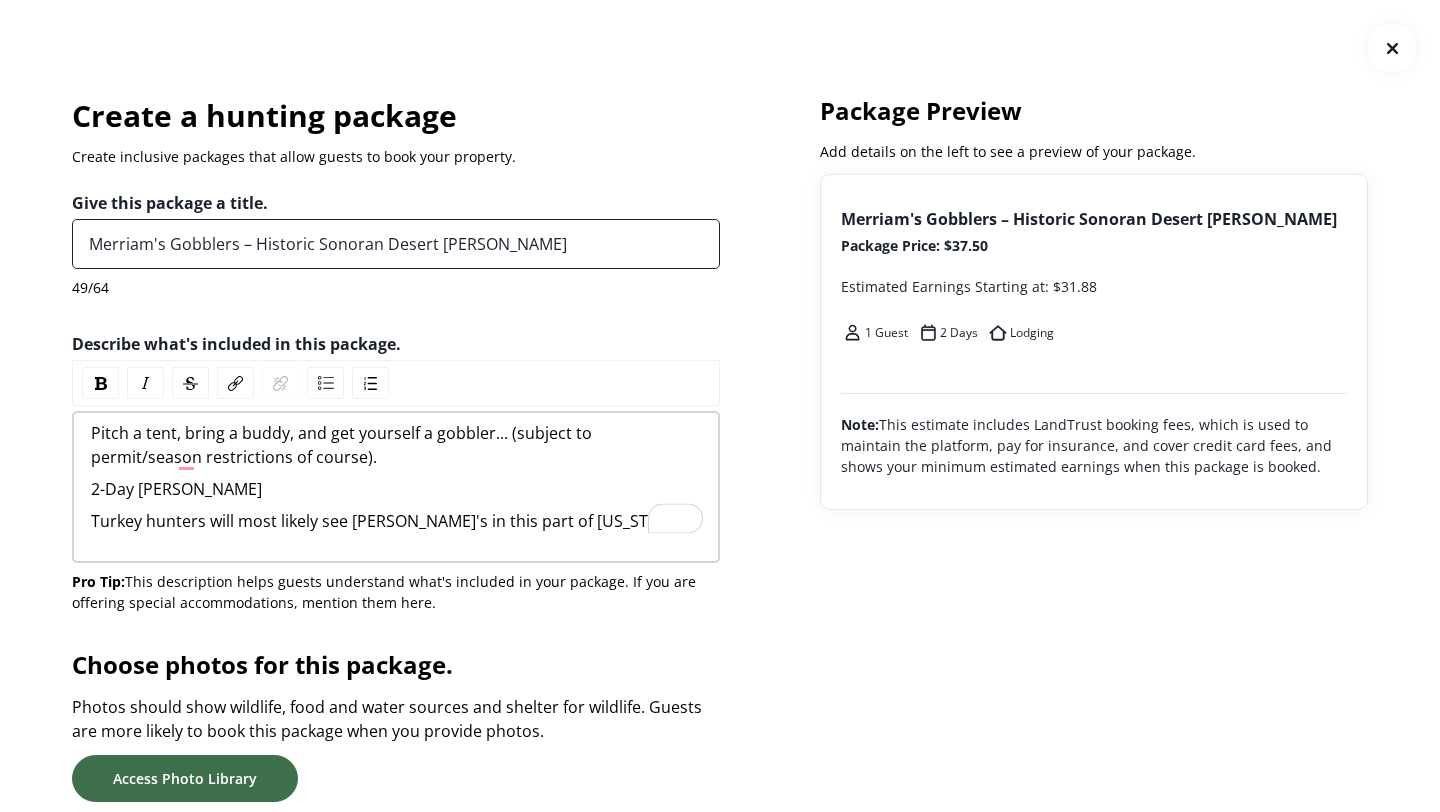 click on "Merriam's Gobblers – Historic Sonoran Desert Hunt" at bounding box center [396, 244] 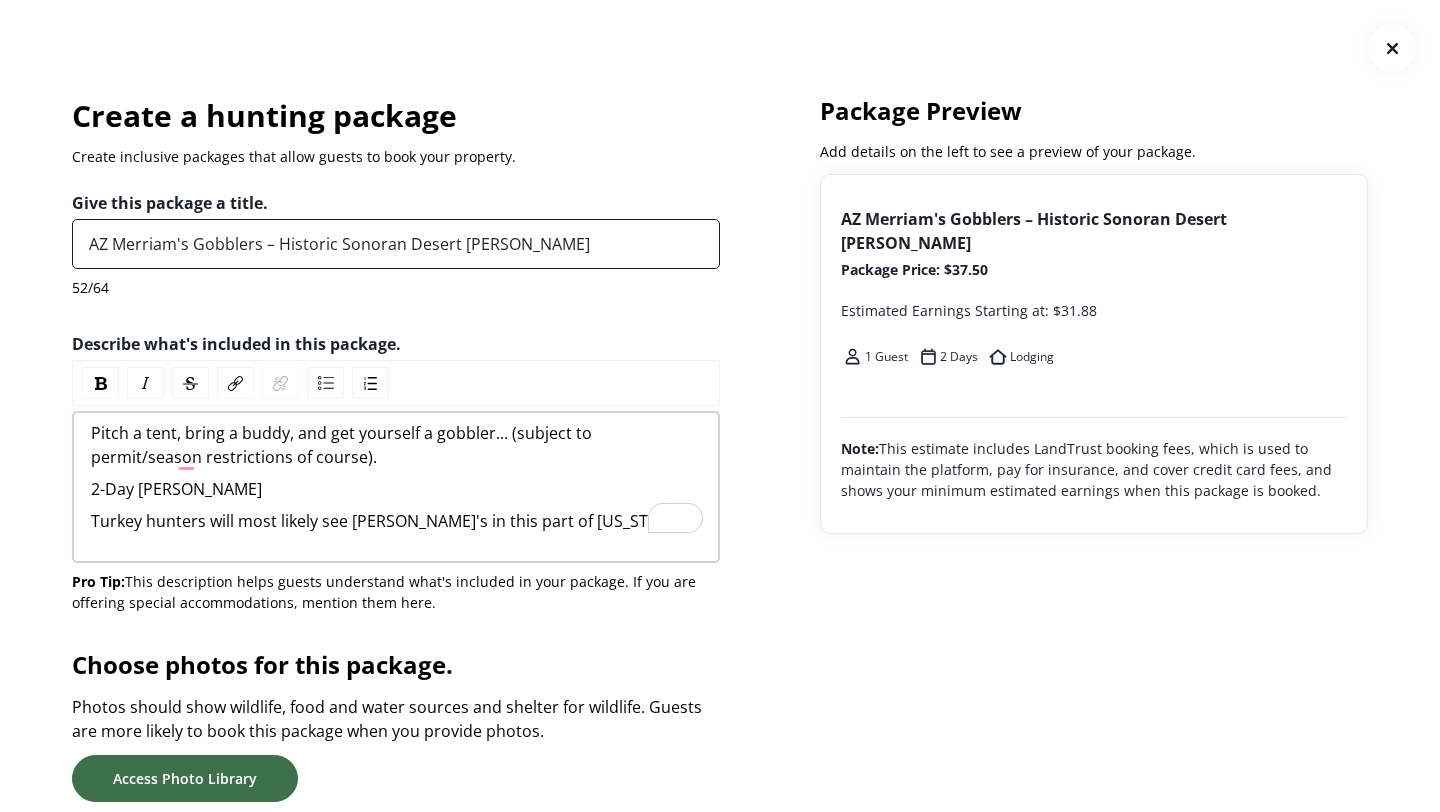 click on "AZ Merriam's Gobblers – Historic Sonoran Desert Hunt" at bounding box center (396, 244) 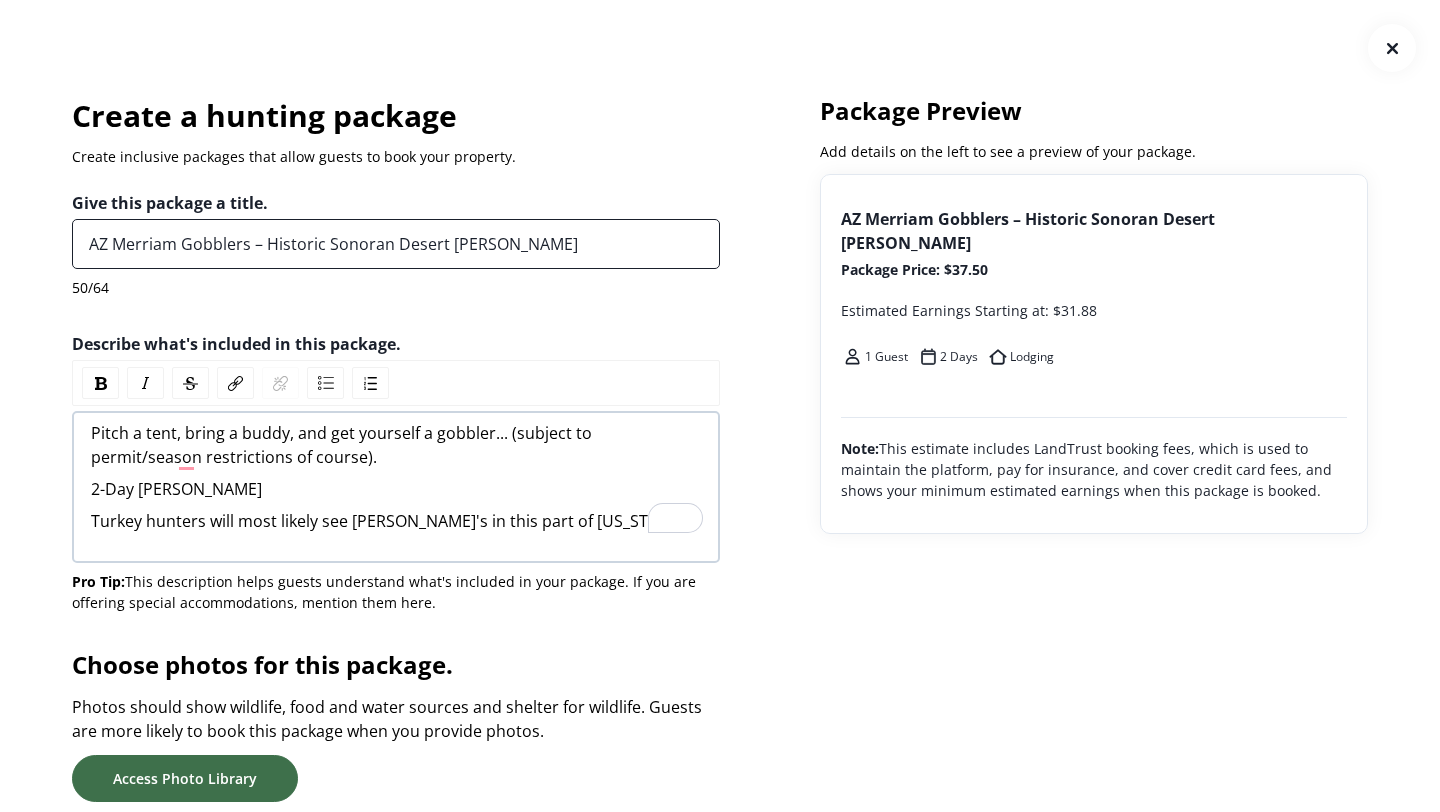 click on "AZ Merriam Gobblers – Historic Sonoran Desert Hunt" at bounding box center (396, 244) 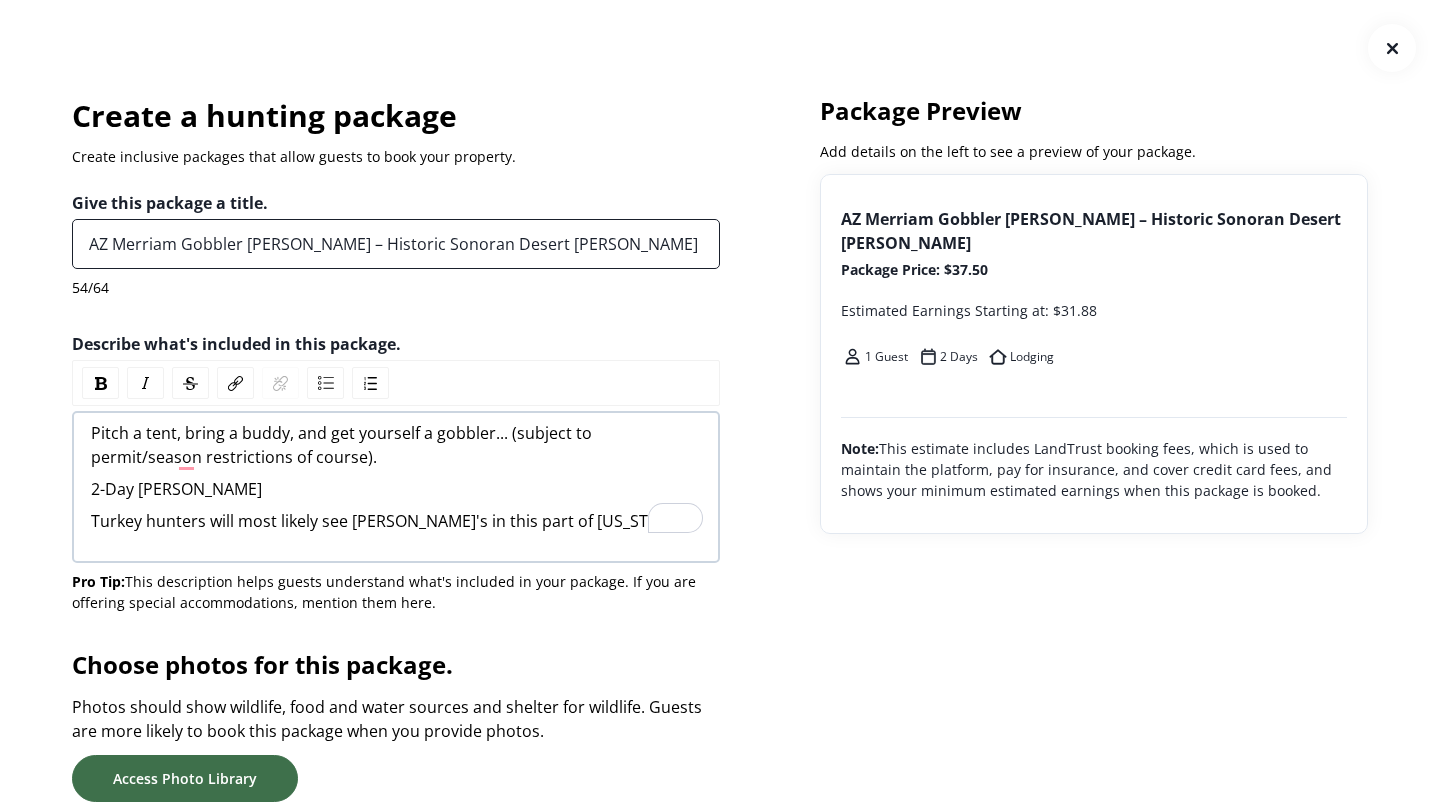 scroll, scrollTop: 5, scrollLeft: 0, axis: vertical 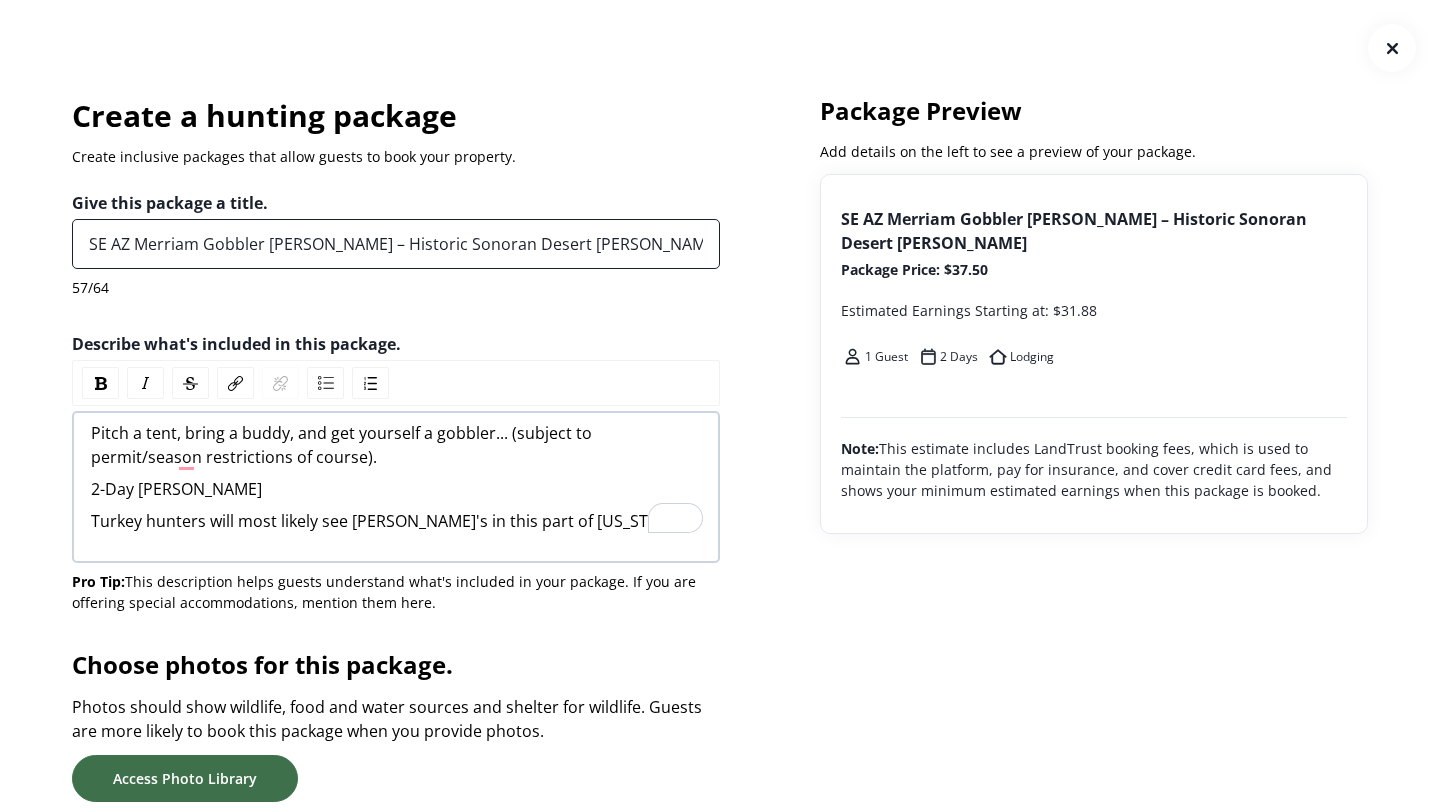 drag, startPoint x: 309, startPoint y: 245, endPoint x: 284, endPoint y: 245, distance: 25 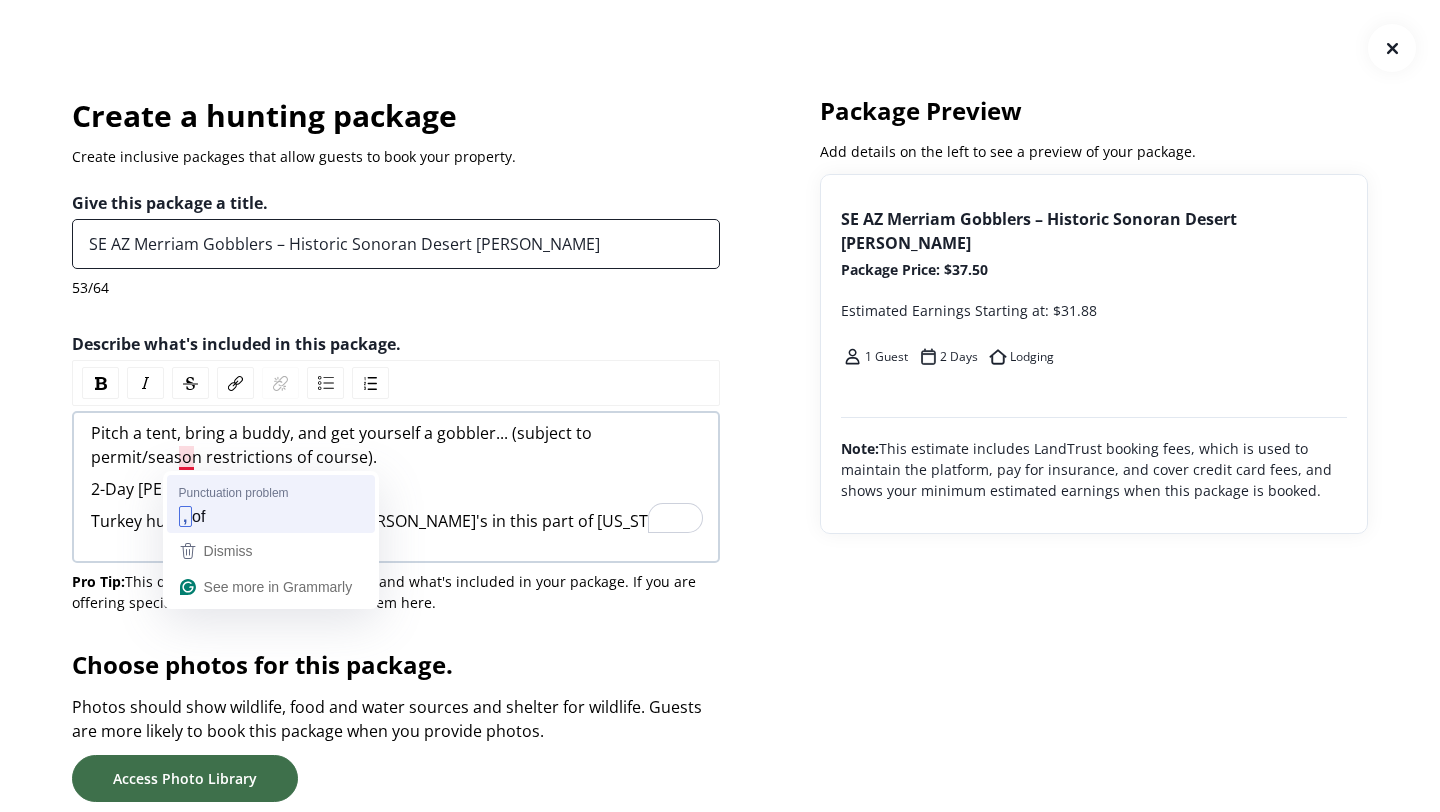 type on "SE AZ Merriam Gobblers – Historic Sonoran Desert Hunt" 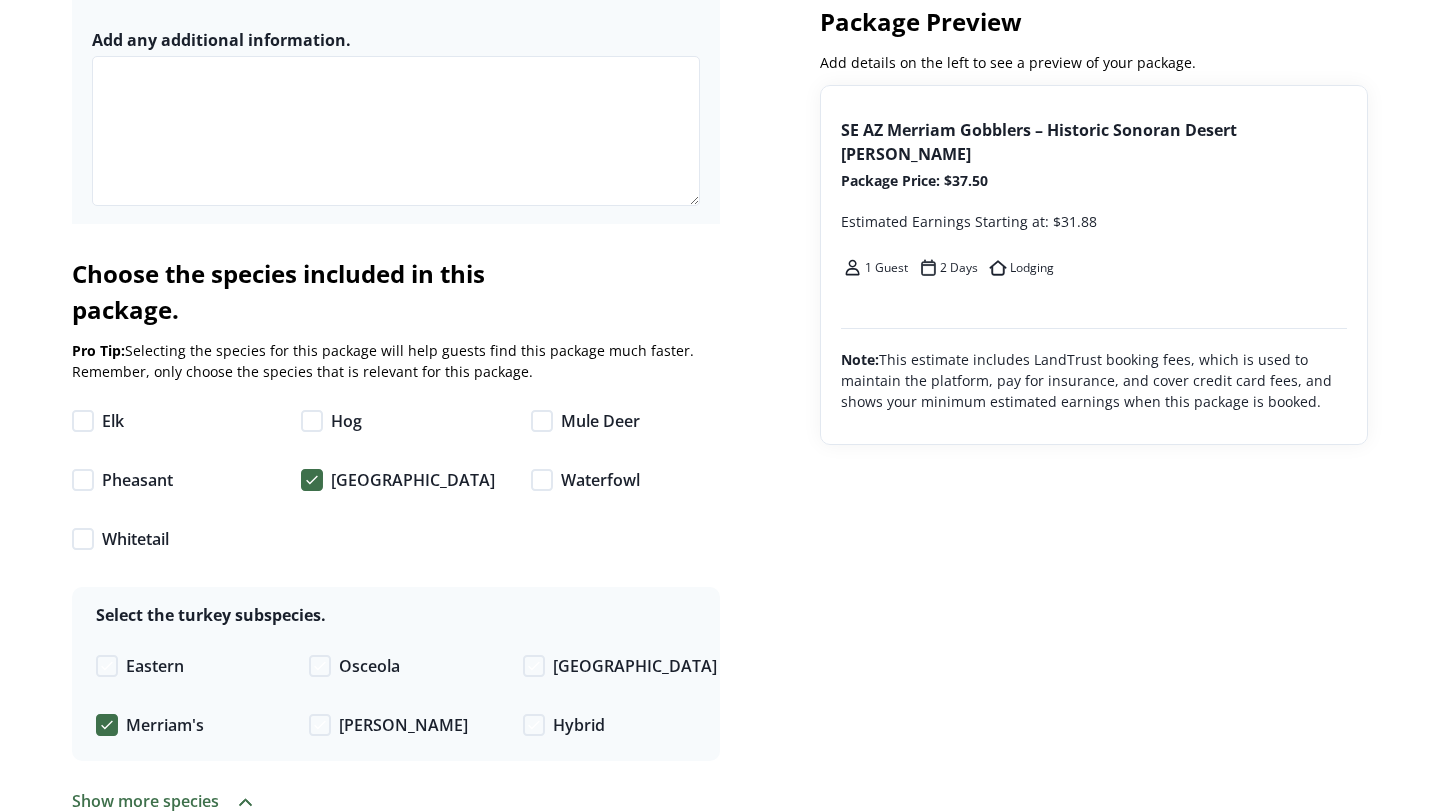 scroll, scrollTop: 3292, scrollLeft: 0, axis: vertical 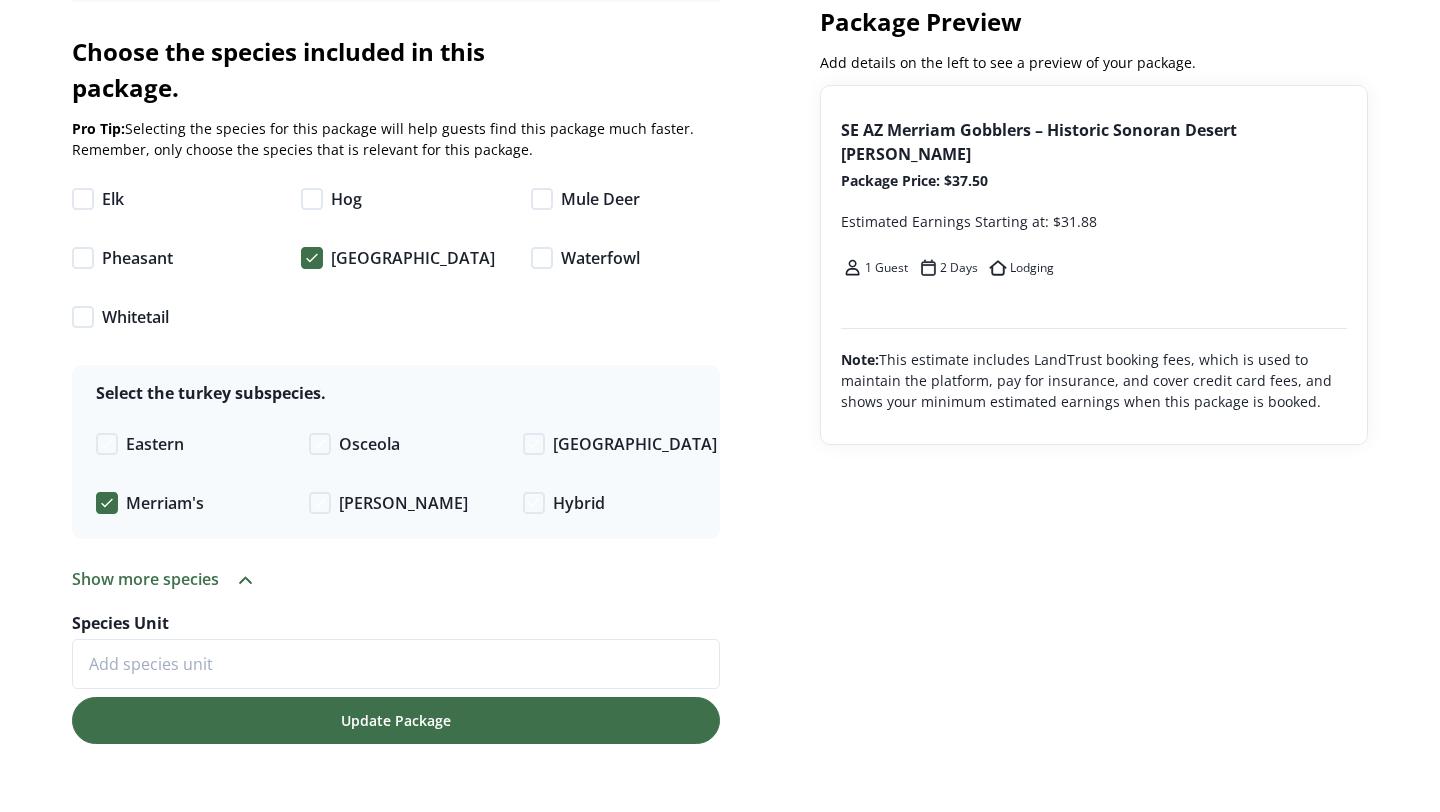 click on "Update Package" at bounding box center (396, 720) 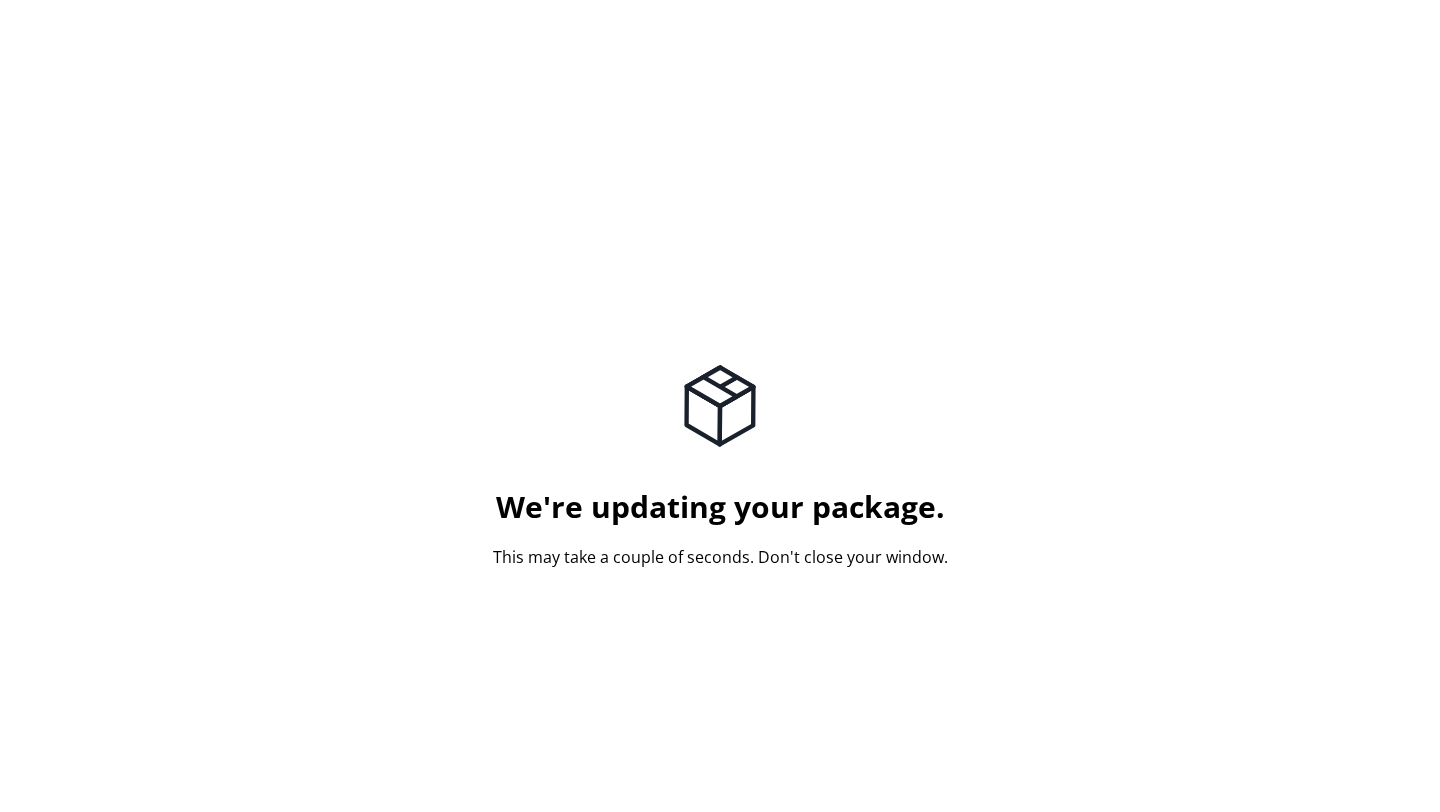 scroll, scrollTop: 0, scrollLeft: 0, axis: both 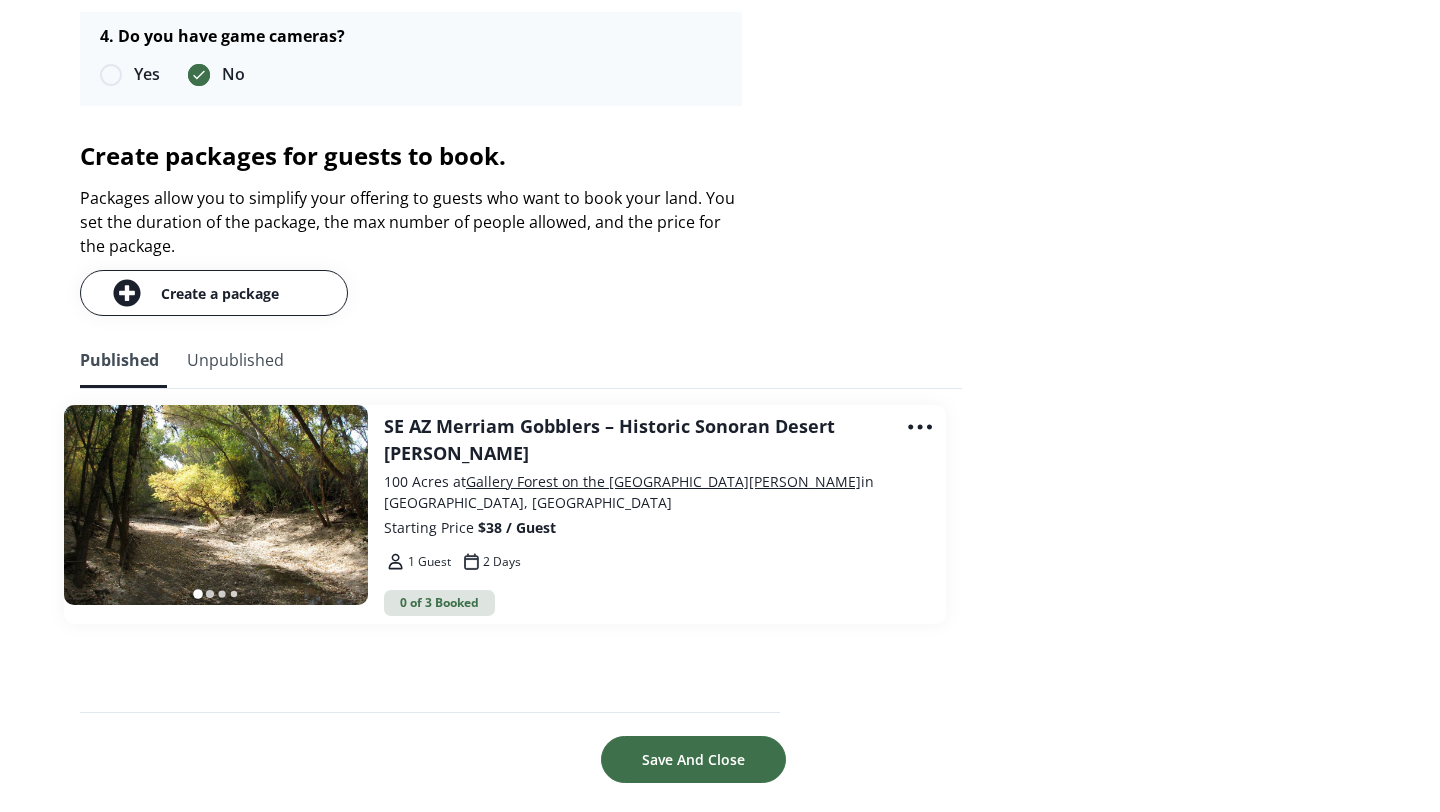 click on "Save And Close" at bounding box center (693, 759) 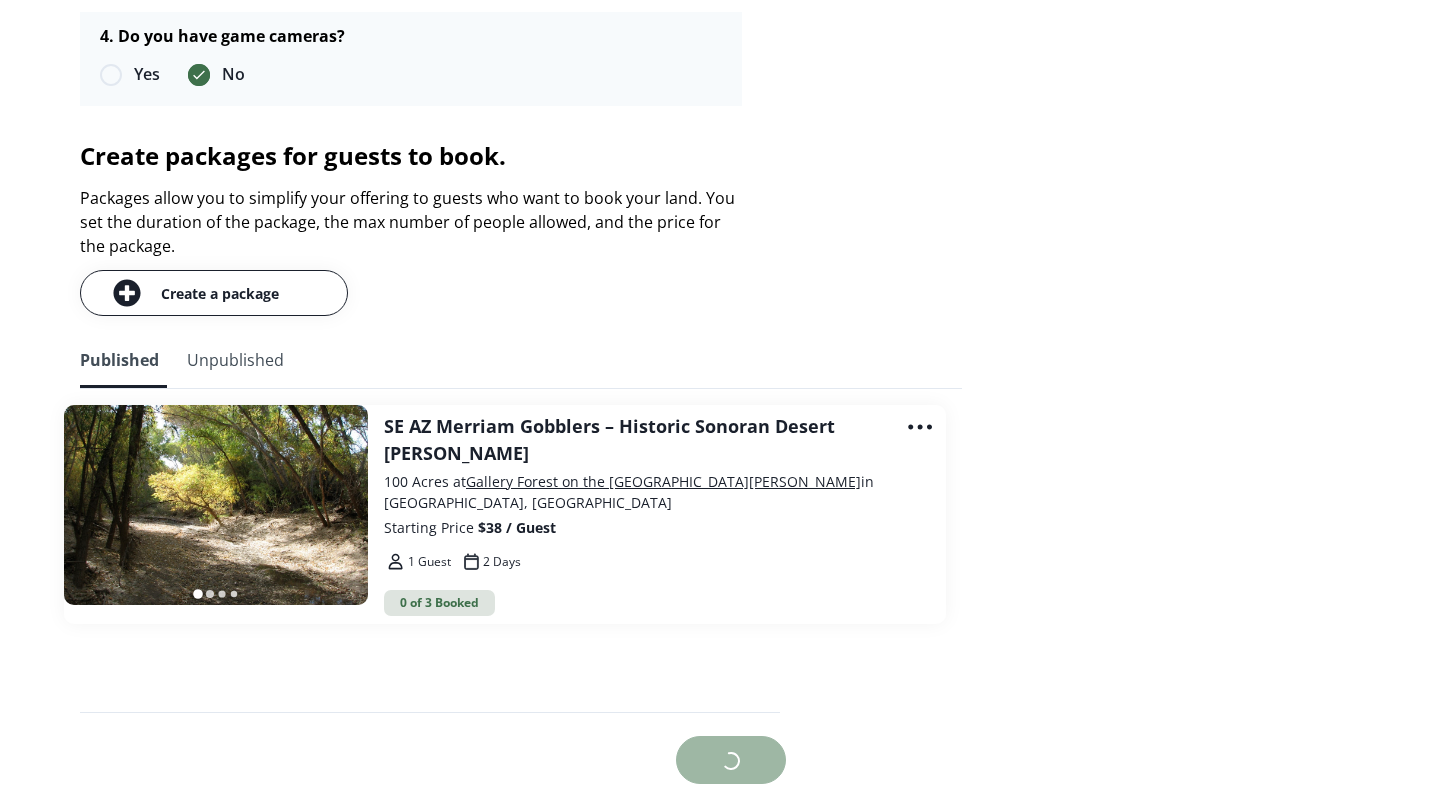 scroll, scrollTop: 0, scrollLeft: 0, axis: both 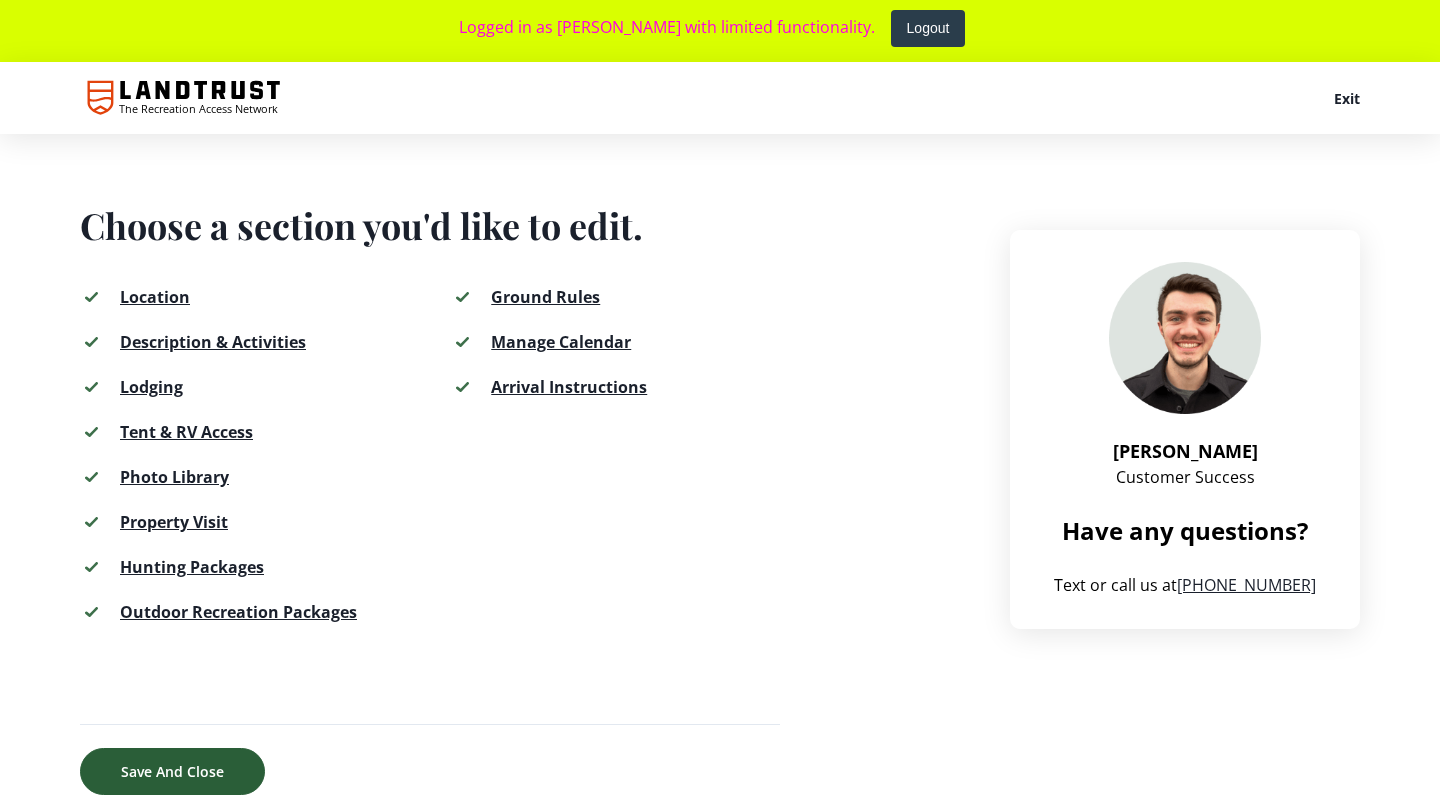 click on "Save And Close" at bounding box center (172, 771) 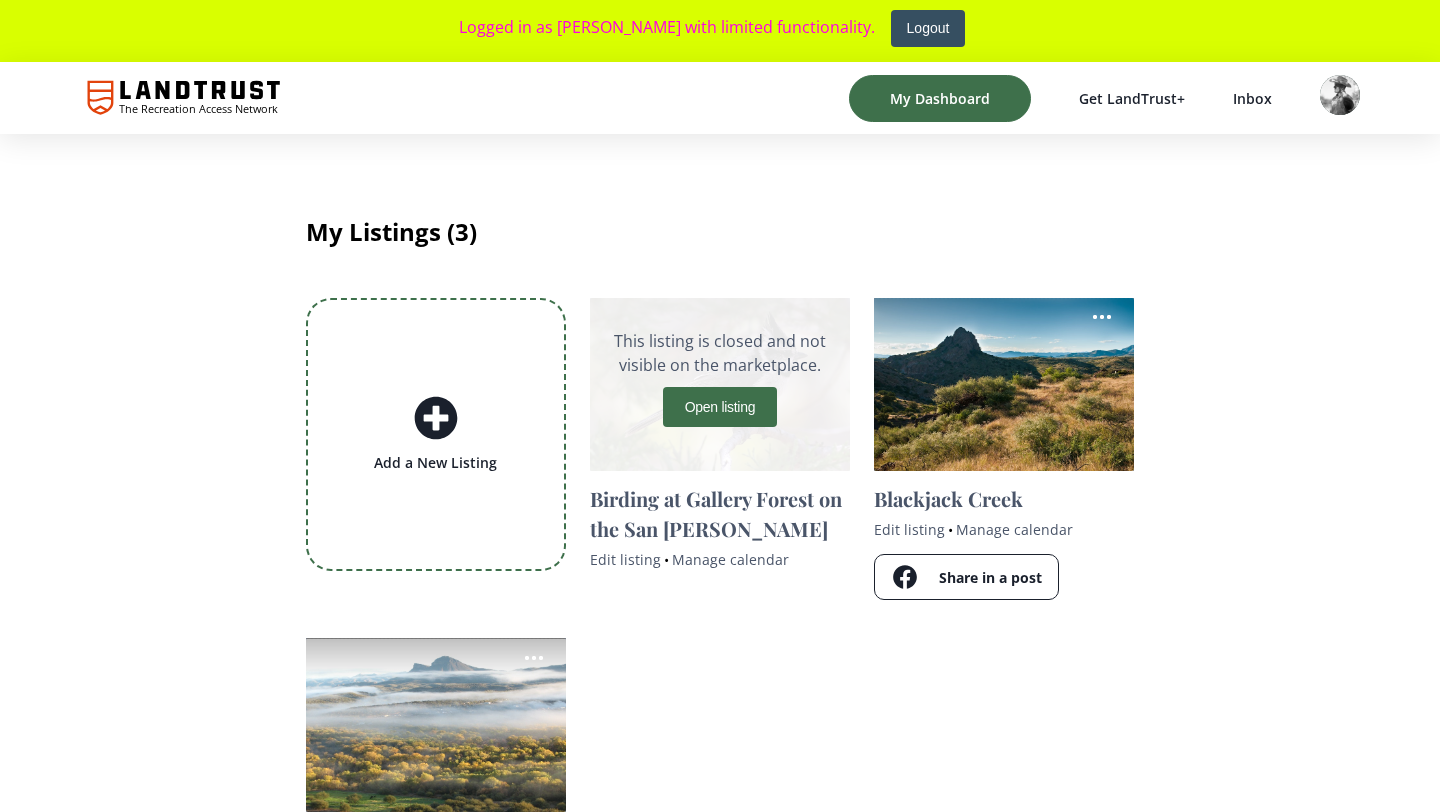 click on "Logout" at bounding box center [928, 28] 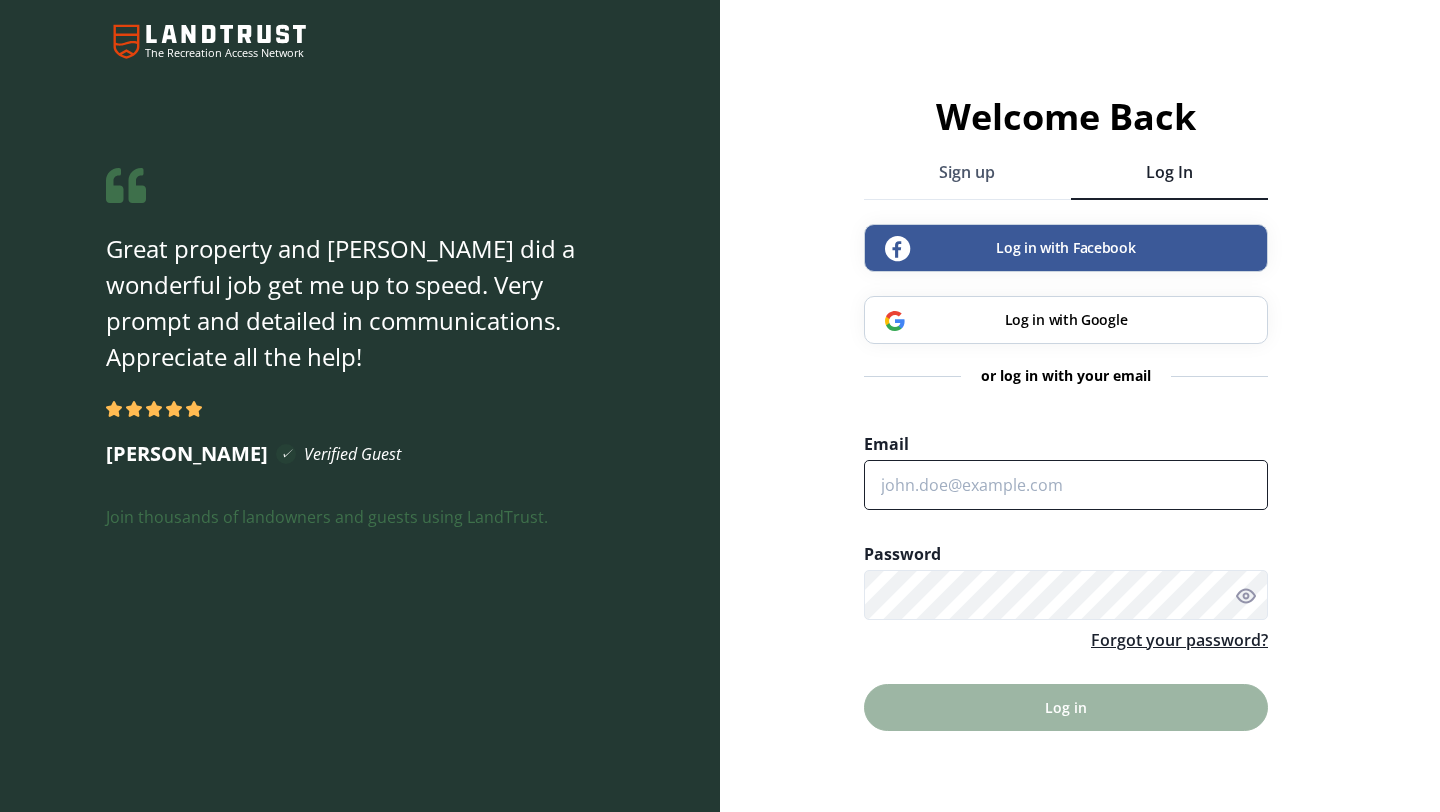 type on "[EMAIL_ADDRESS][DOMAIN_NAME]" 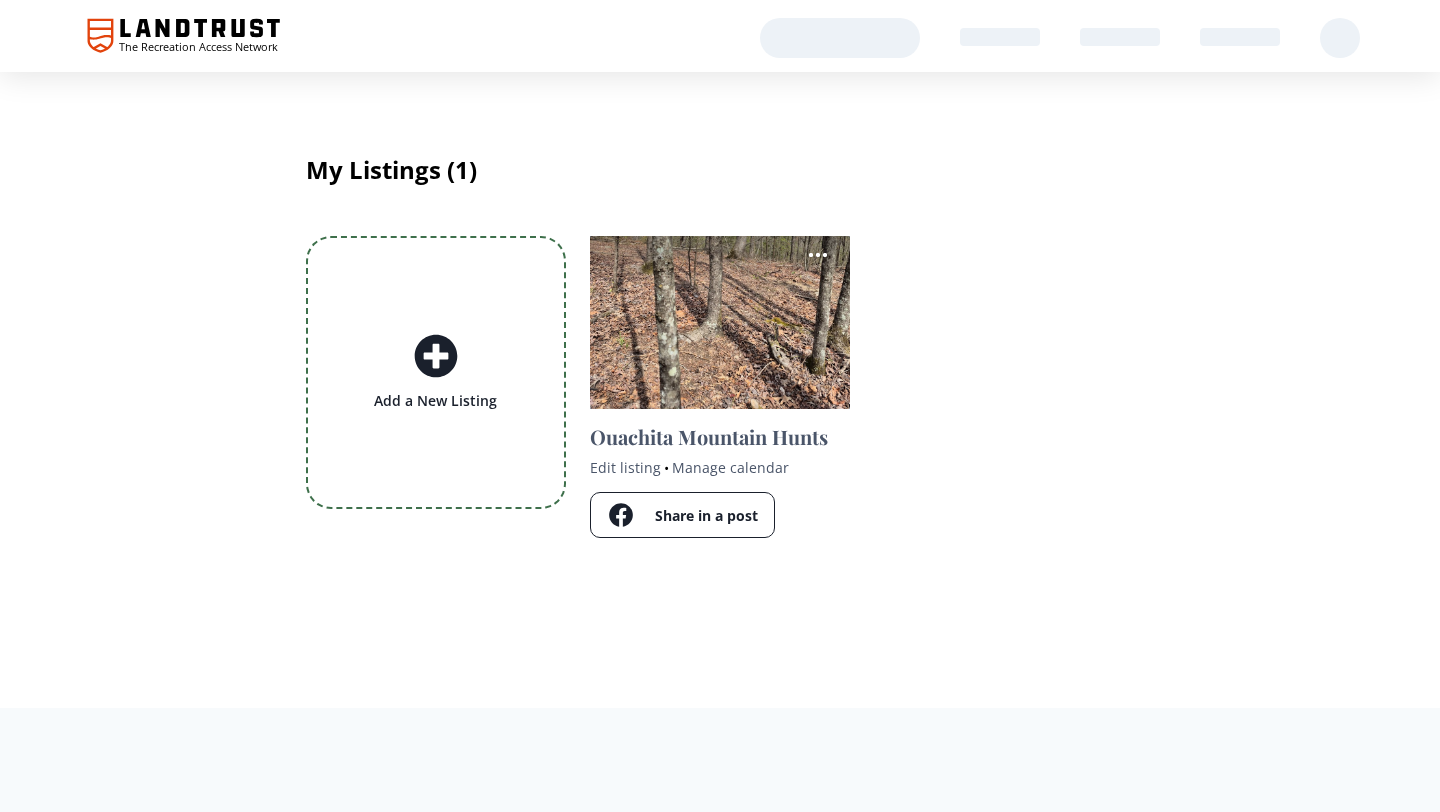 scroll, scrollTop: 0, scrollLeft: 0, axis: both 